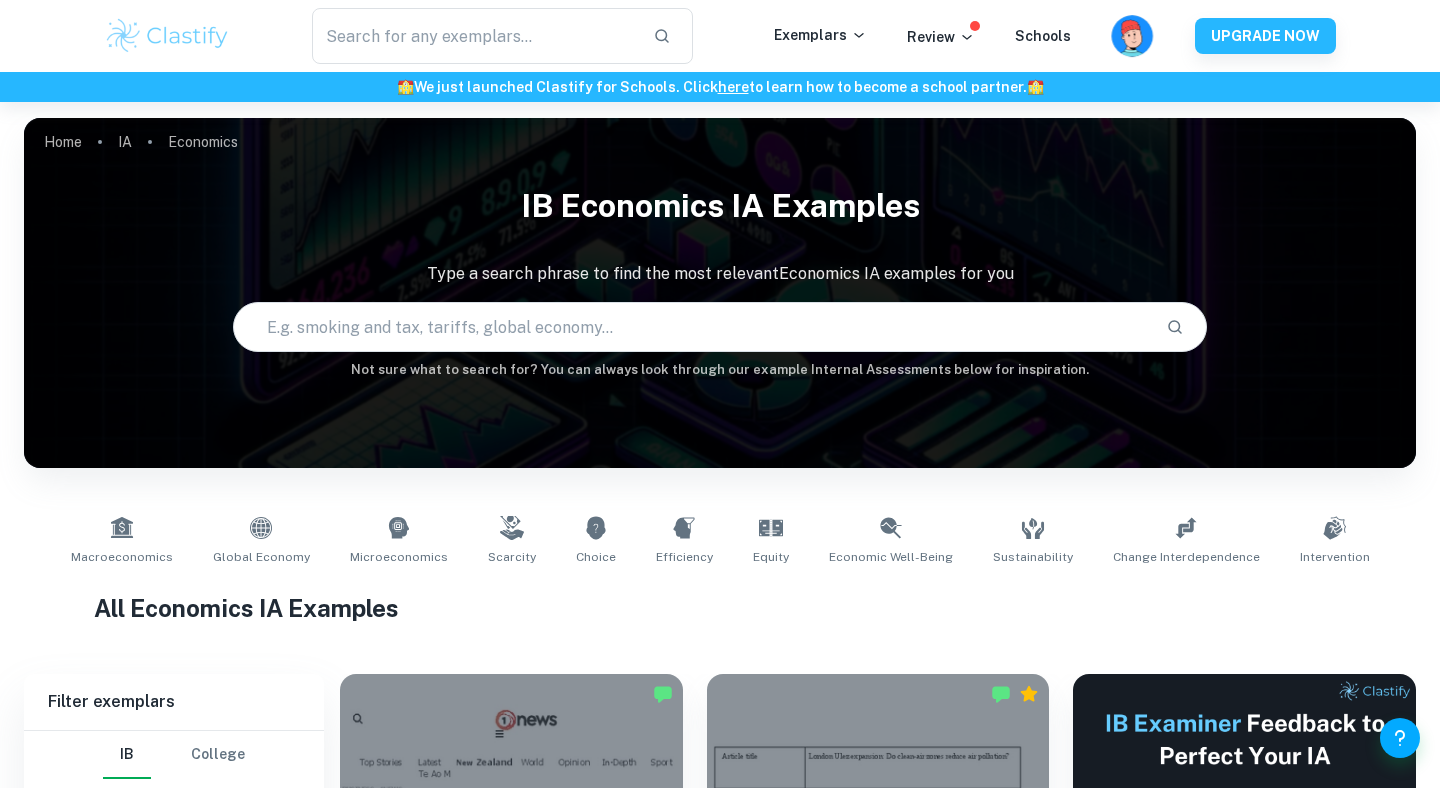 scroll, scrollTop: 0, scrollLeft: 0, axis: both 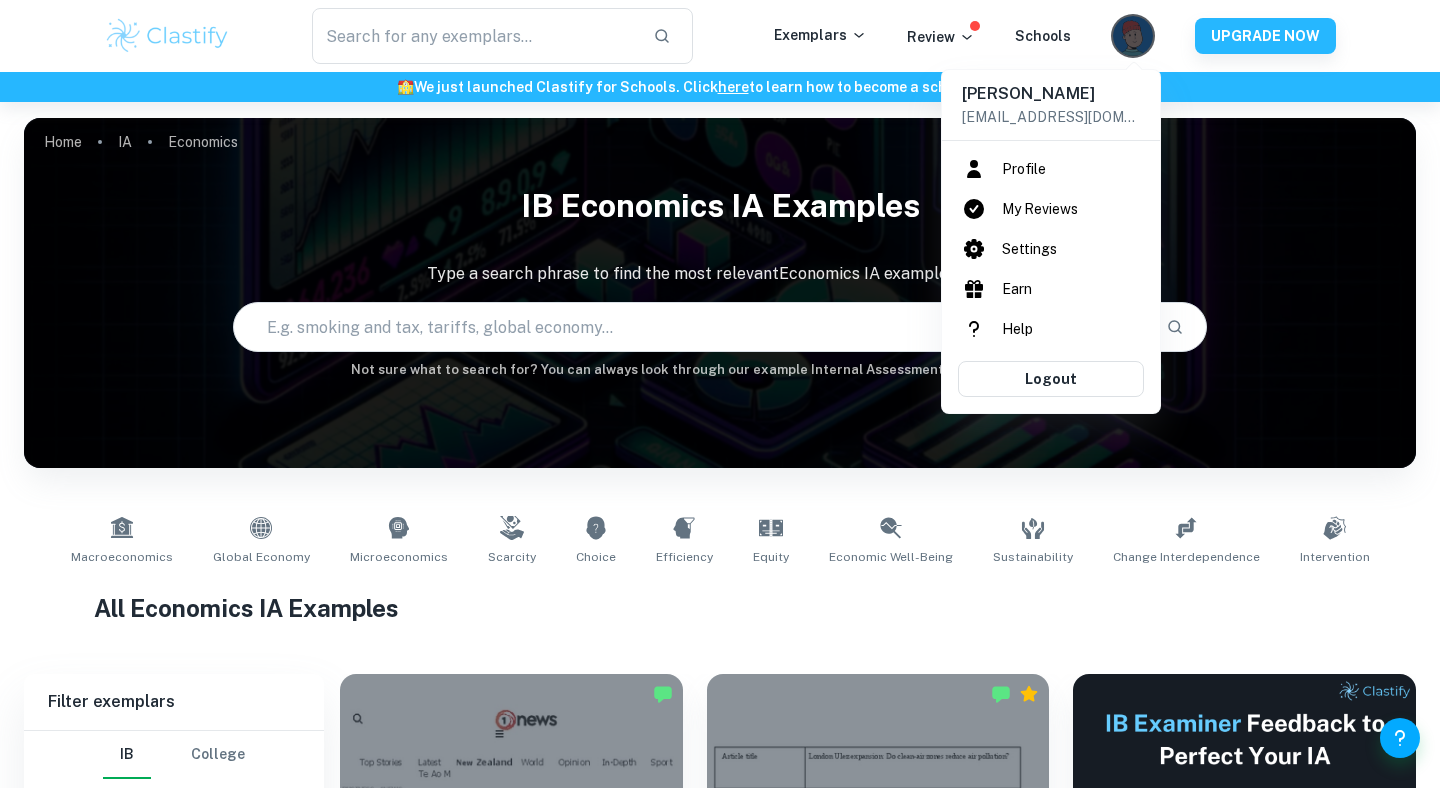 click on "My Reviews" at bounding box center (1051, 209) 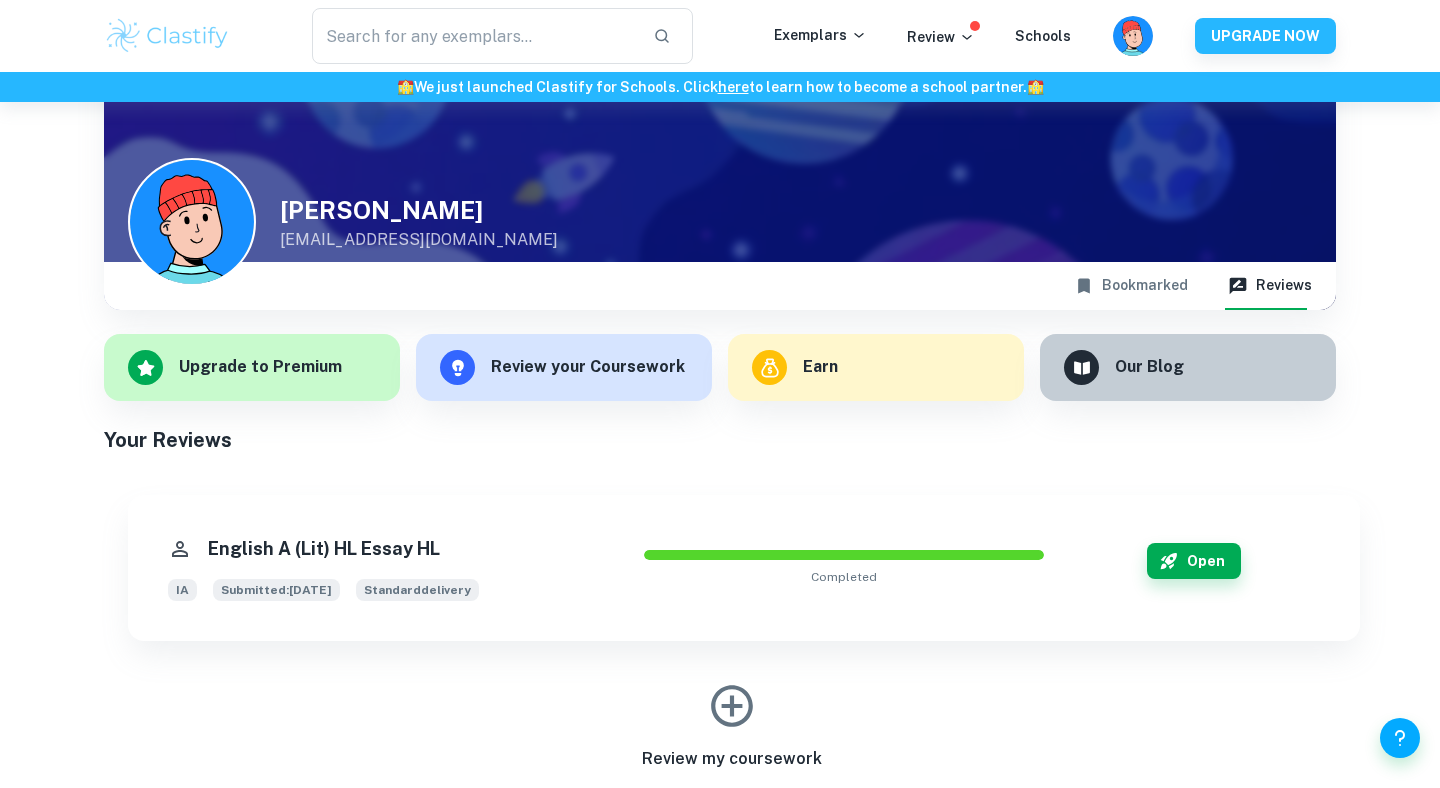 scroll, scrollTop: 102, scrollLeft: 0, axis: vertical 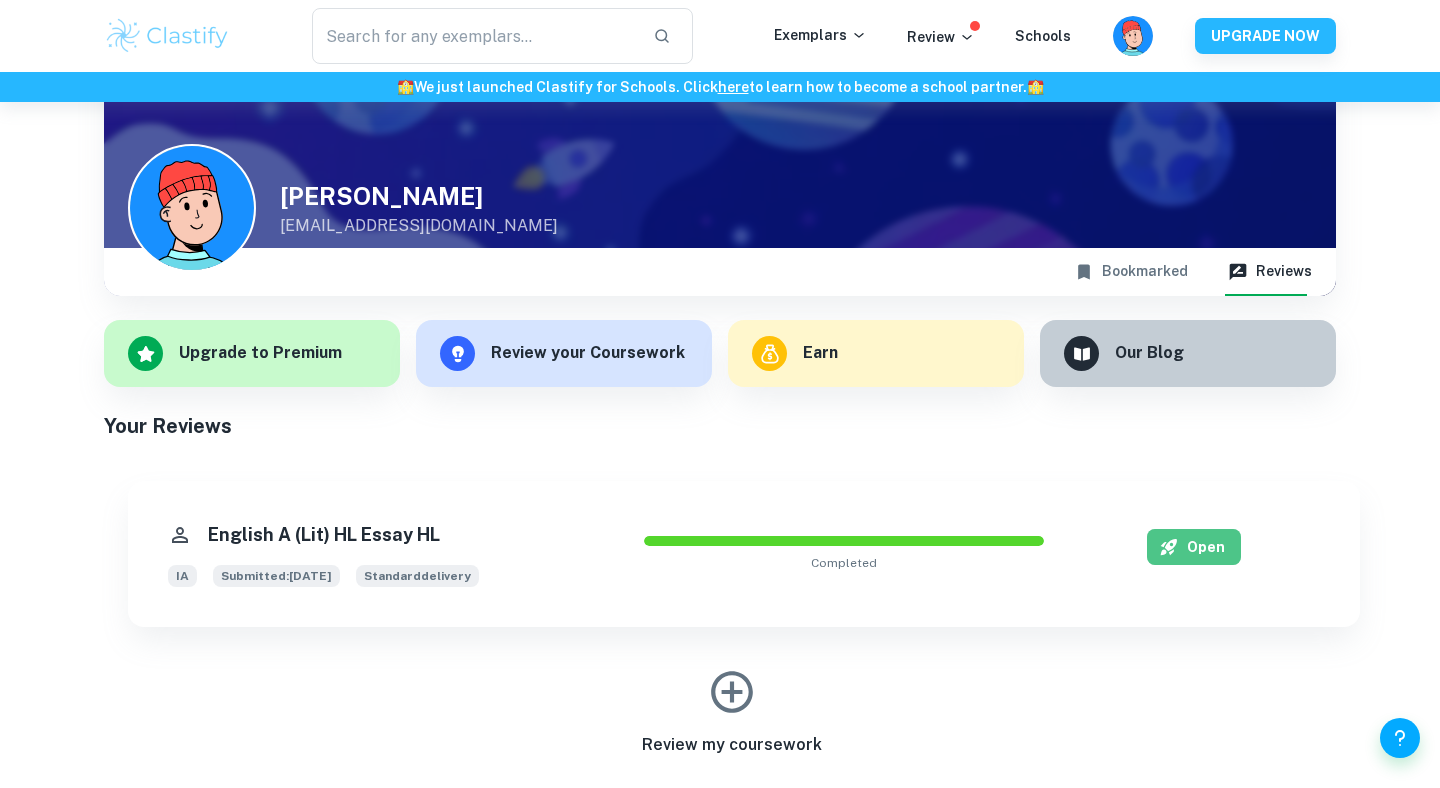 click on "Open" at bounding box center [1194, 547] 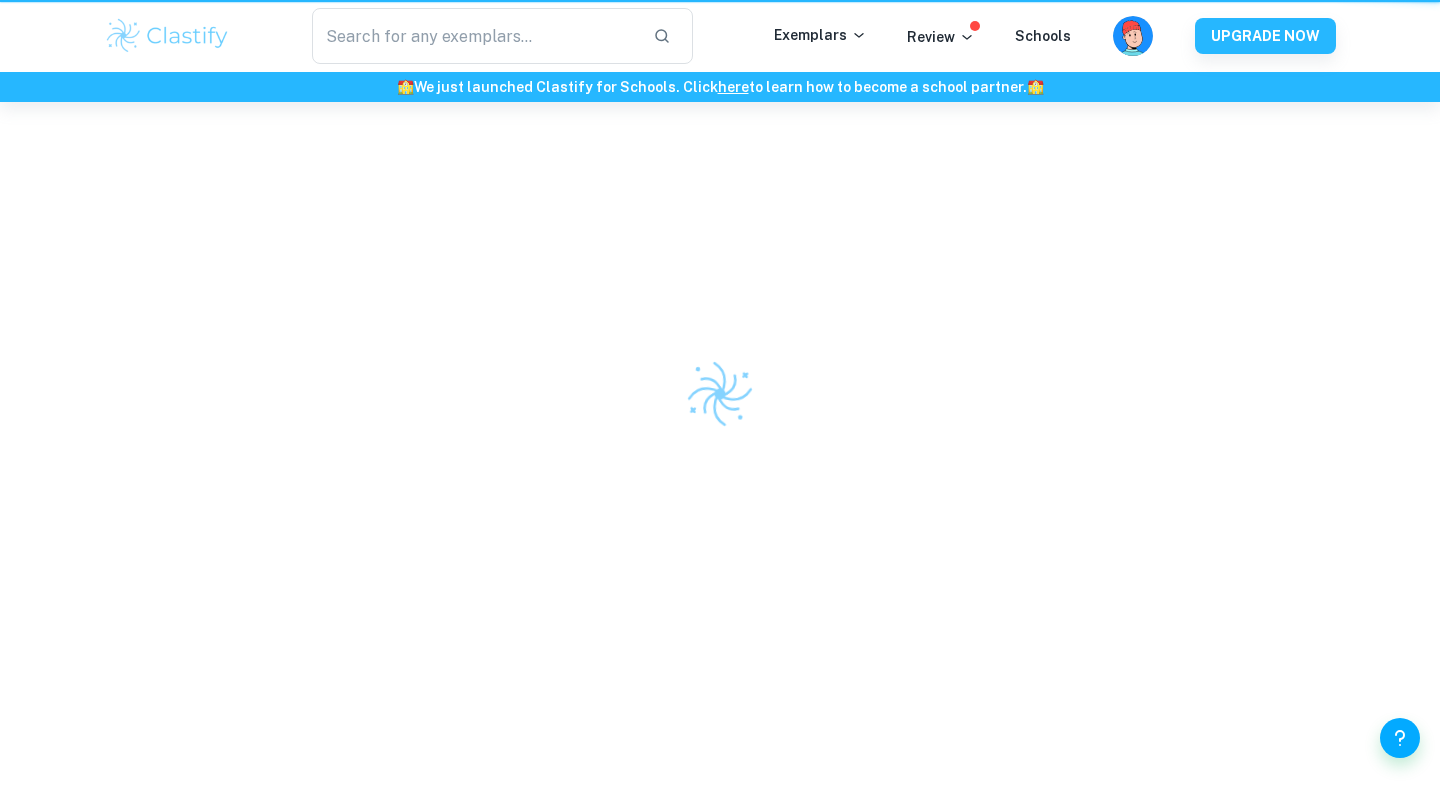 scroll, scrollTop: 0, scrollLeft: 0, axis: both 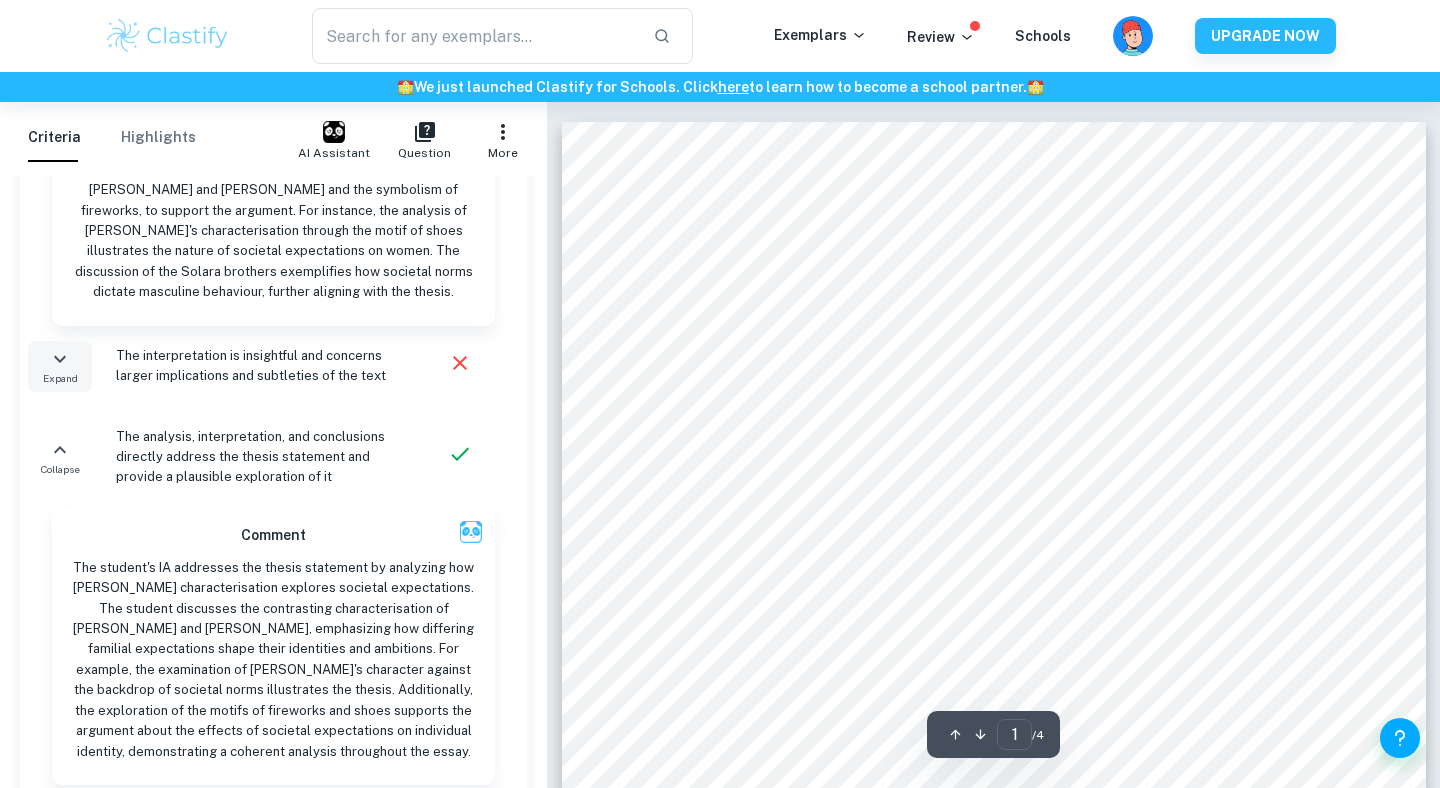 click 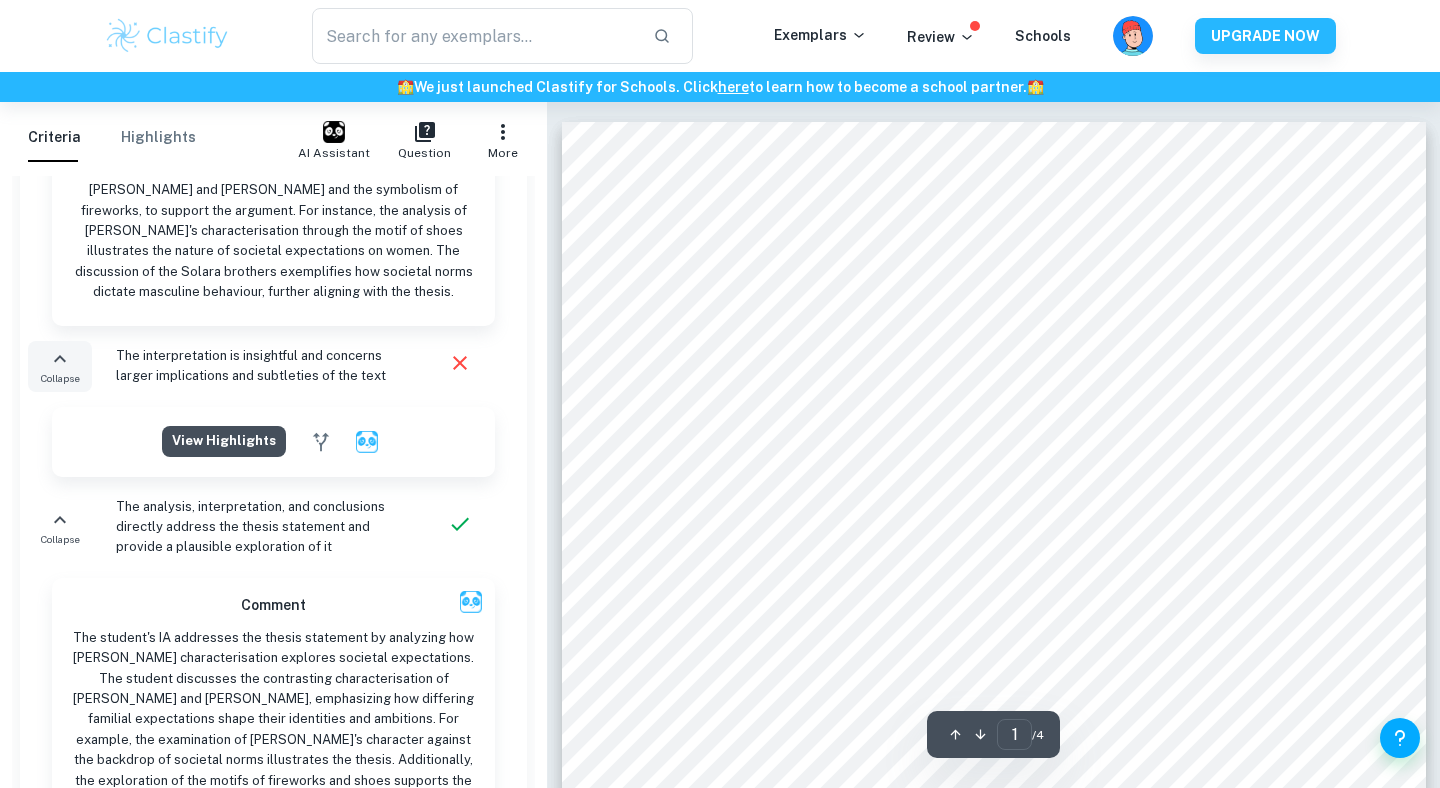 click on "View highlights" at bounding box center (224, 441) 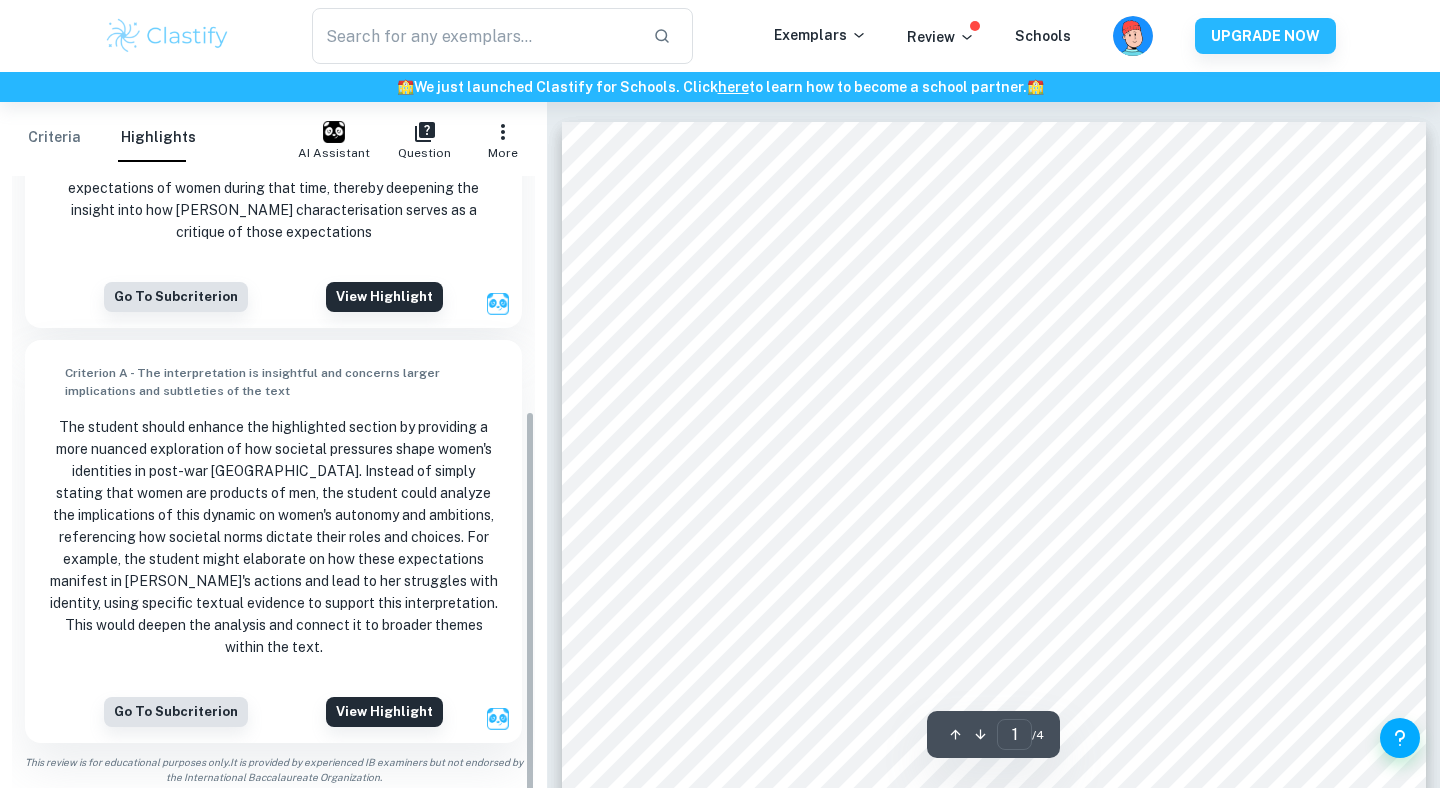 scroll, scrollTop: 378, scrollLeft: 0, axis: vertical 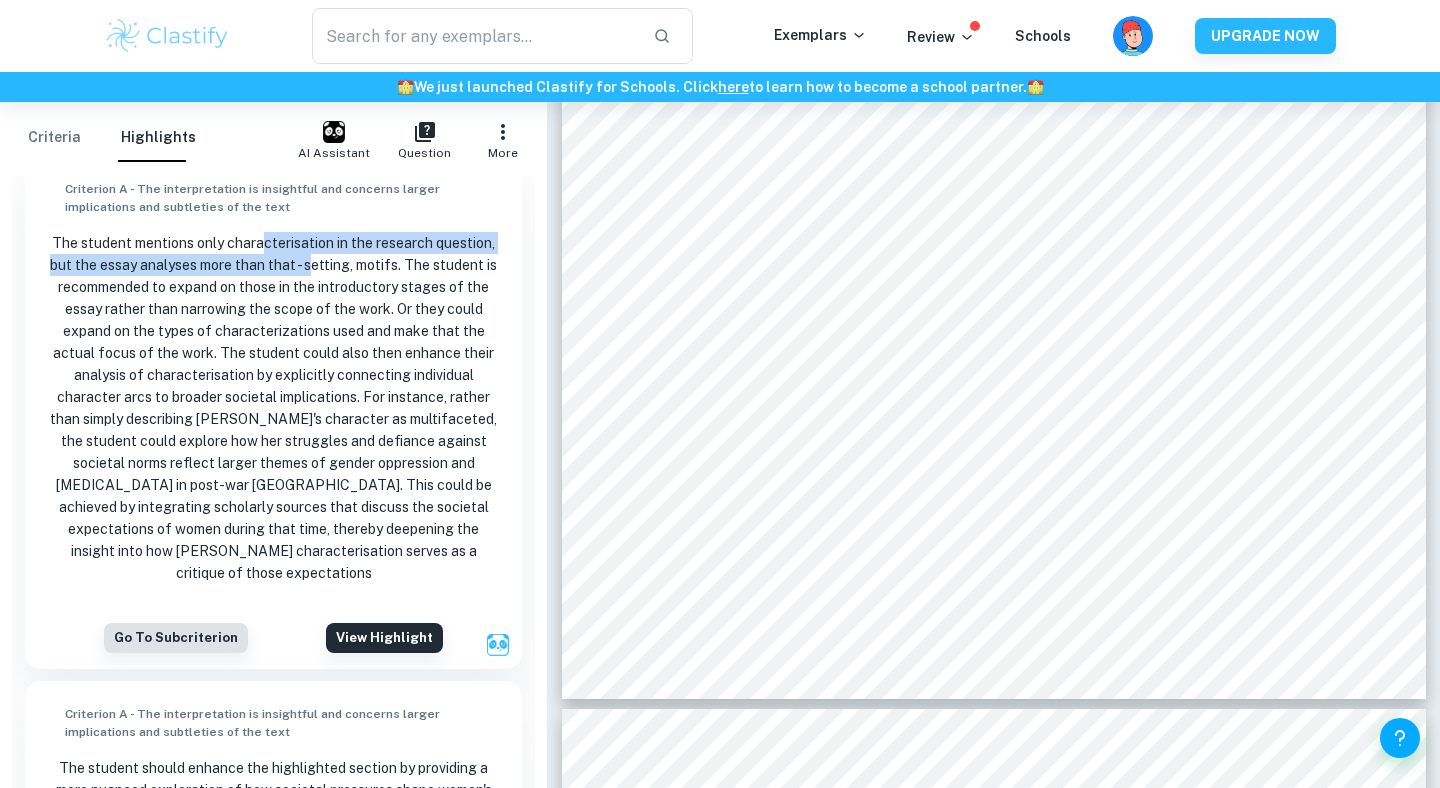 drag, startPoint x: 261, startPoint y: 239, endPoint x: 313, endPoint y: 268, distance: 59.5399 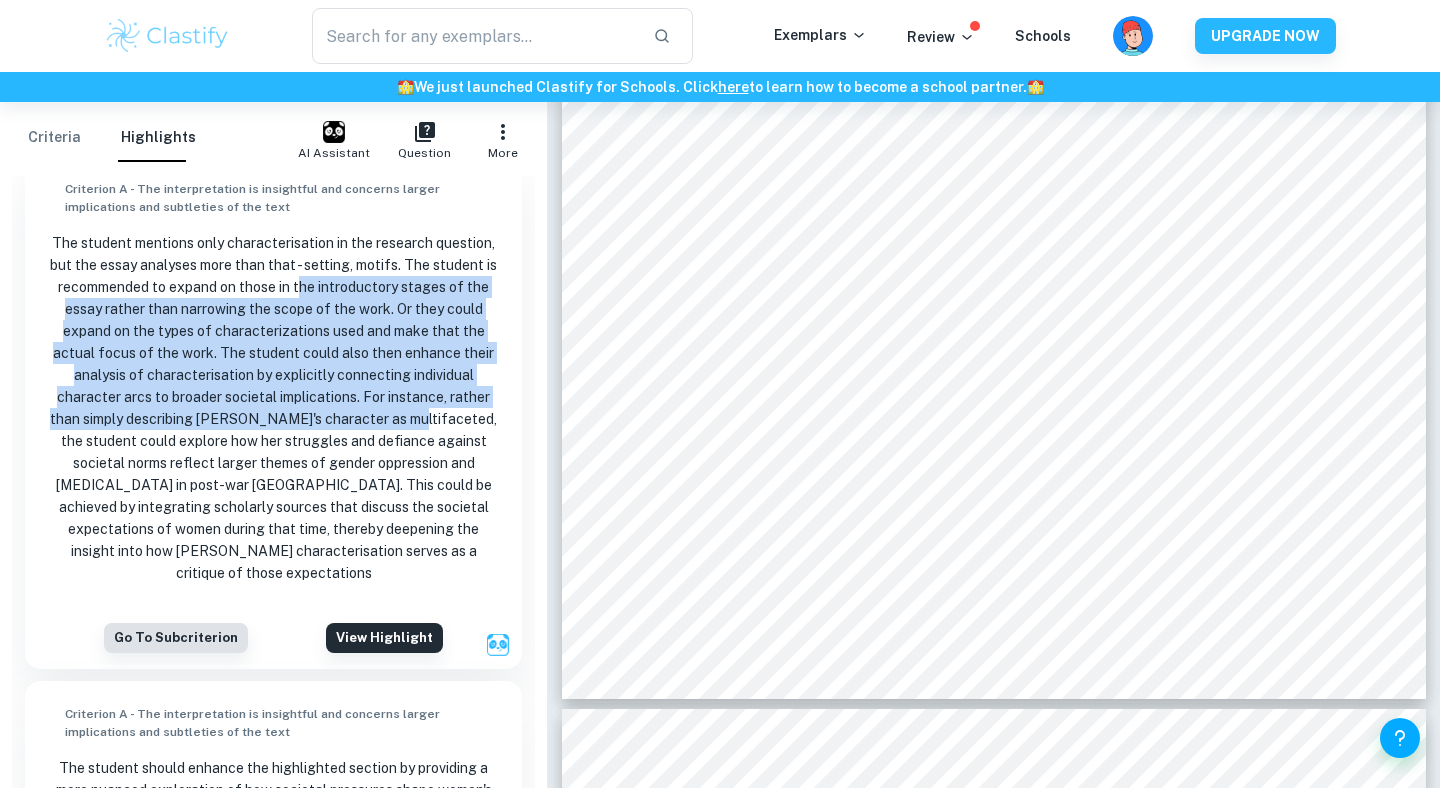drag, startPoint x: 304, startPoint y: 287, endPoint x: 400, endPoint y: 422, distance: 165.65326 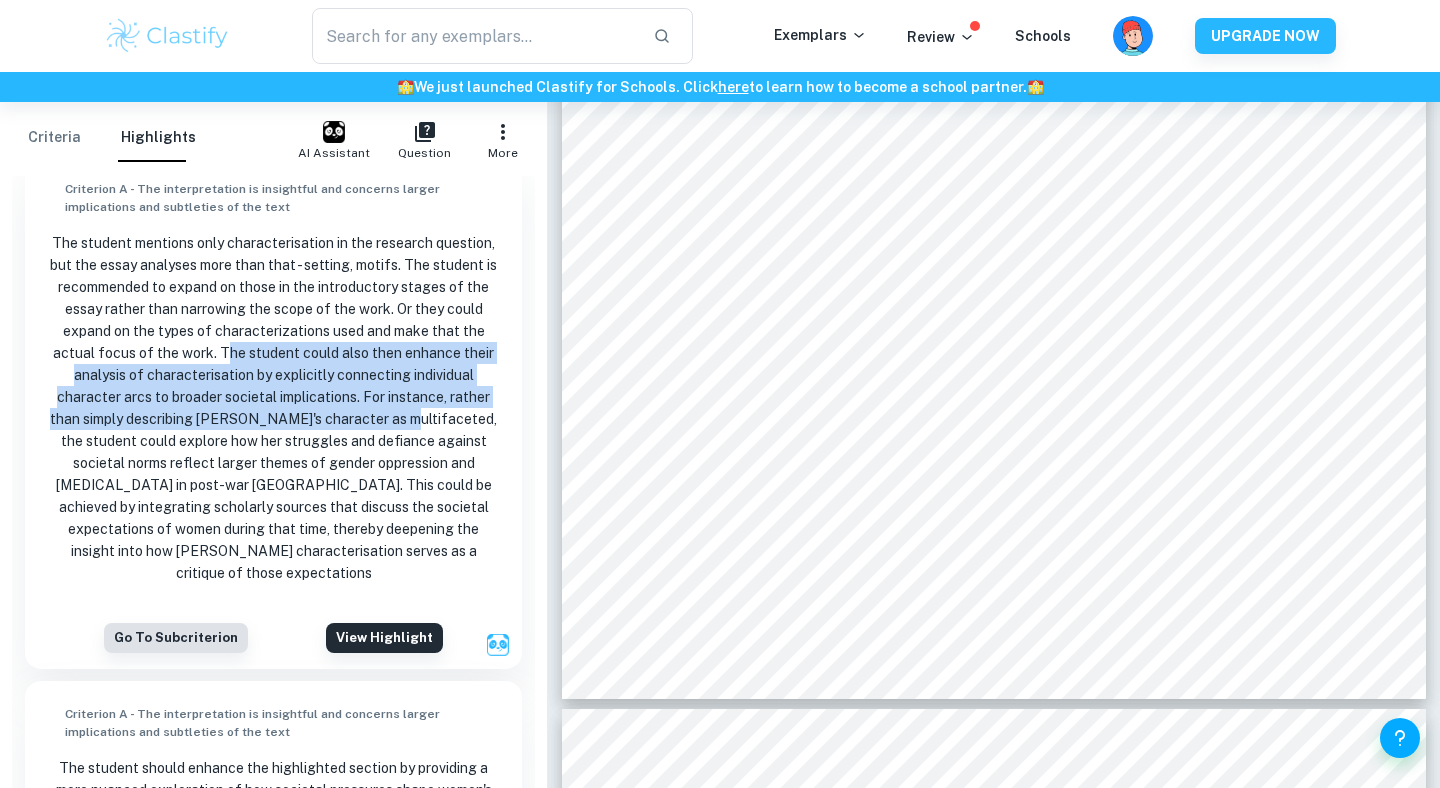 drag, startPoint x: 230, startPoint y: 343, endPoint x: 395, endPoint y: 407, distance: 176.9774 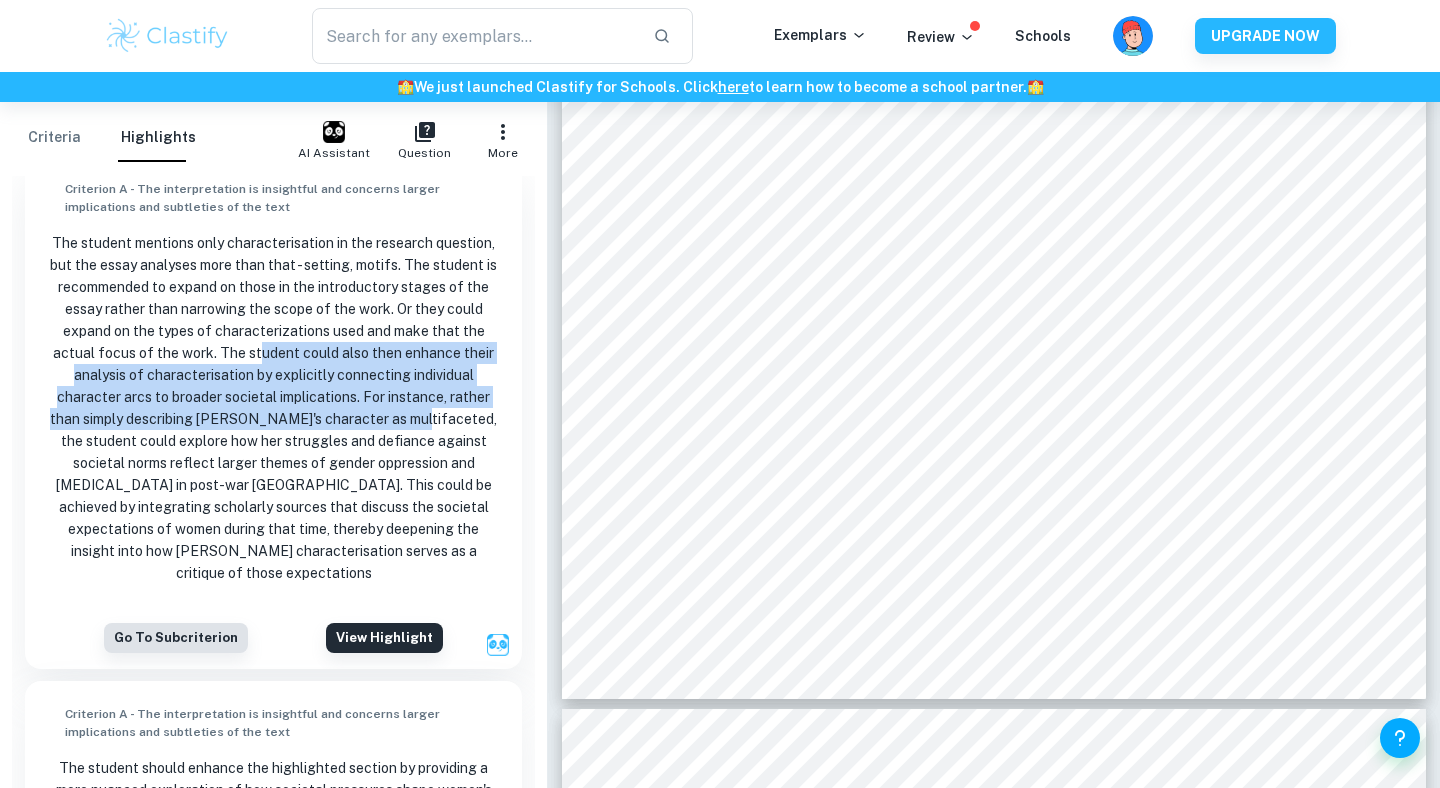 drag, startPoint x: 407, startPoint y: 427, endPoint x: 264, endPoint y: 355, distance: 160.10309 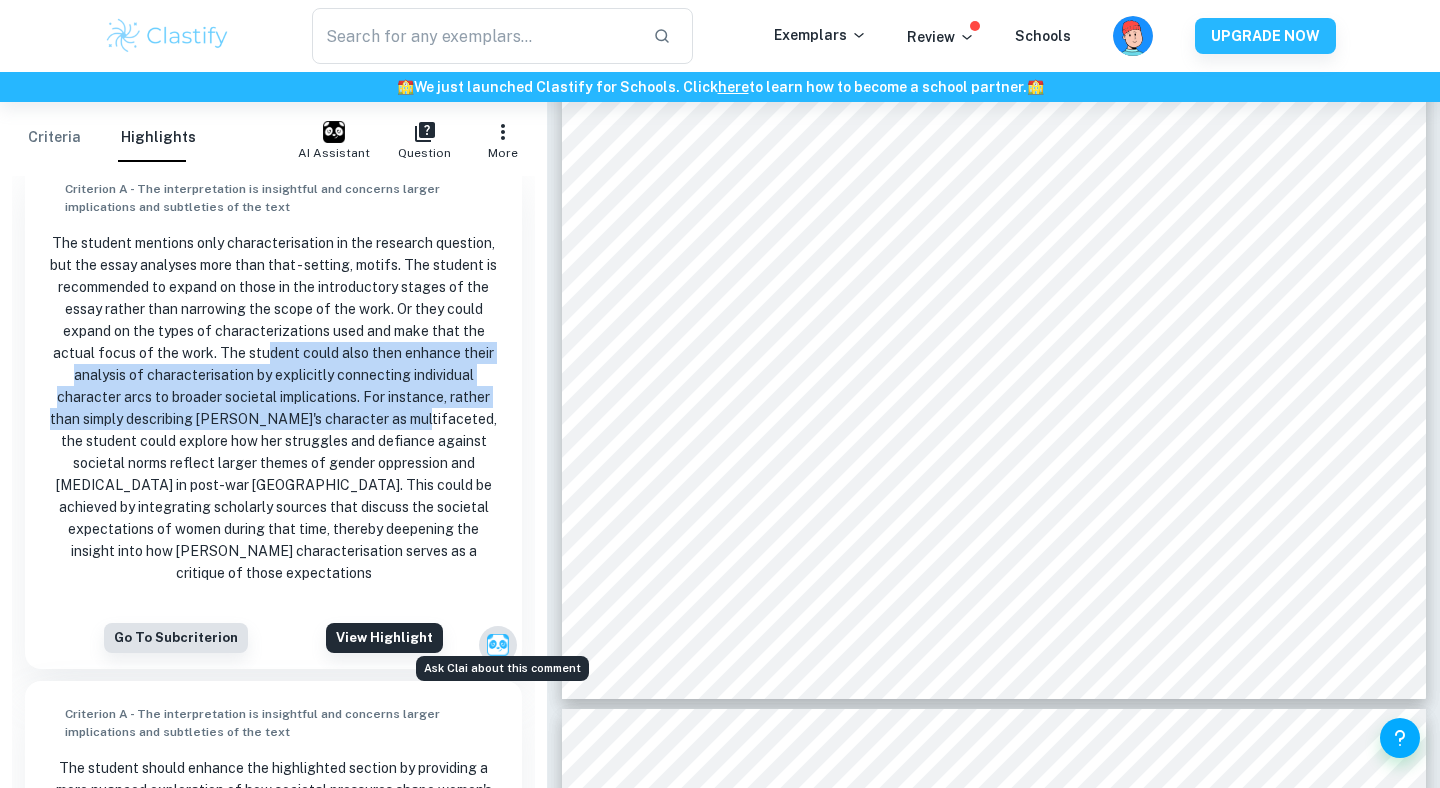 click at bounding box center [498, 645] 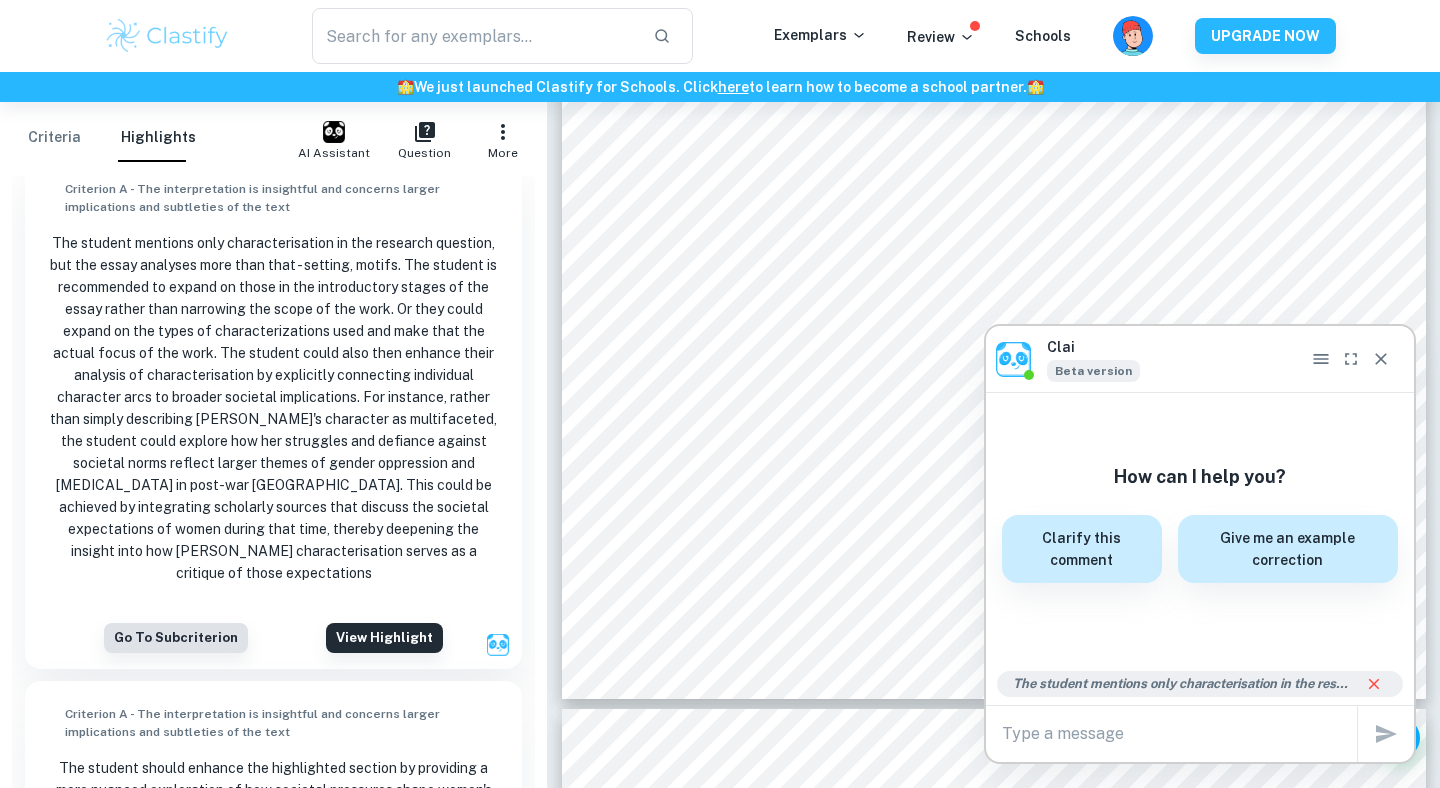click at bounding box center [1179, 733] 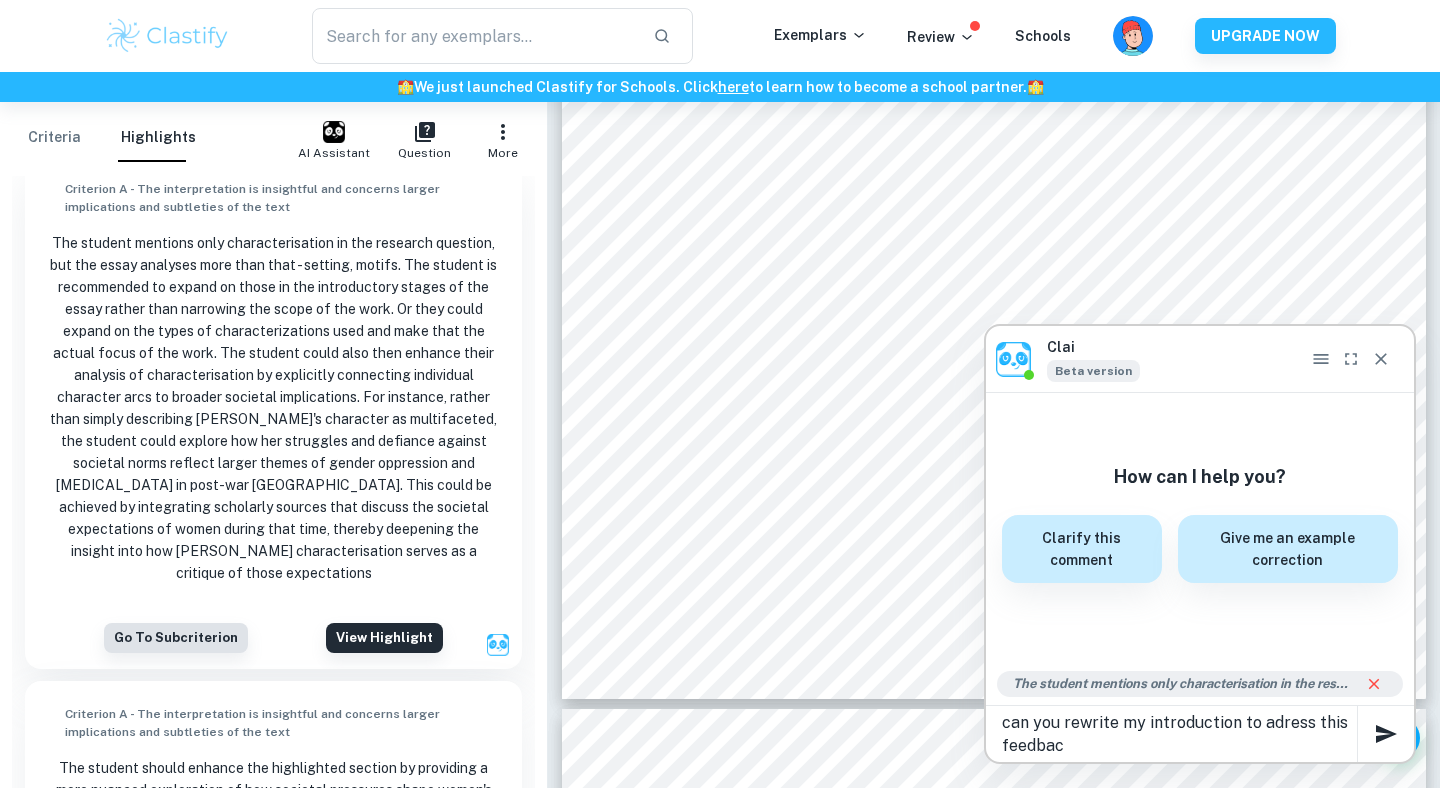 type on "can you rewrite my introduction to adress this feedback" 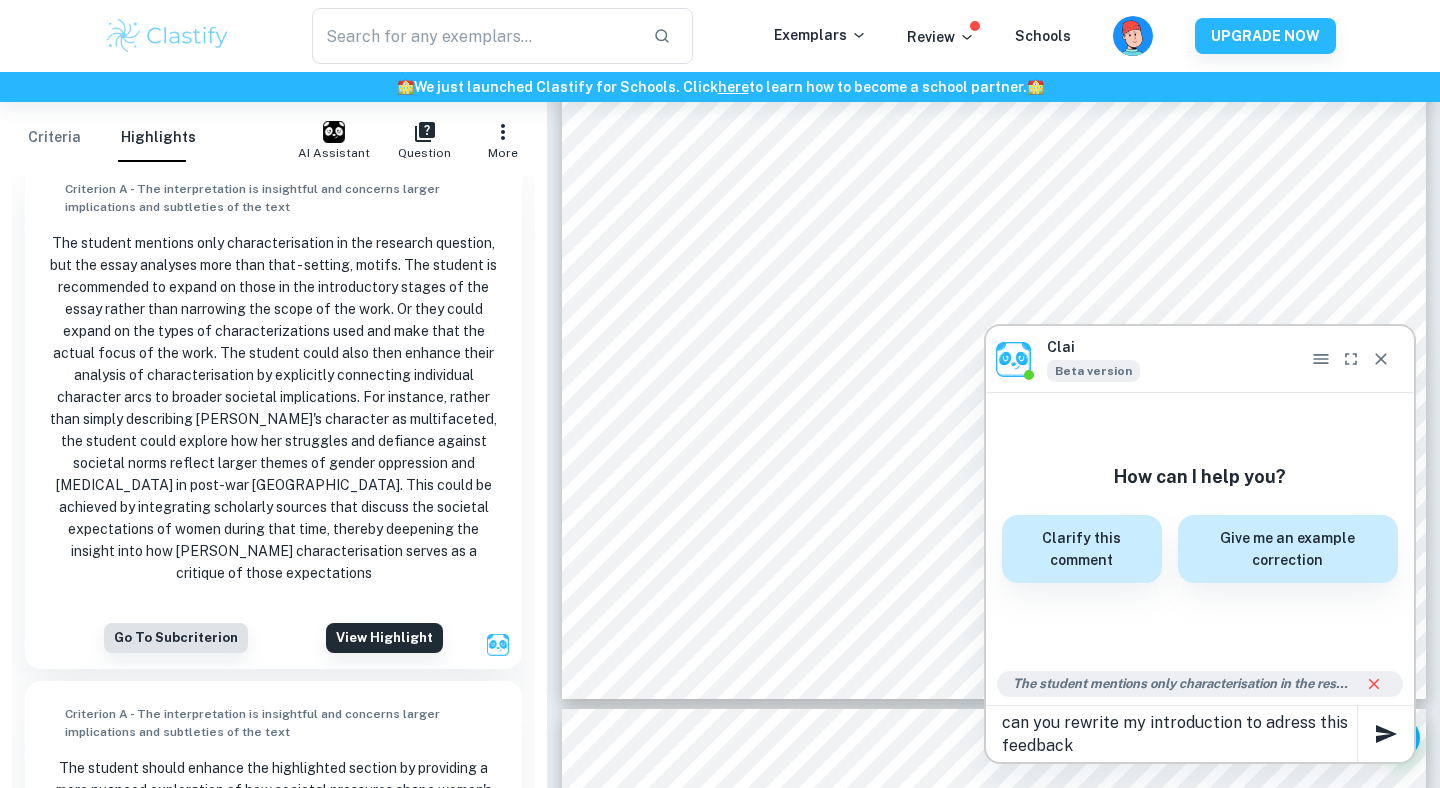 type 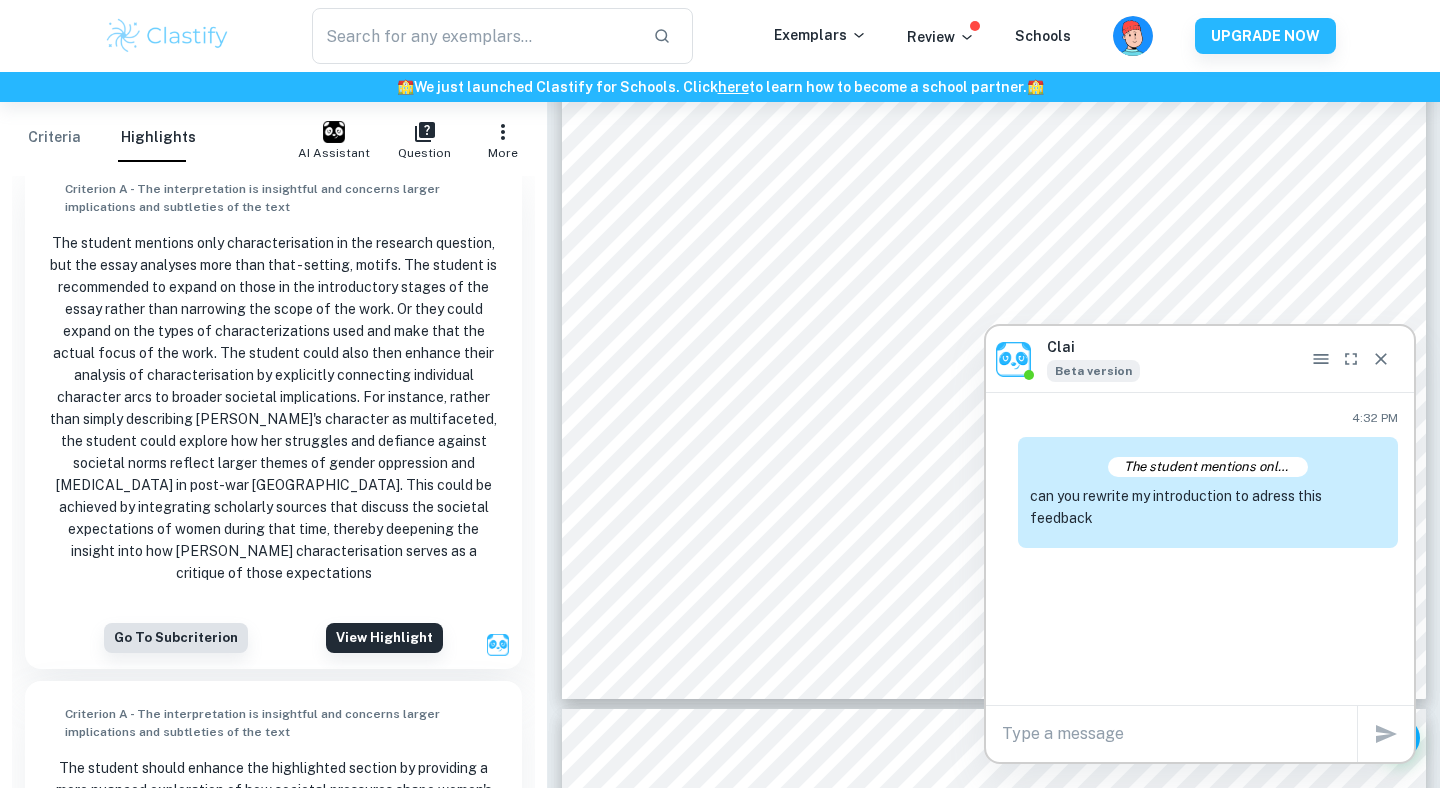 scroll, scrollTop: 0, scrollLeft: 0, axis: both 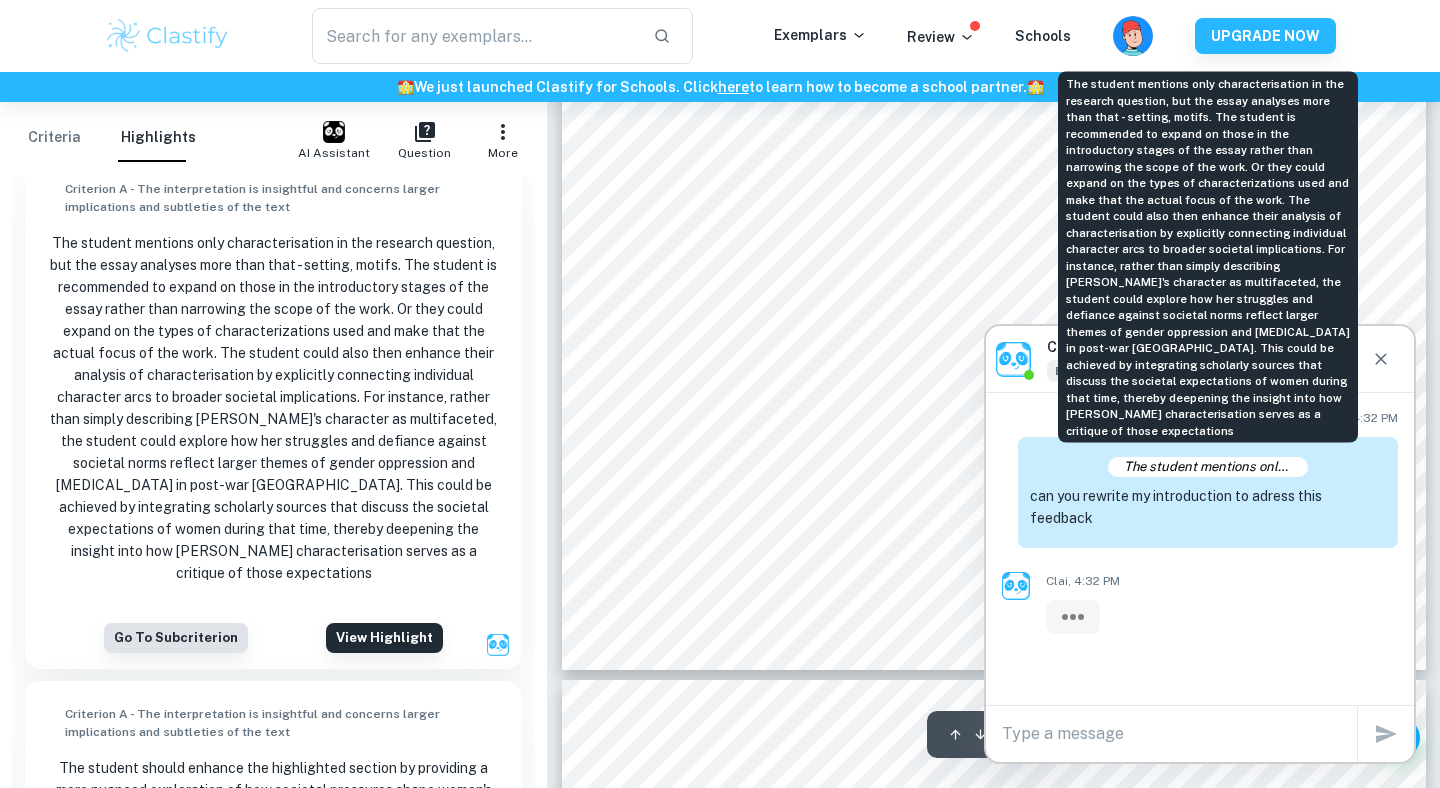 click on "The student mentions only characterisation in the research question, but the essay analyses more than that - setting, motifs. The student is recommended to expand on those in the introductory stages of the essay rather than narrowing the scope of the work. Or they could expand on the types of characterizations used and make that the actual focus of the work. The student could also then enhance their analysis of characterisation by explicitly connecting individual character arcs to broader societal implications. For instance, rather than simply describing [PERSON_NAME]'s character as multifaceted, the student could explore how her struggles and defiance against societal norms reflect larger themes of gender oppression and [MEDICAL_DATA] in post-war [GEOGRAPHIC_DATA]. This could be achieved by integrating scholarly sources that discuss the societal expectations of women during that time, thereby deepening the insight into how [PERSON_NAME] characterisation serves as a critique of those expectations" at bounding box center (1208, 467) 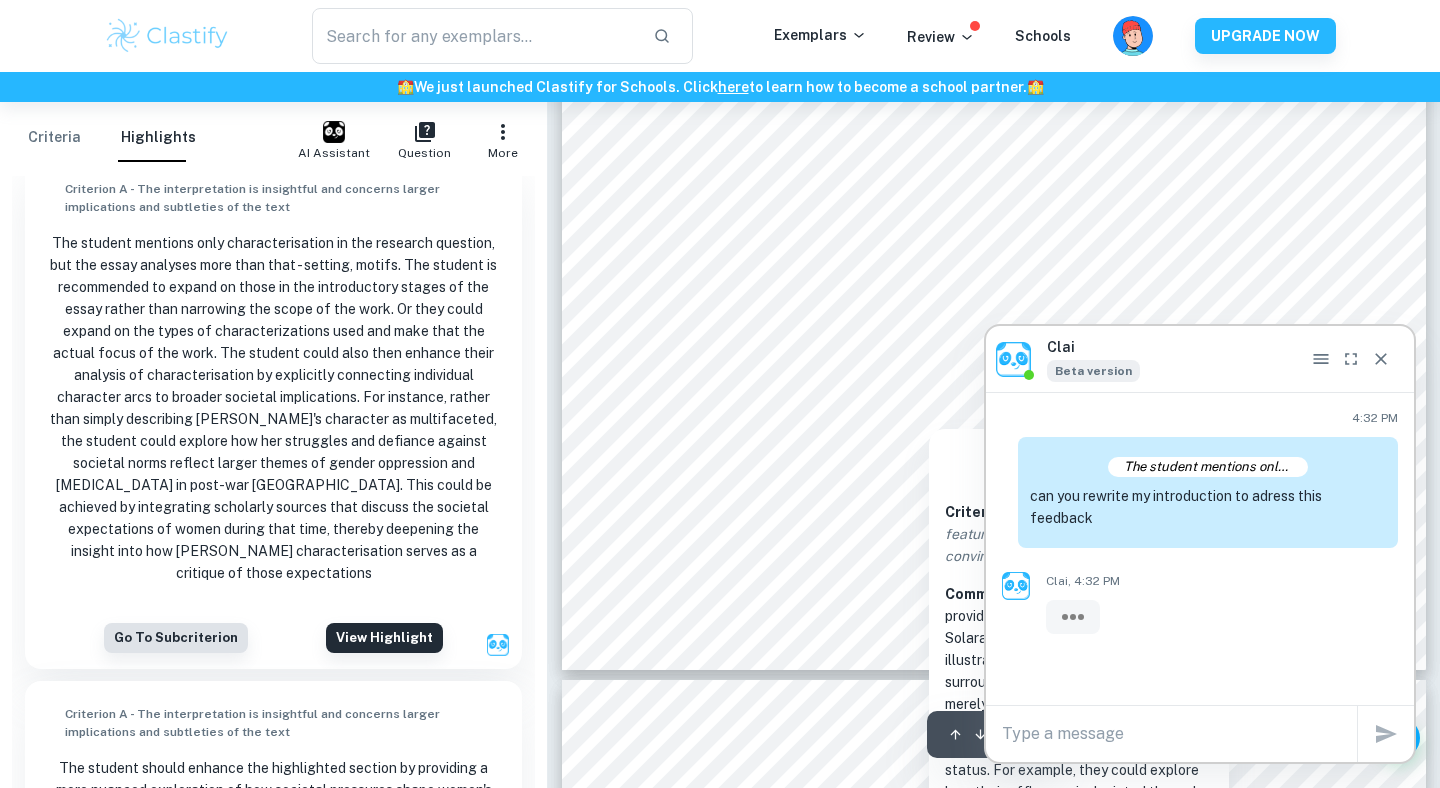 scroll, scrollTop: 0, scrollLeft: 0, axis: both 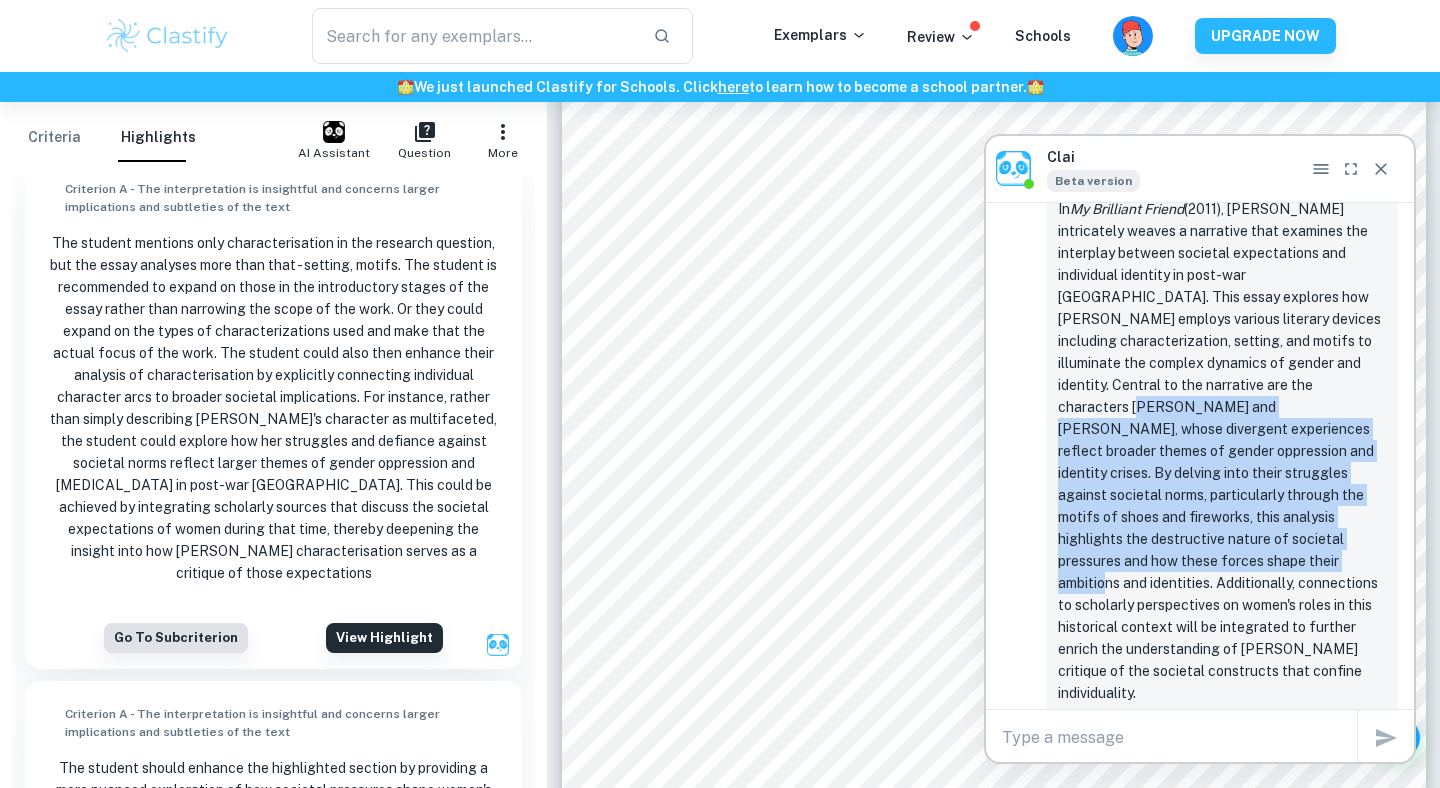 drag, startPoint x: 1252, startPoint y: 382, endPoint x: 1325, endPoint y: 544, distance: 177.68793 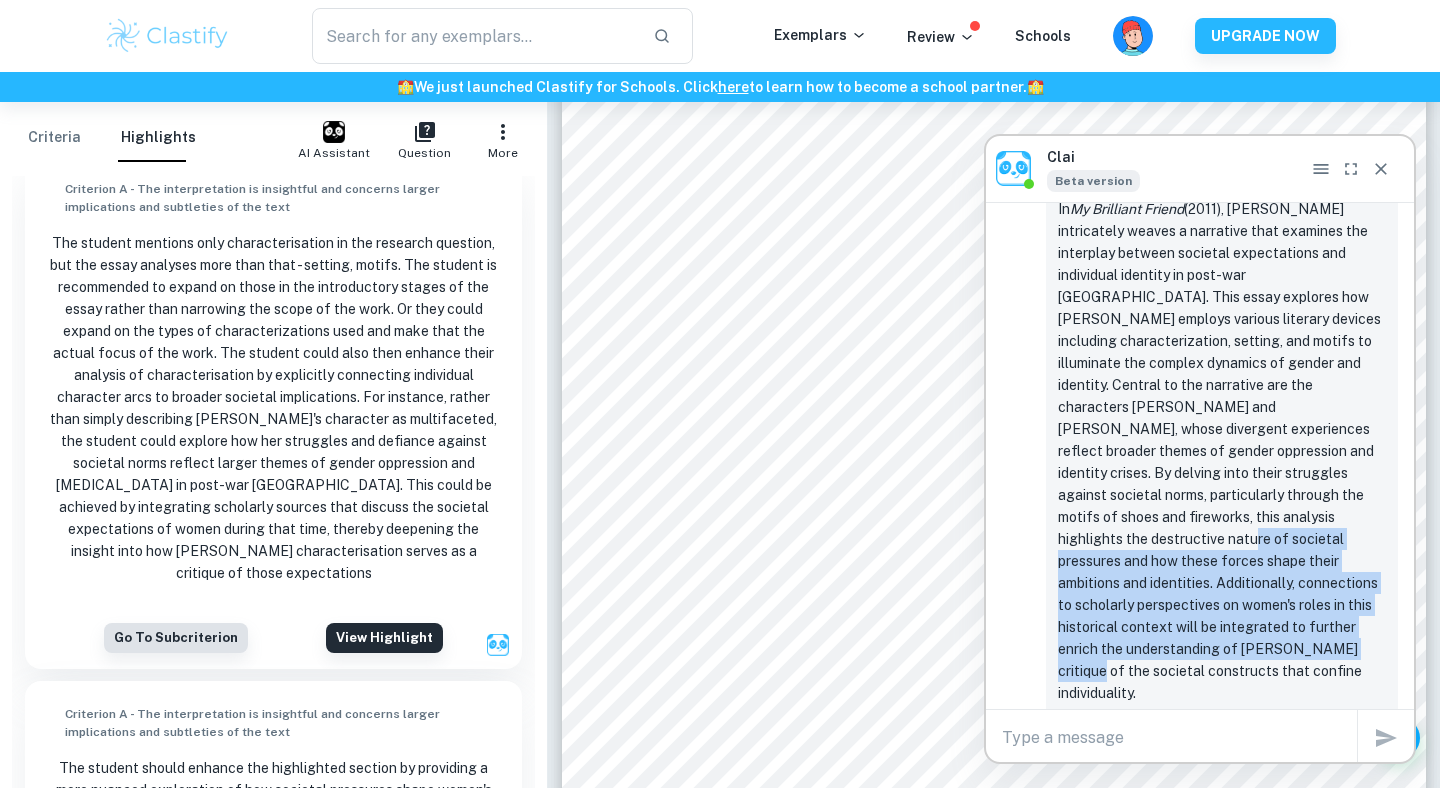 drag, startPoint x: 1234, startPoint y: 509, endPoint x: 1324, endPoint y: 624, distance: 146.03082 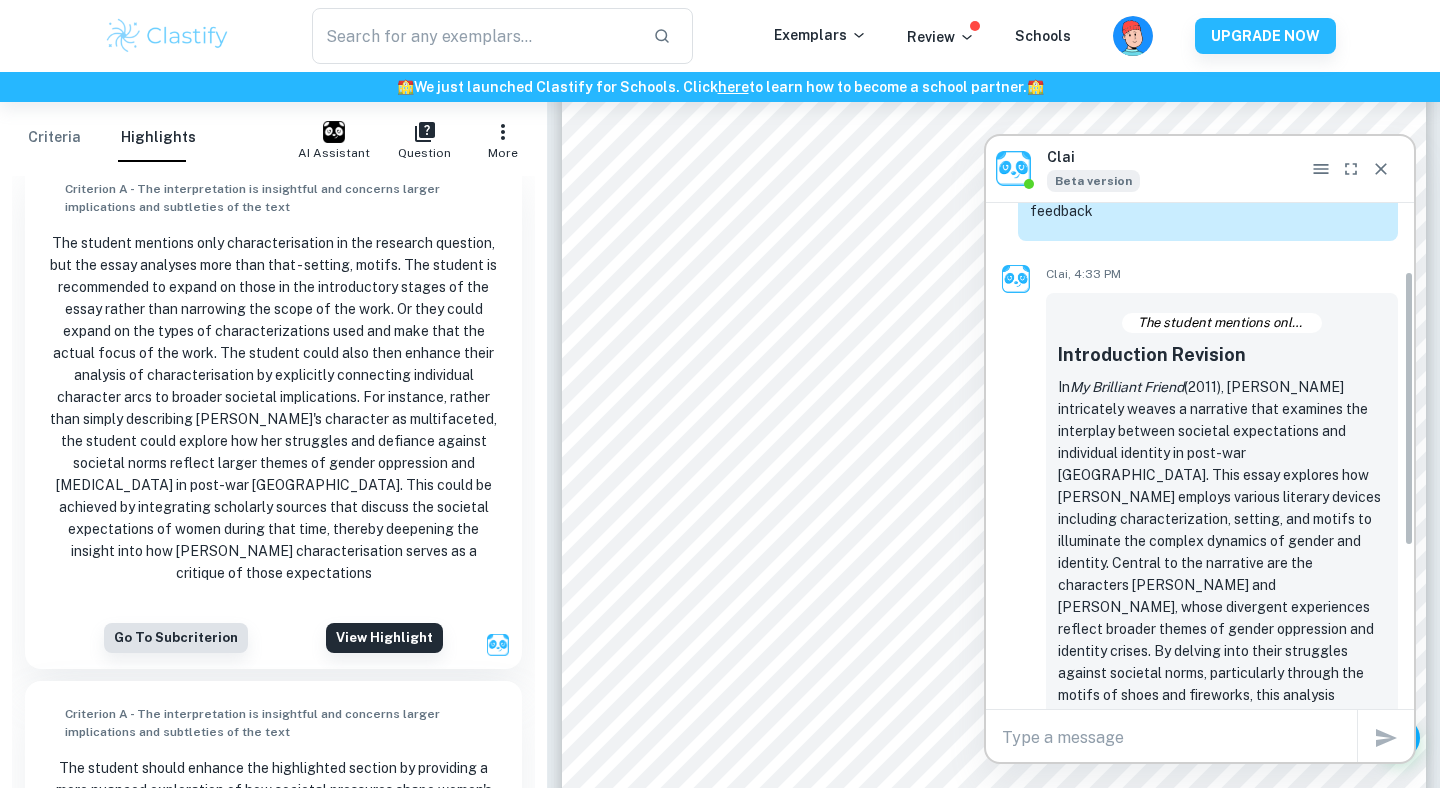 scroll, scrollTop: 131, scrollLeft: 0, axis: vertical 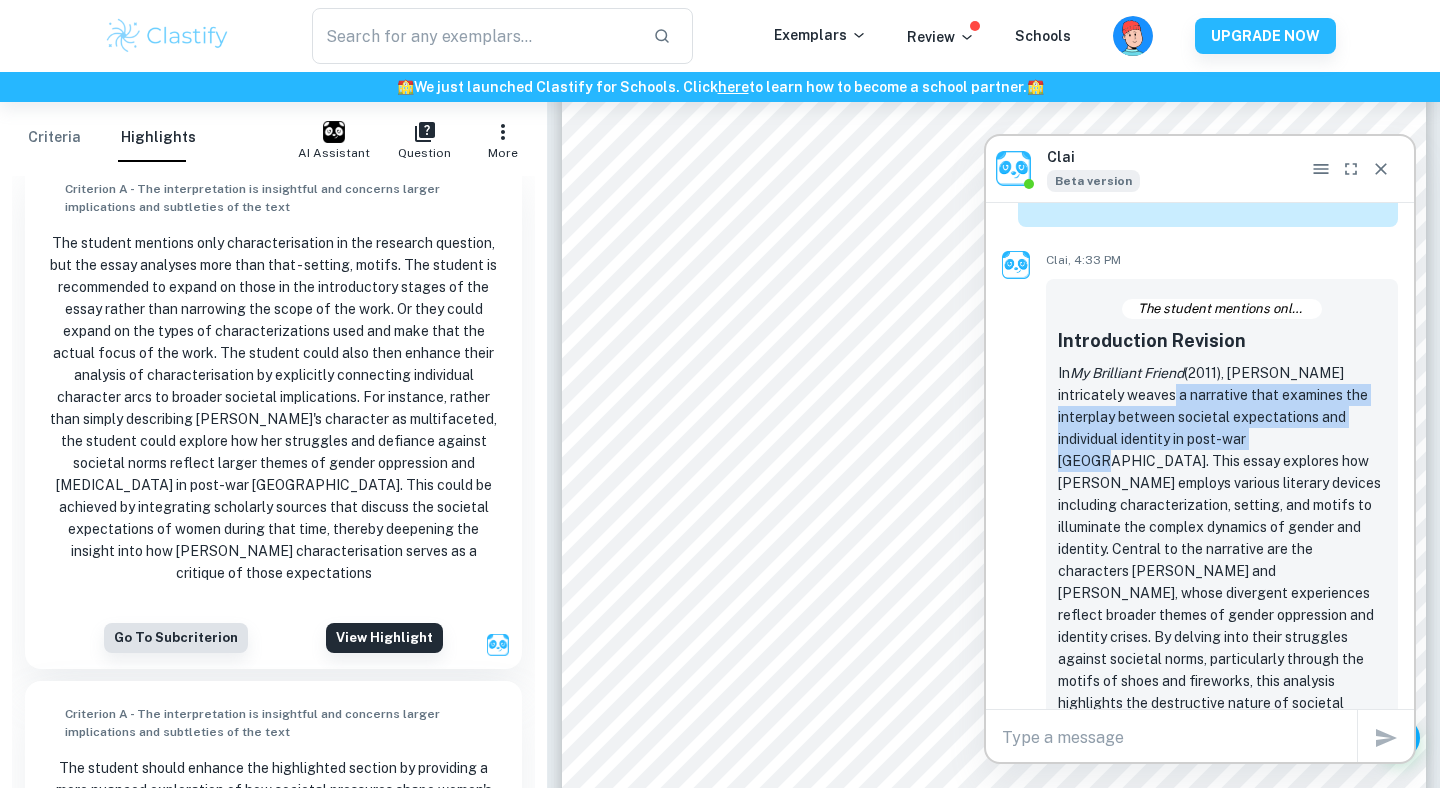 drag, startPoint x: 1158, startPoint y: 398, endPoint x: 1273, endPoint y: 444, distance: 123.85879 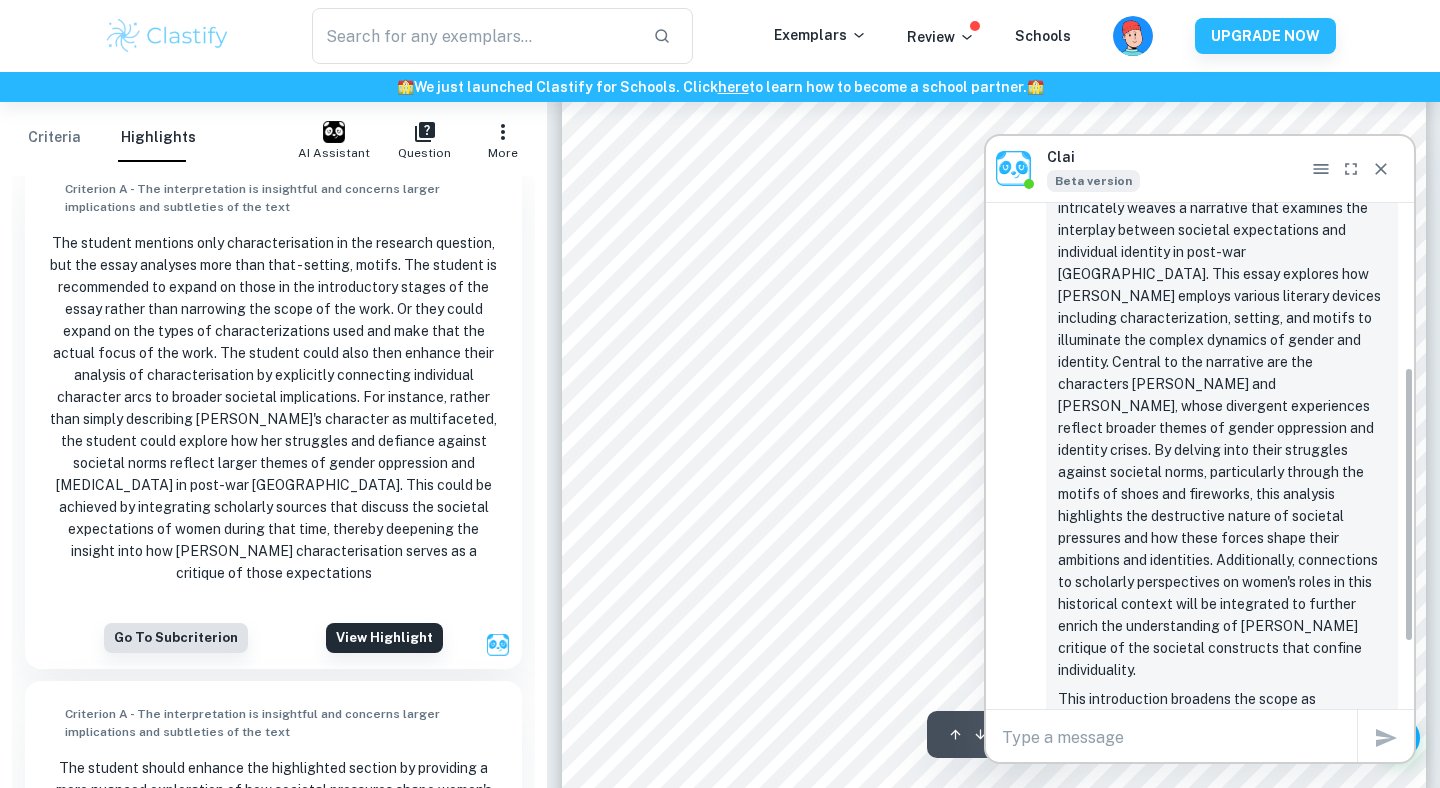 scroll, scrollTop: 318, scrollLeft: 0, axis: vertical 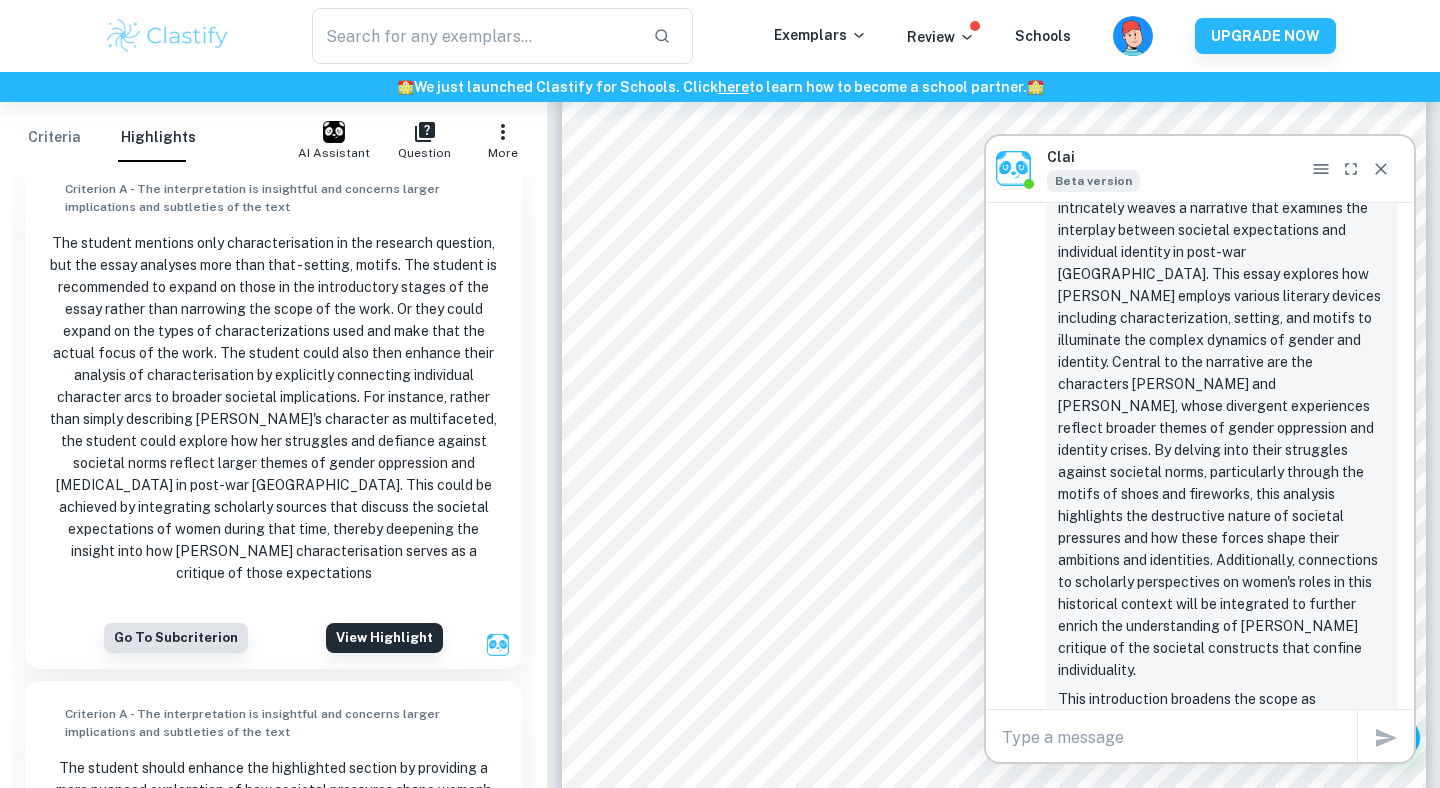 click 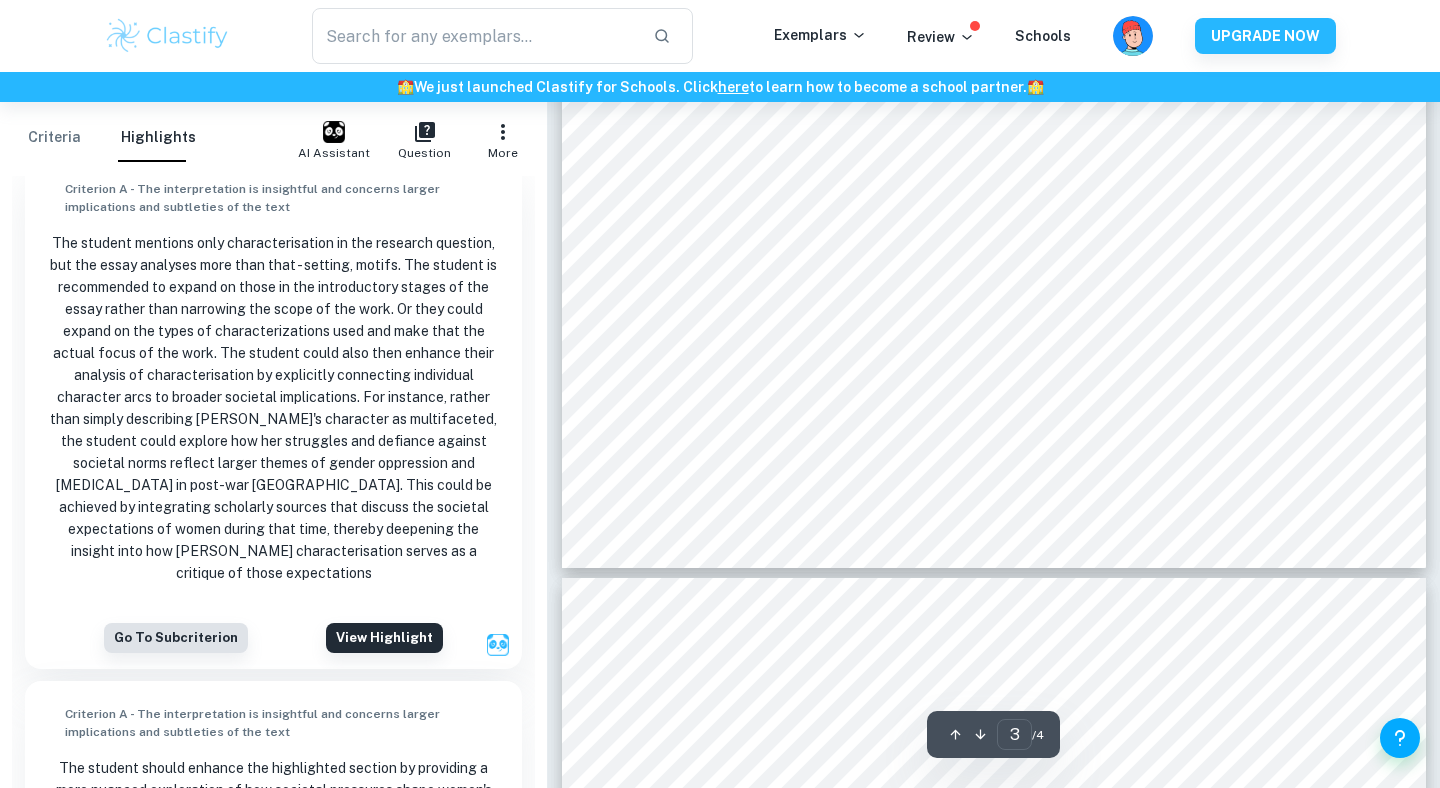 scroll, scrollTop: 3079, scrollLeft: 0, axis: vertical 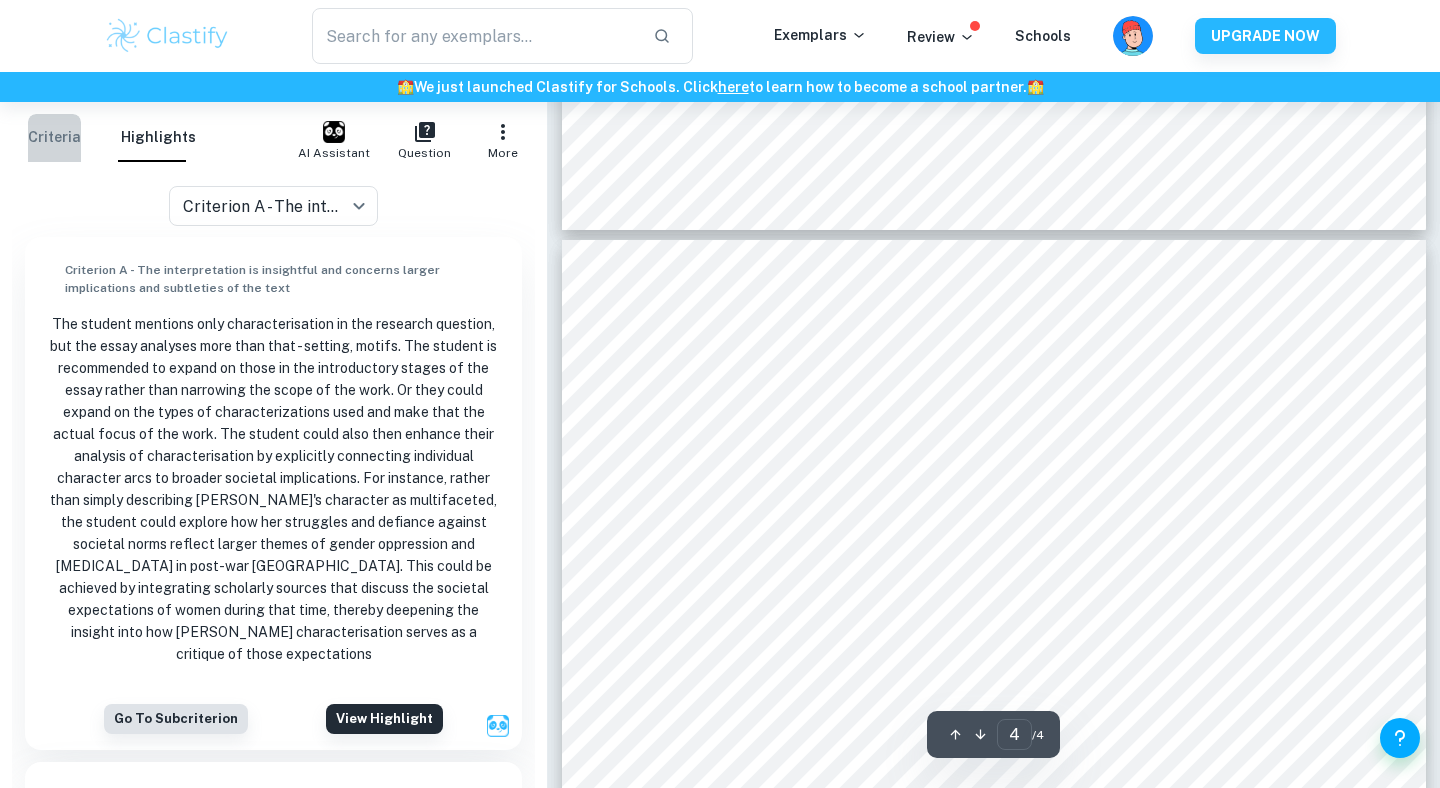 click on "Criteria" at bounding box center [54, 138] 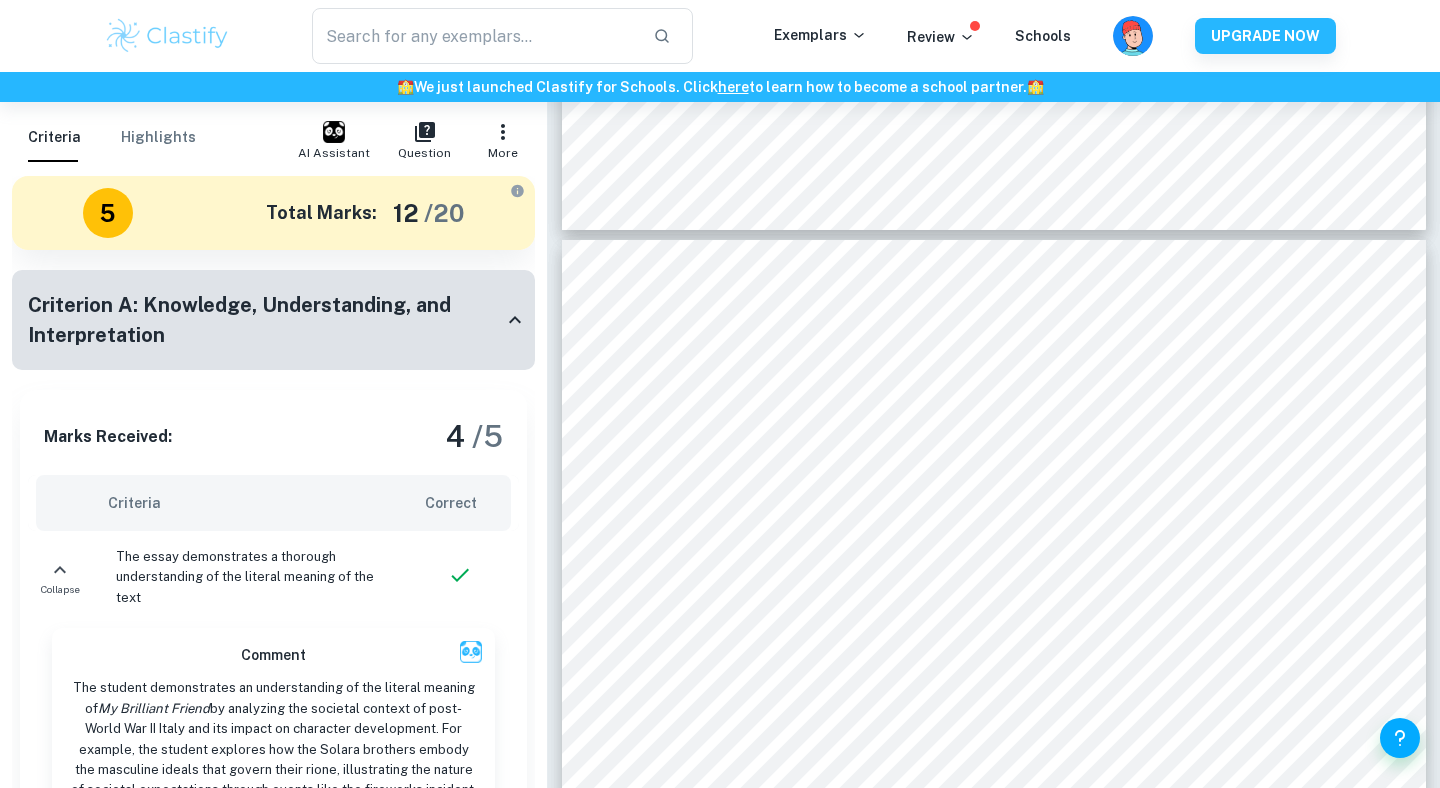 click on "Criterion A: Knowledge, Understanding, and Interpretation" at bounding box center (273, 320) 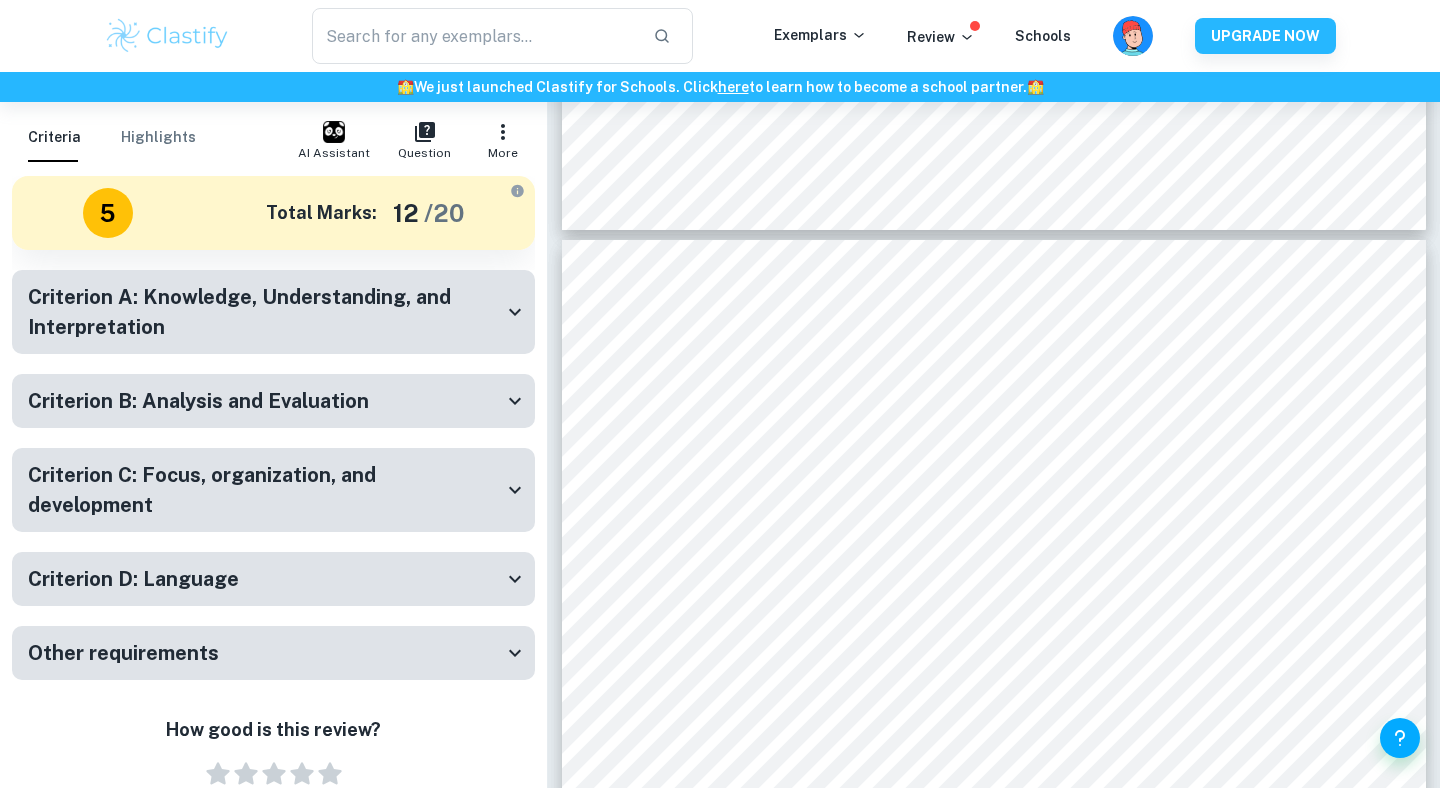 click on "Criterion B: Analysis and Evaluation" at bounding box center [273, 401] 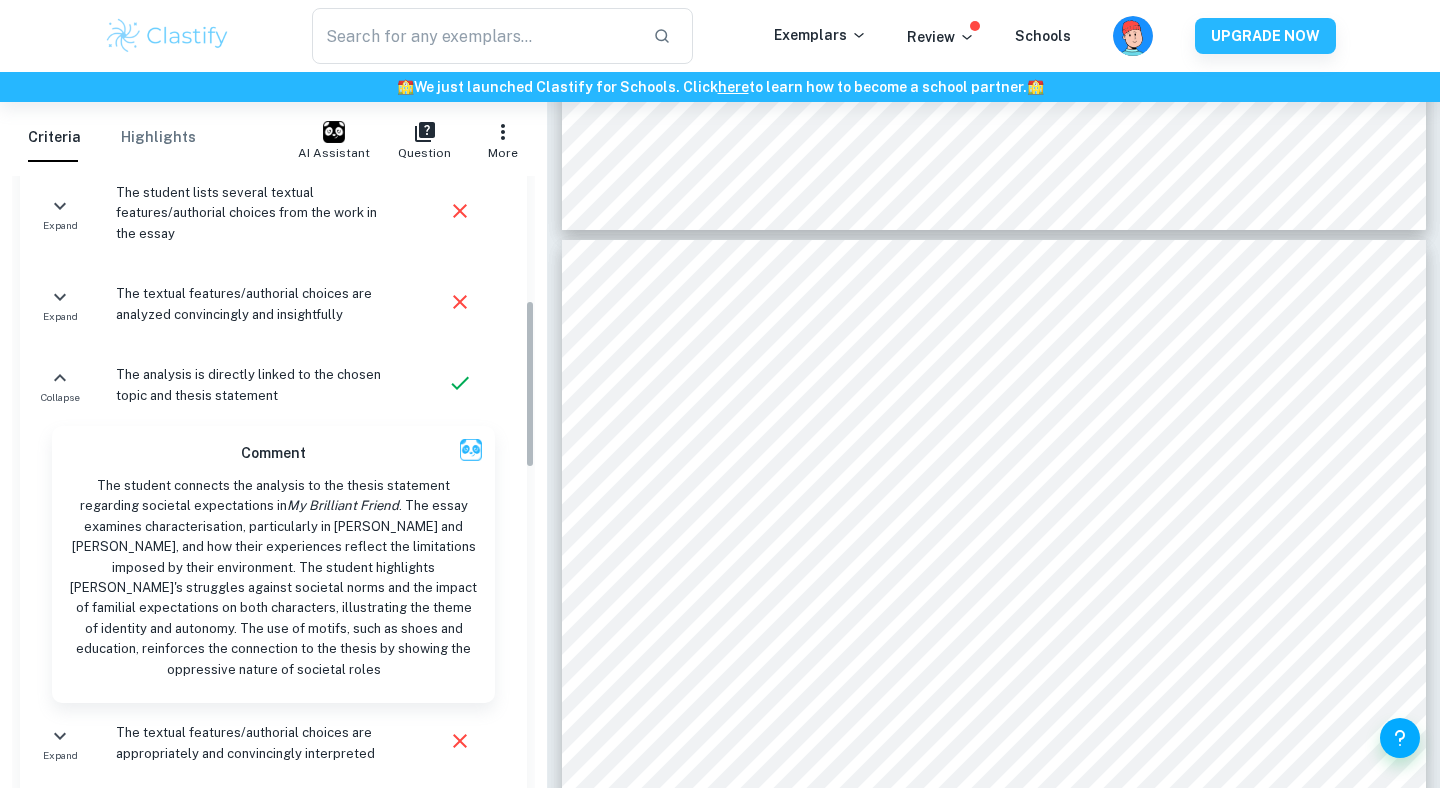 scroll, scrollTop: 456, scrollLeft: 0, axis: vertical 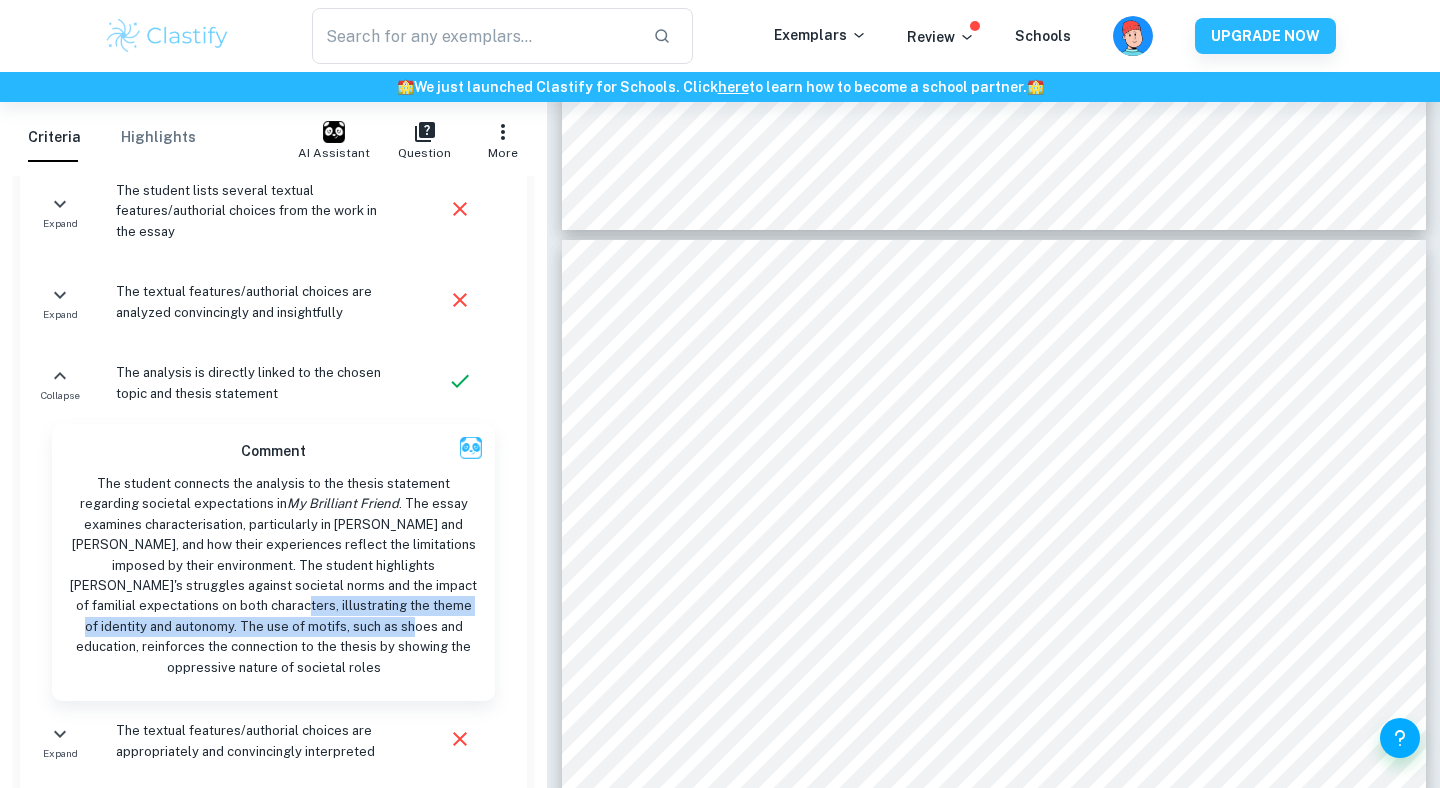 drag, startPoint x: 134, startPoint y: 605, endPoint x: 257, endPoint y: 629, distance: 125.31959 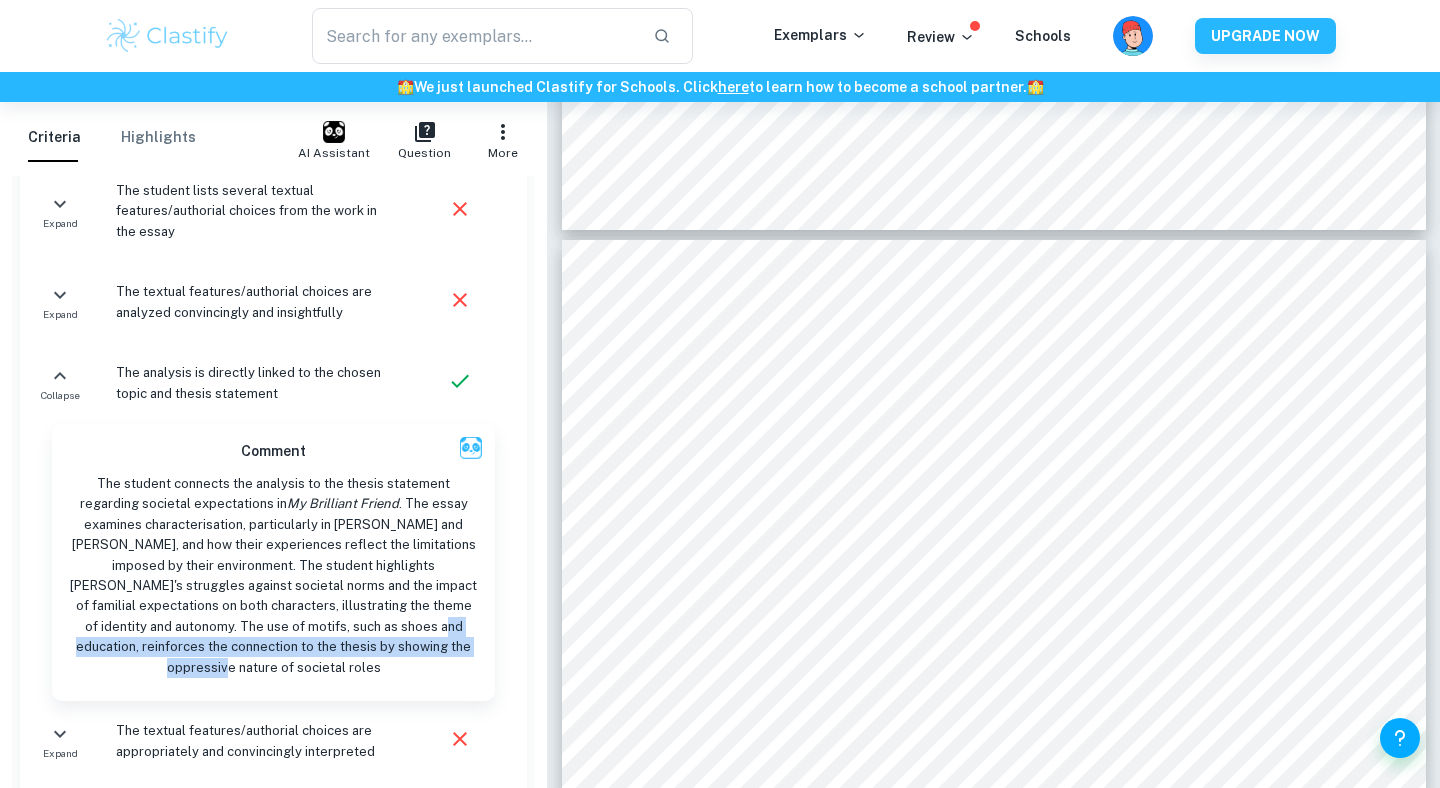 drag, startPoint x: 282, startPoint y: 631, endPoint x: 350, endPoint y: 671, distance: 78.892334 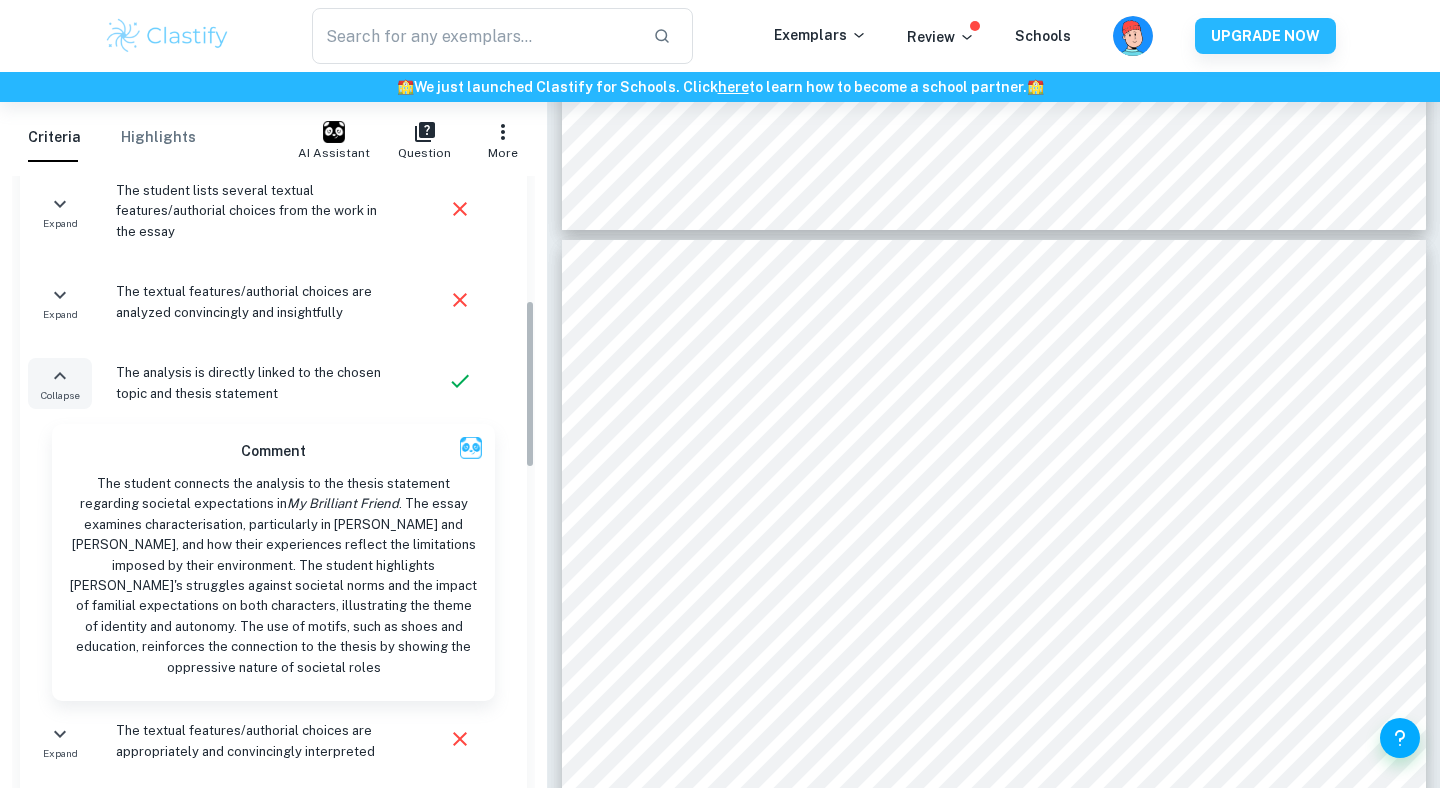 click 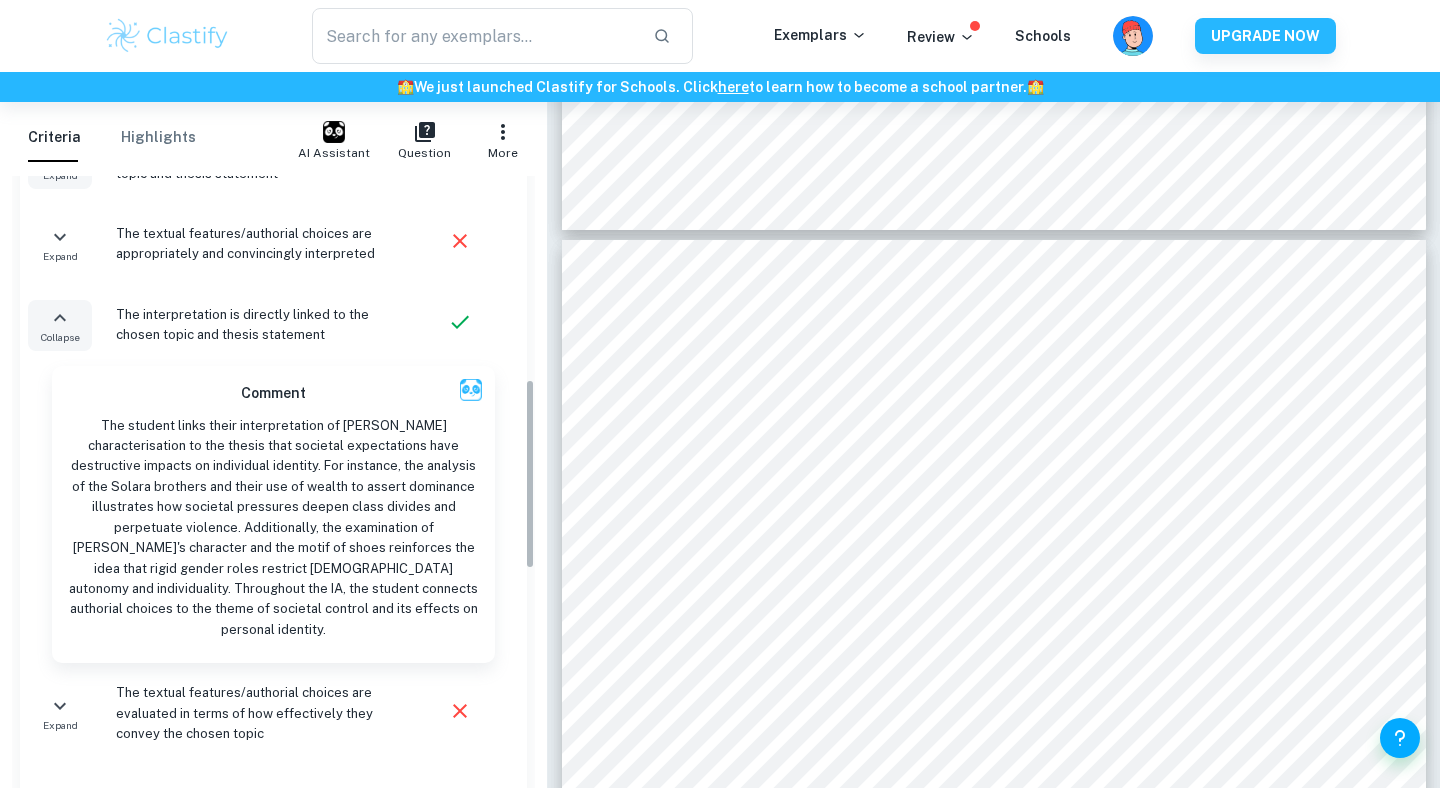 scroll, scrollTop: 681, scrollLeft: 0, axis: vertical 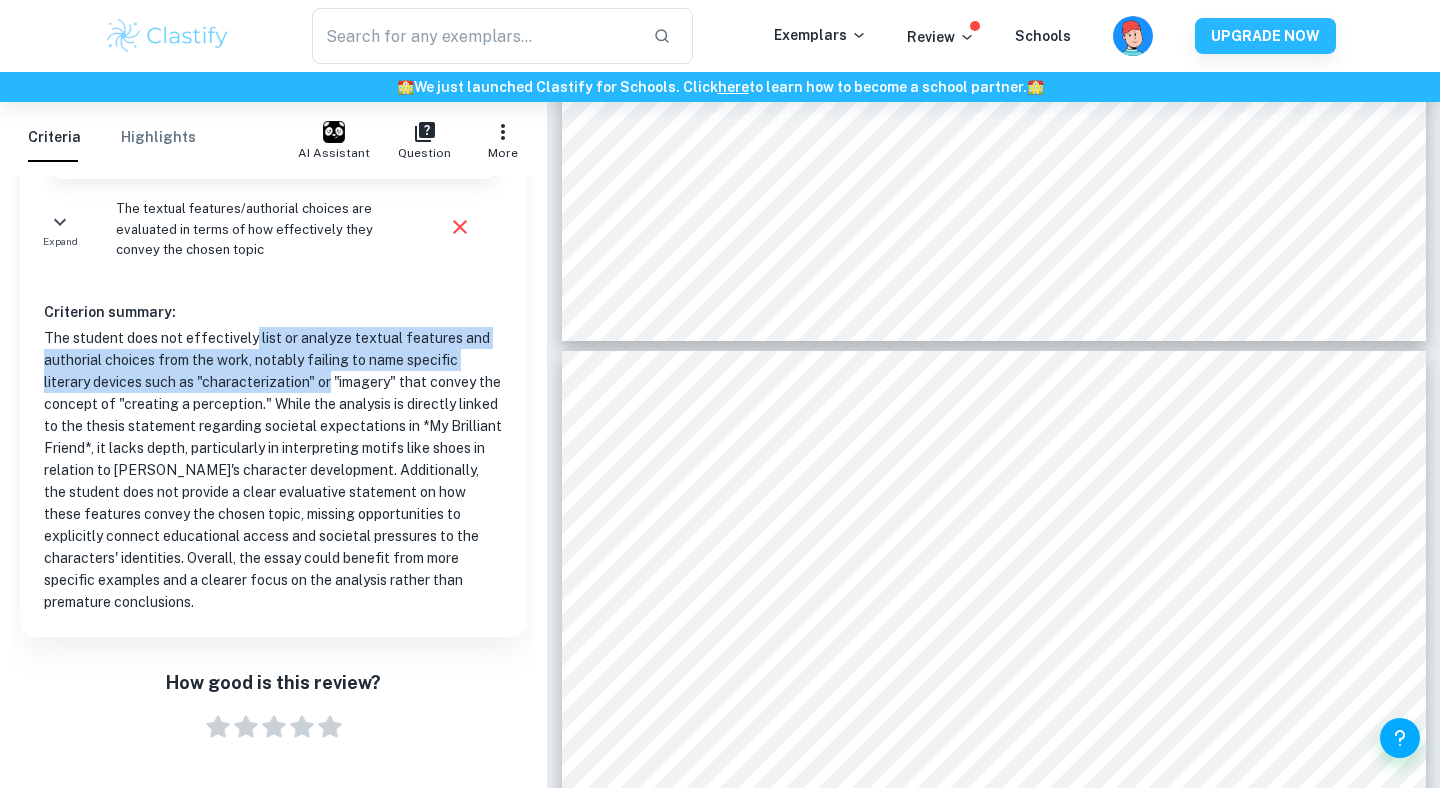 drag, startPoint x: 253, startPoint y: 319, endPoint x: 330, endPoint y: 360, distance: 87.23531 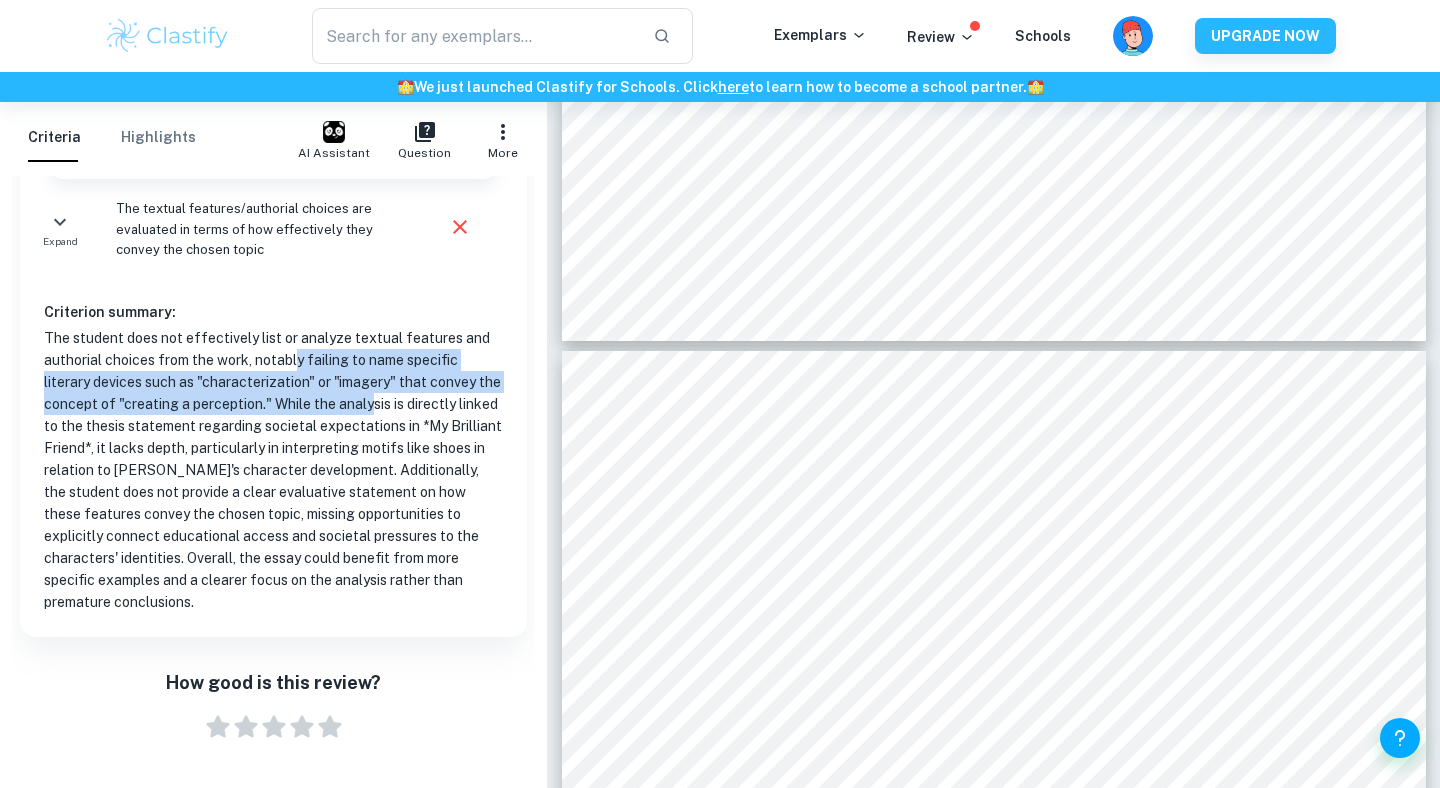 drag, startPoint x: 297, startPoint y: 342, endPoint x: 372, endPoint y: 391, distance: 89.587944 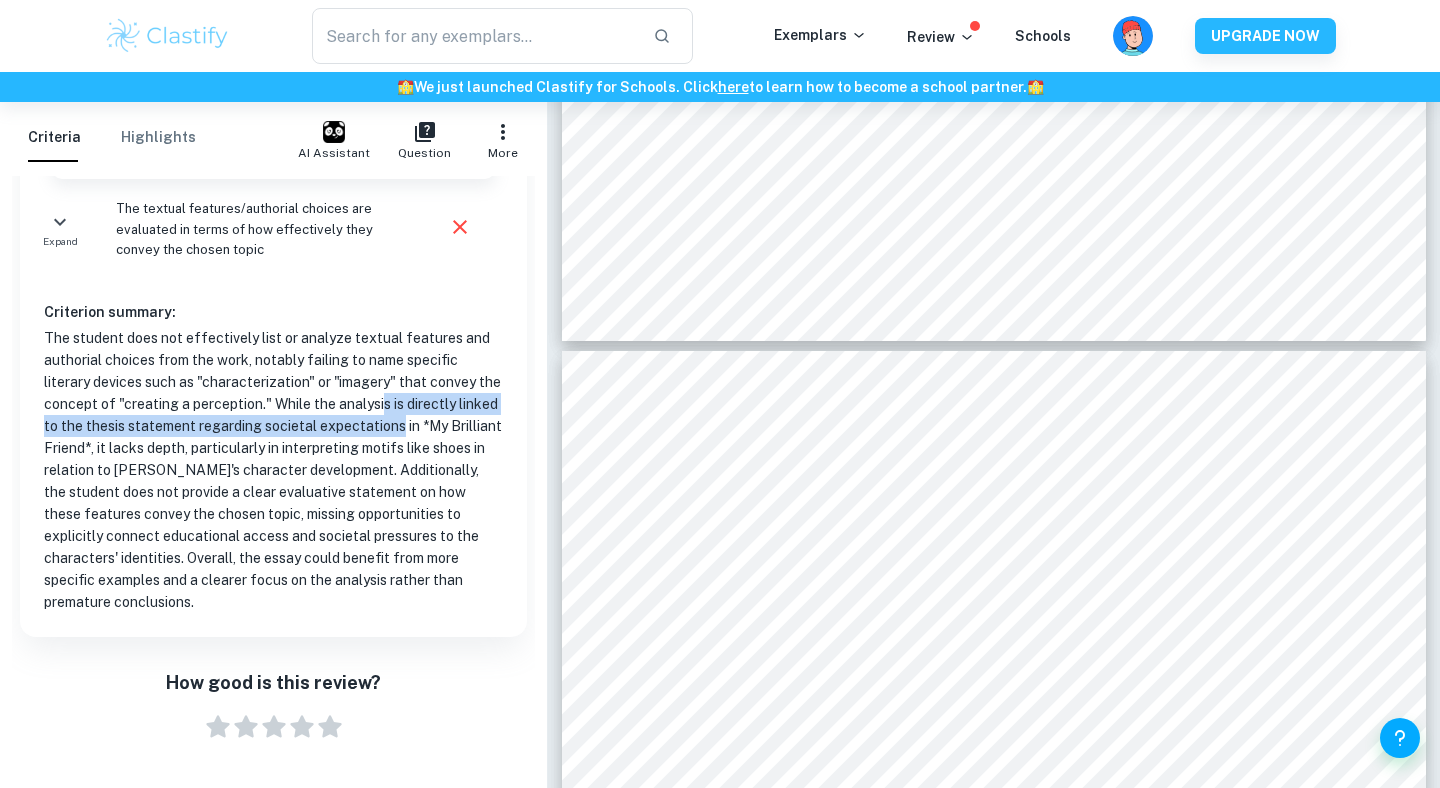 drag, startPoint x: 384, startPoint y: 386, endPoint x: 399, endPoint y: 406, distance: 25 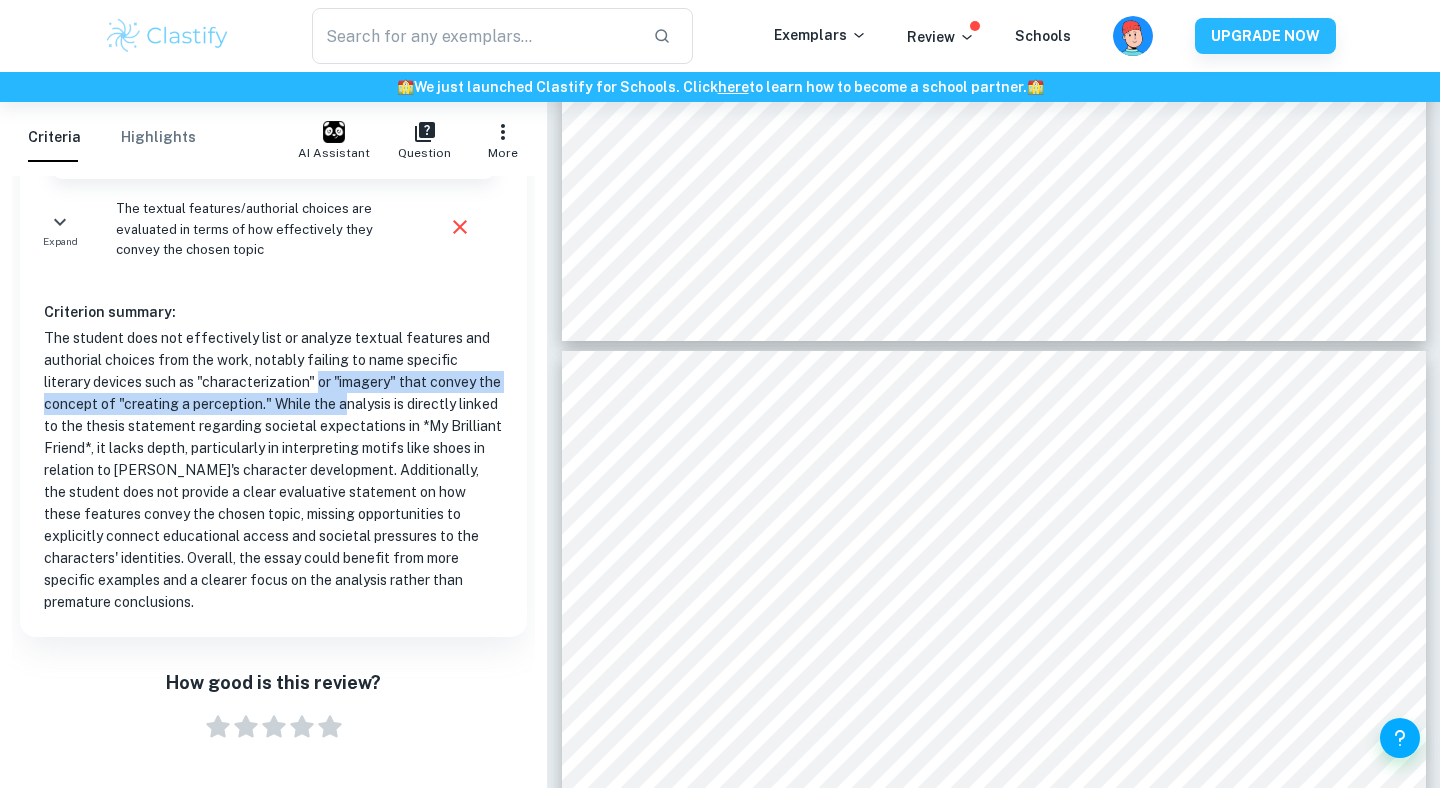 drag, startPoint x: 320, startPoint y: 358, endPoint x: 345, endPoint y: 378, distance: 32.01562 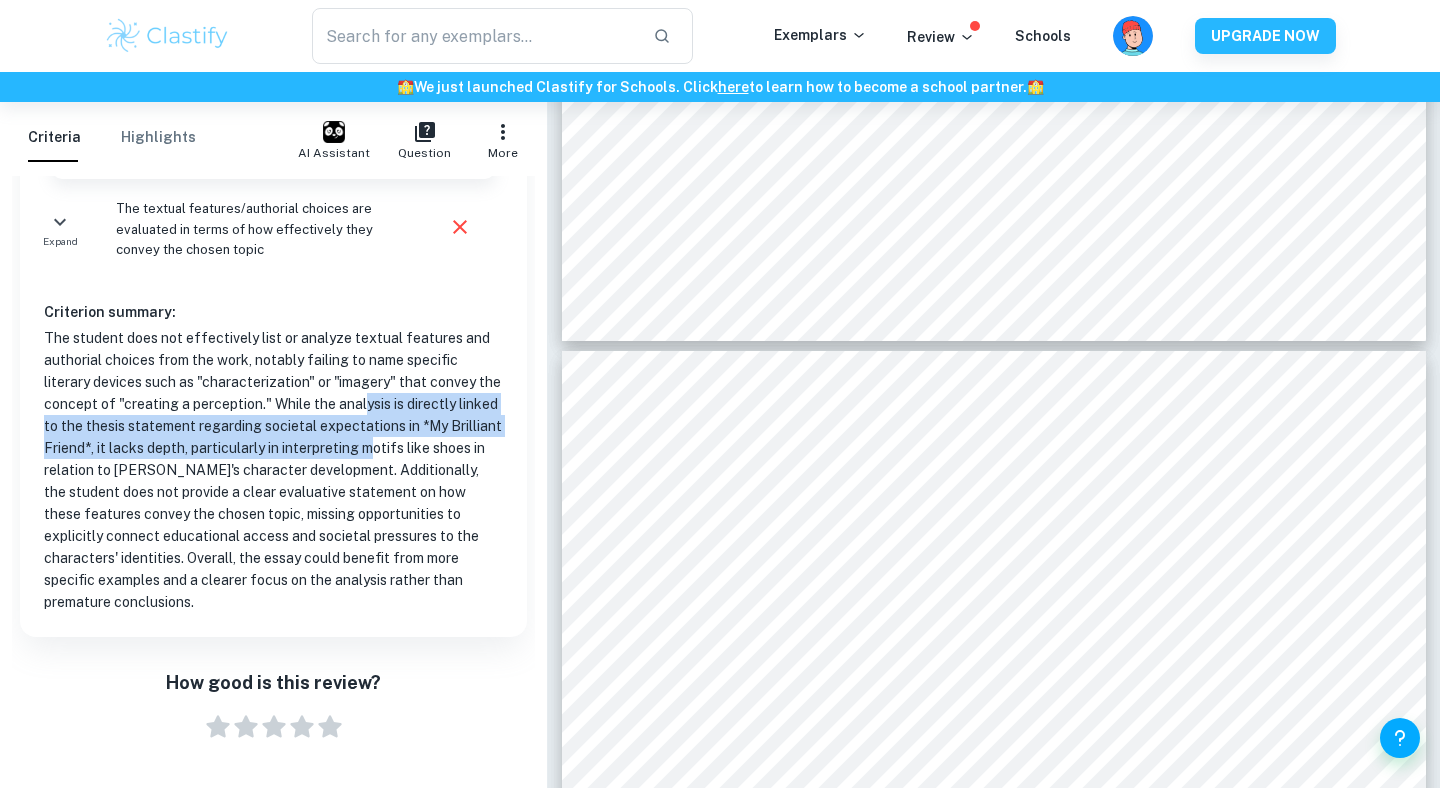 drag, startPoint x: 364, startPoint y: 394, endPoint x: 380, endPoint y: 421, distance: 31.38471 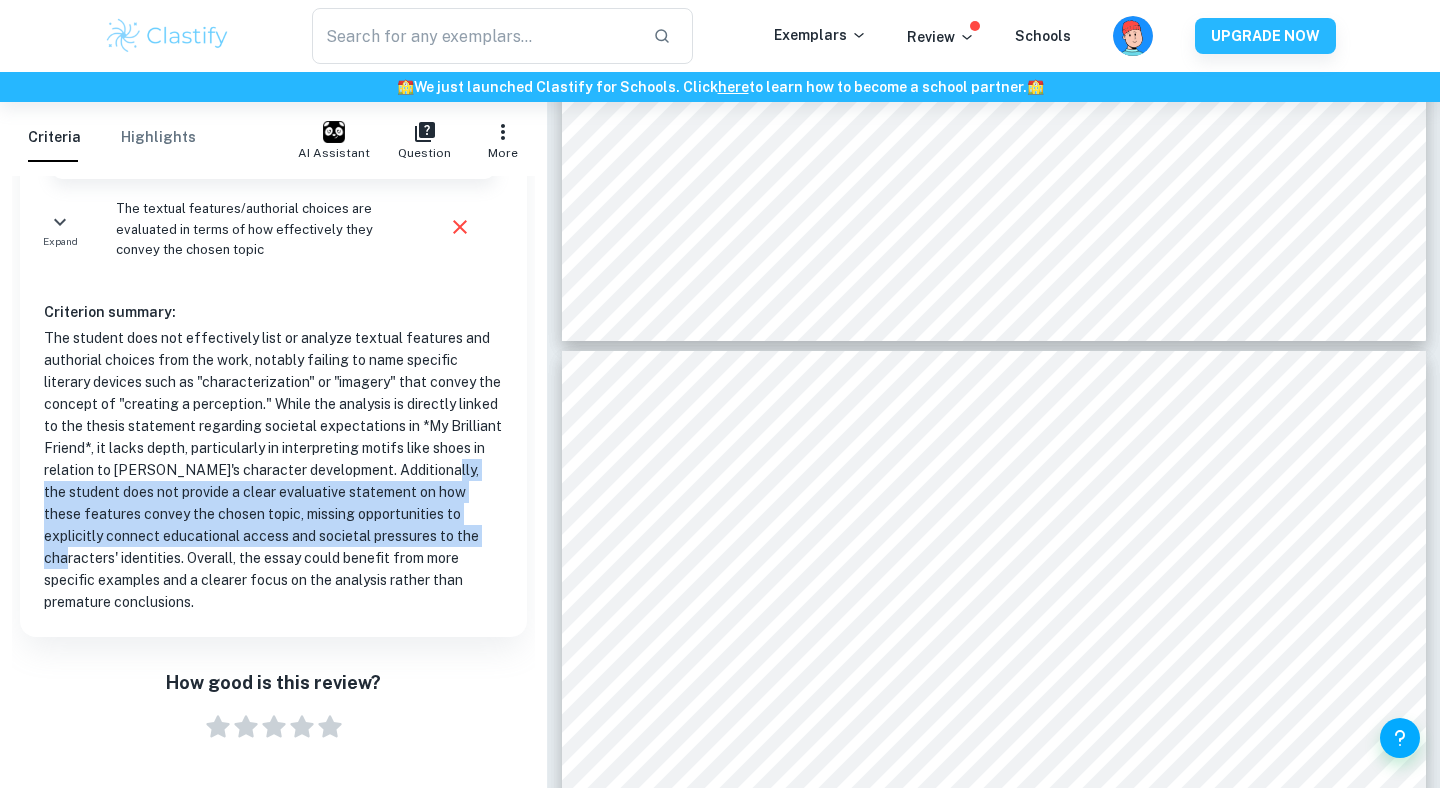drag, startPoint x: 417, startPoint y: 451, endPoint x: 437, endPoint y: 519, distance: 70.88018 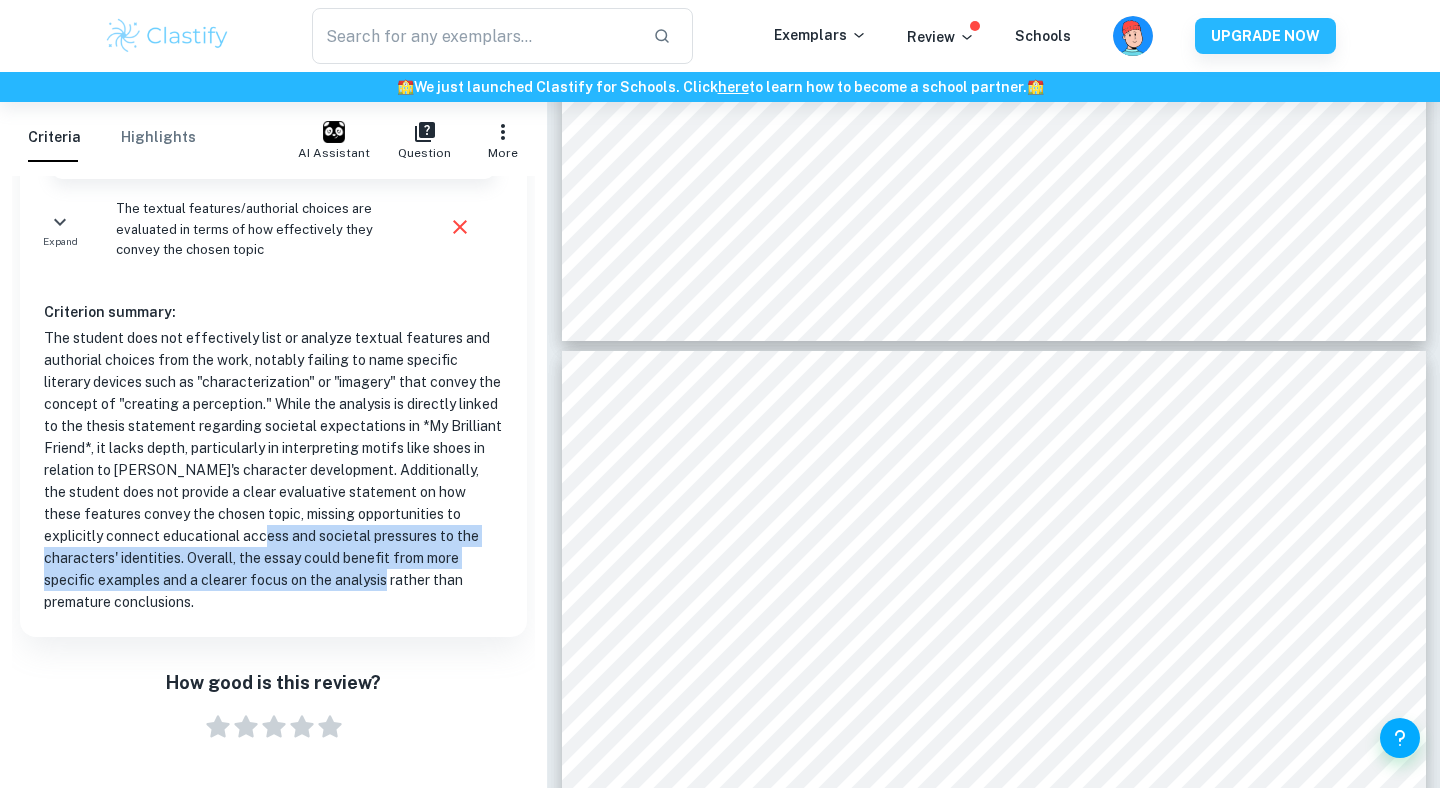 drag, startPoint x: 204, startPoint y: 518, endPoint x: 278, endPoint y: 556, distance: 83.18654 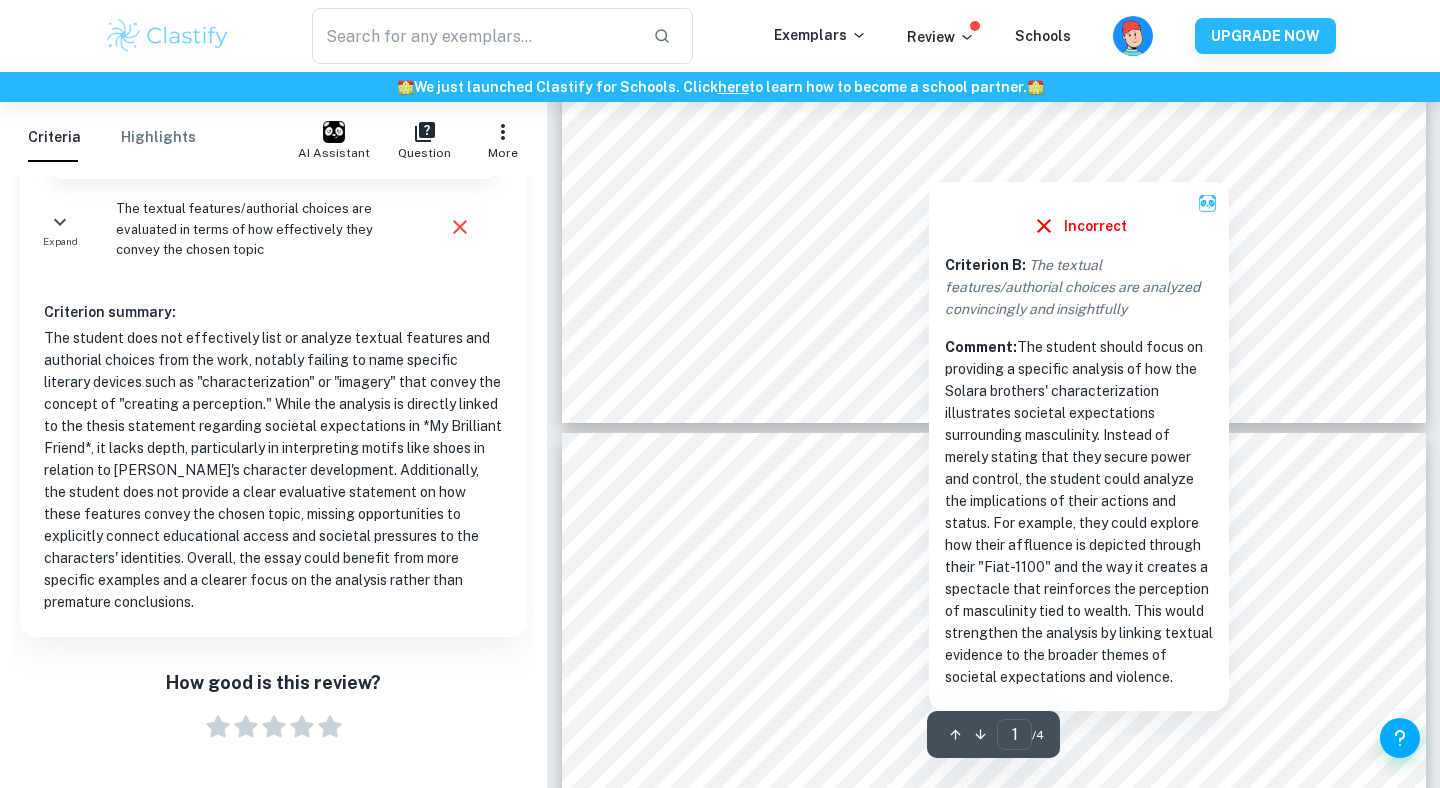 scroll, scrollTop: 820, scrollLeft: 0, axis: vertical 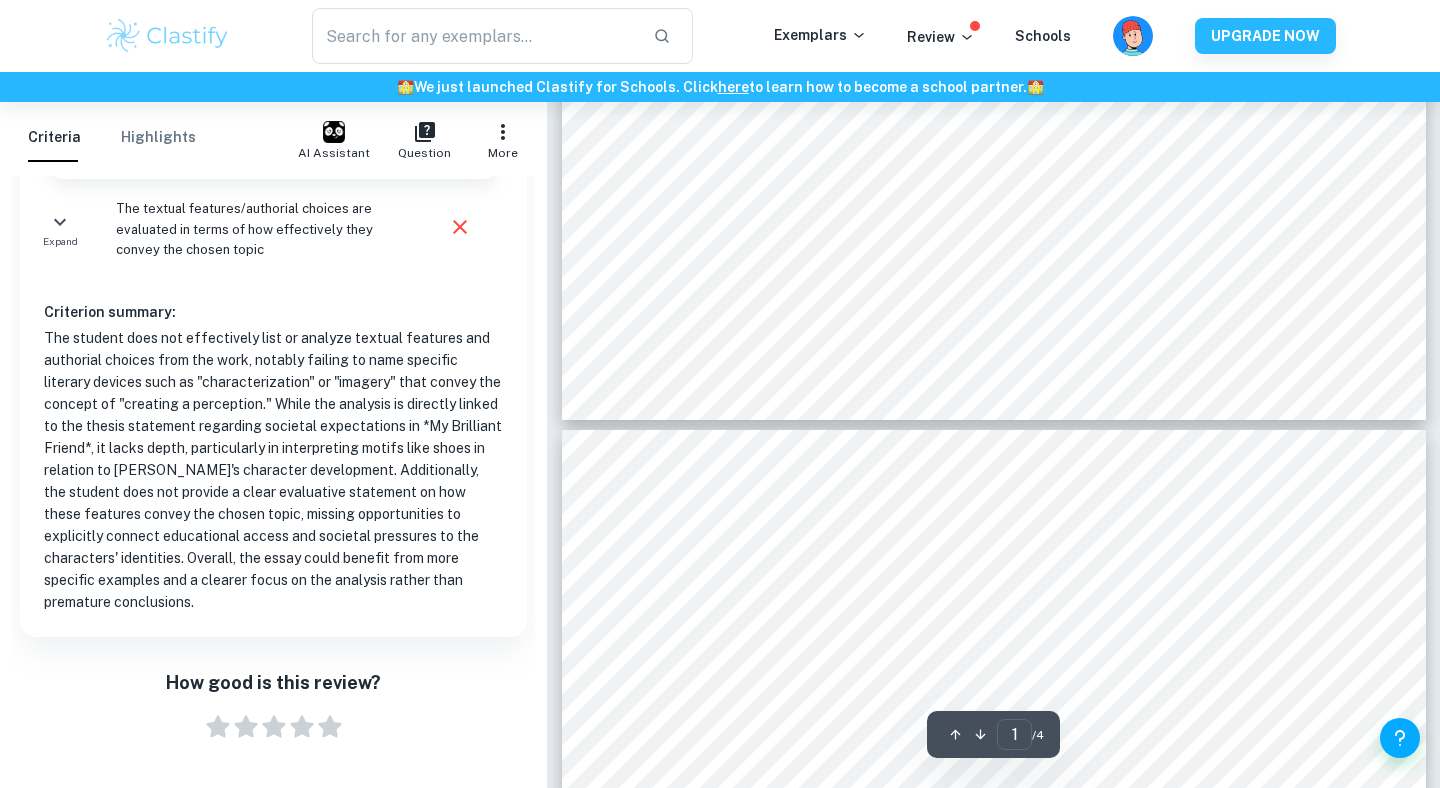 type on "2" 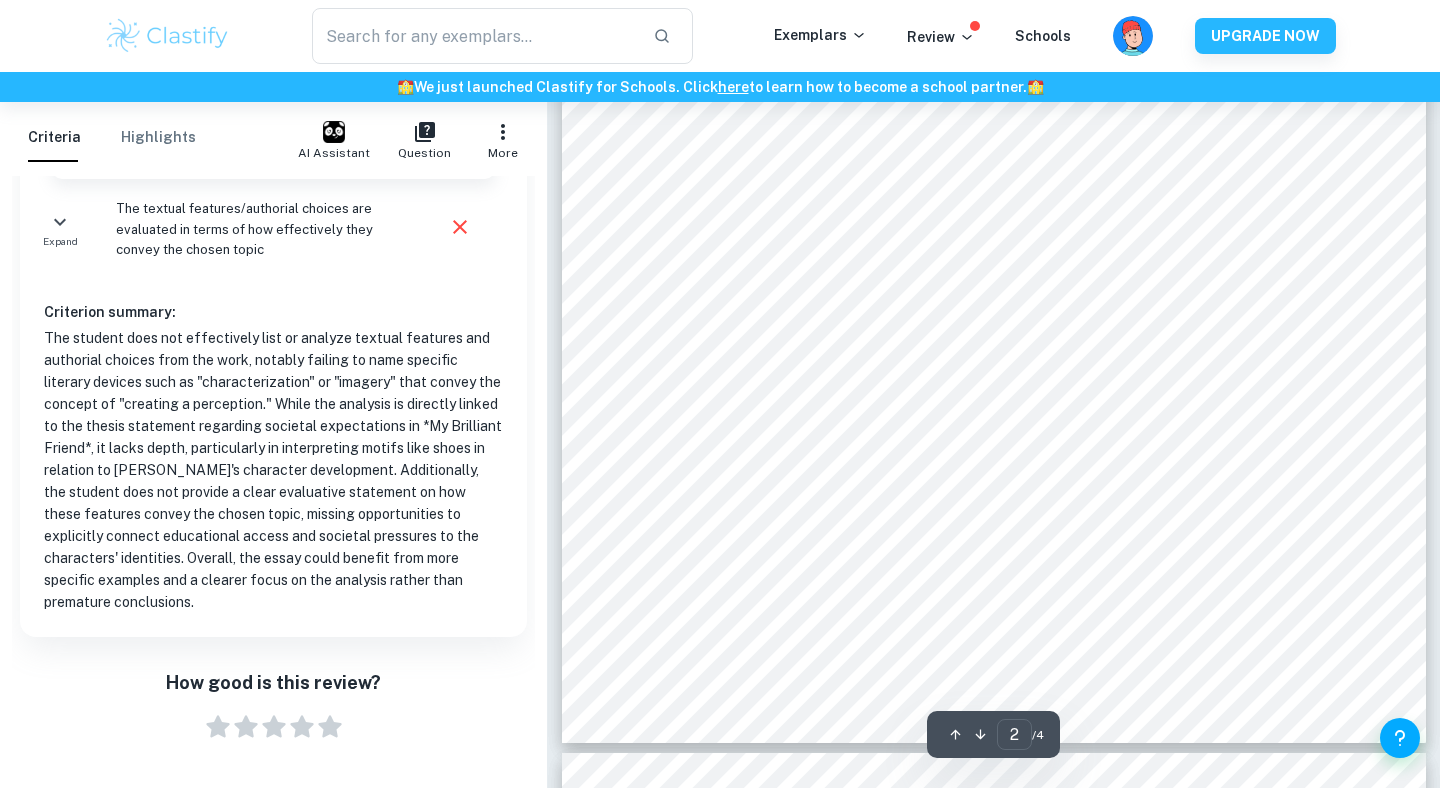 scroll, scrollTop: 1627, scrollLeft: 0, axis: vertical 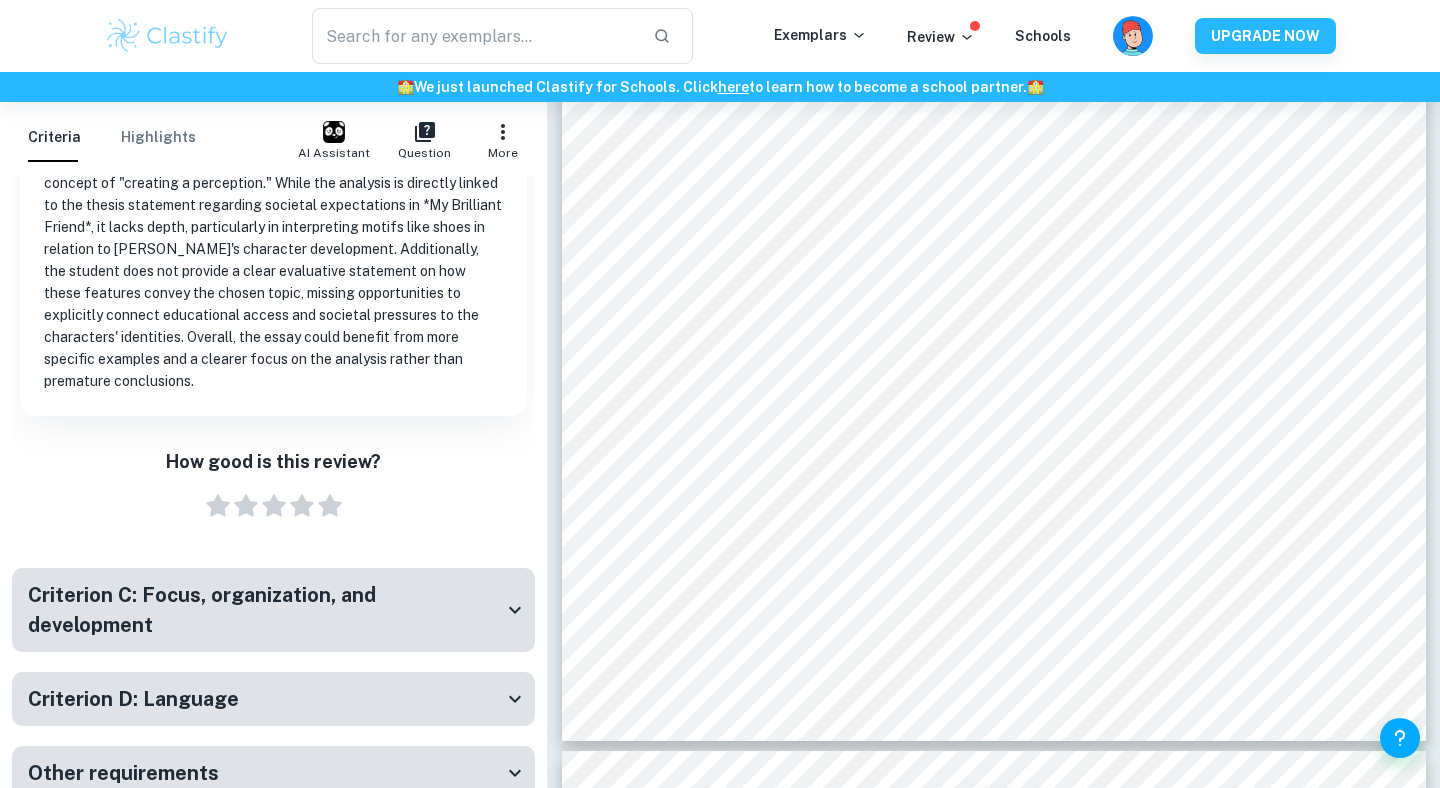 click on "Criterion C: Focus, organization, and development" at bounding box center (265, 610) 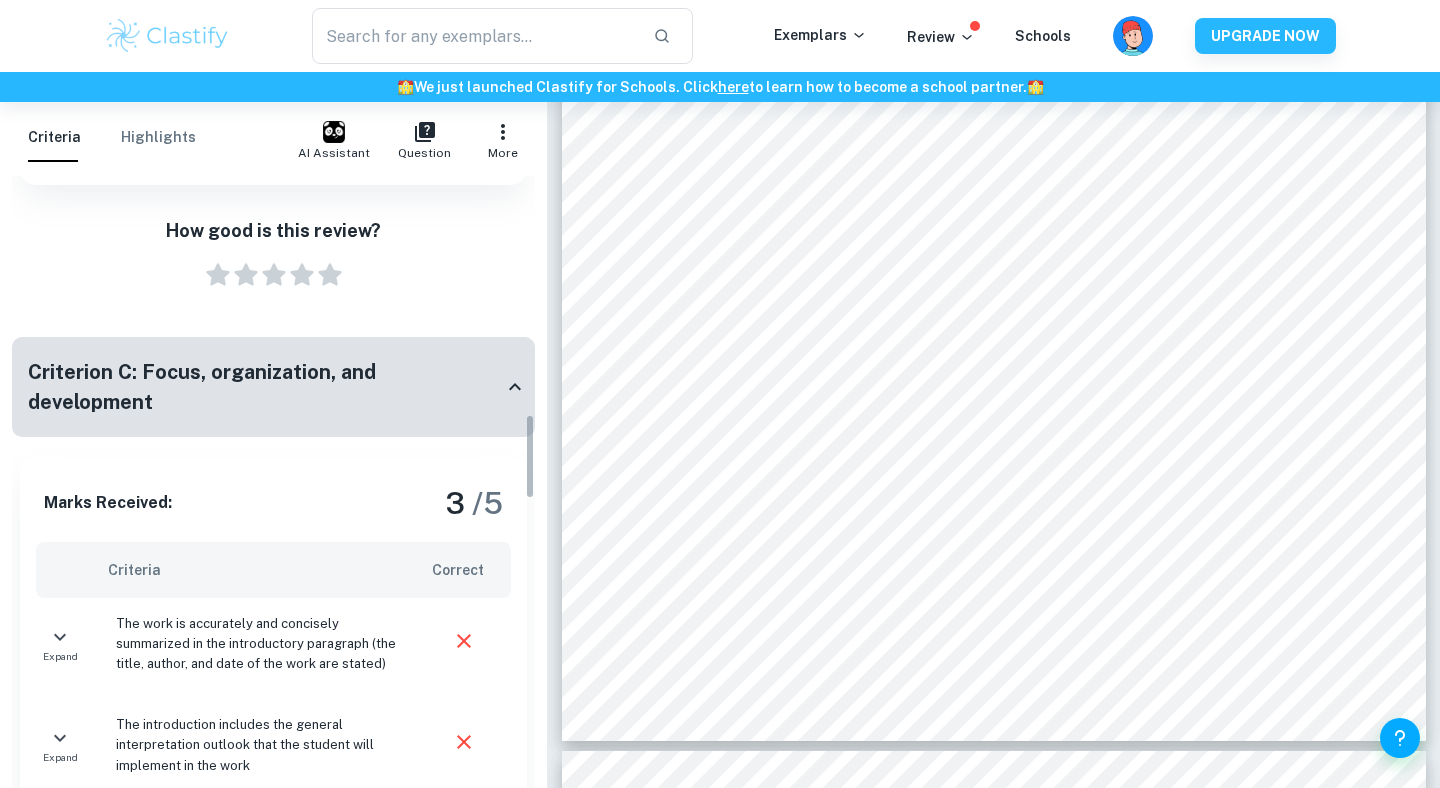 scroll, scrollTop: 1780, scrollLeft: 0, axis: vertical 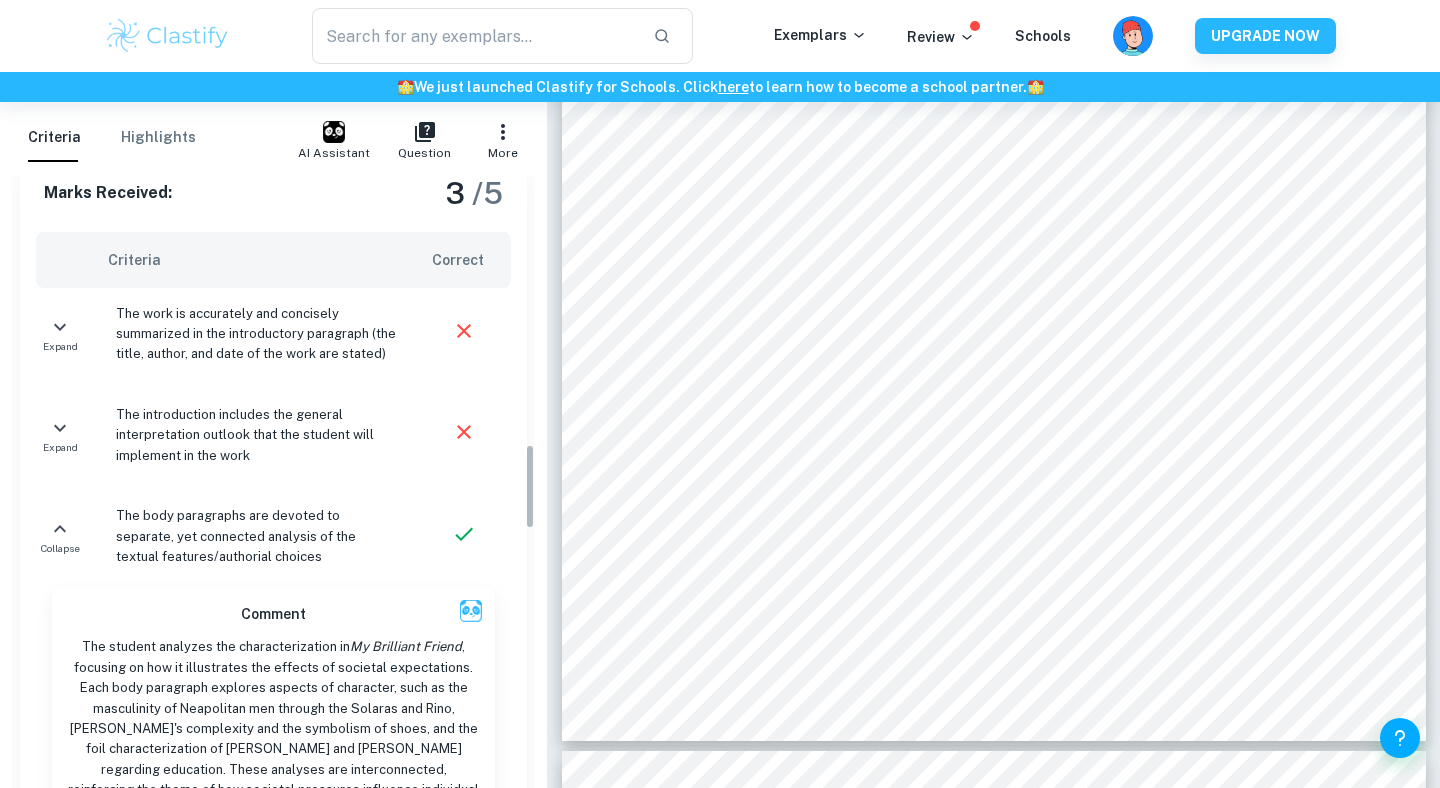 click at bounding box center (273, 486) 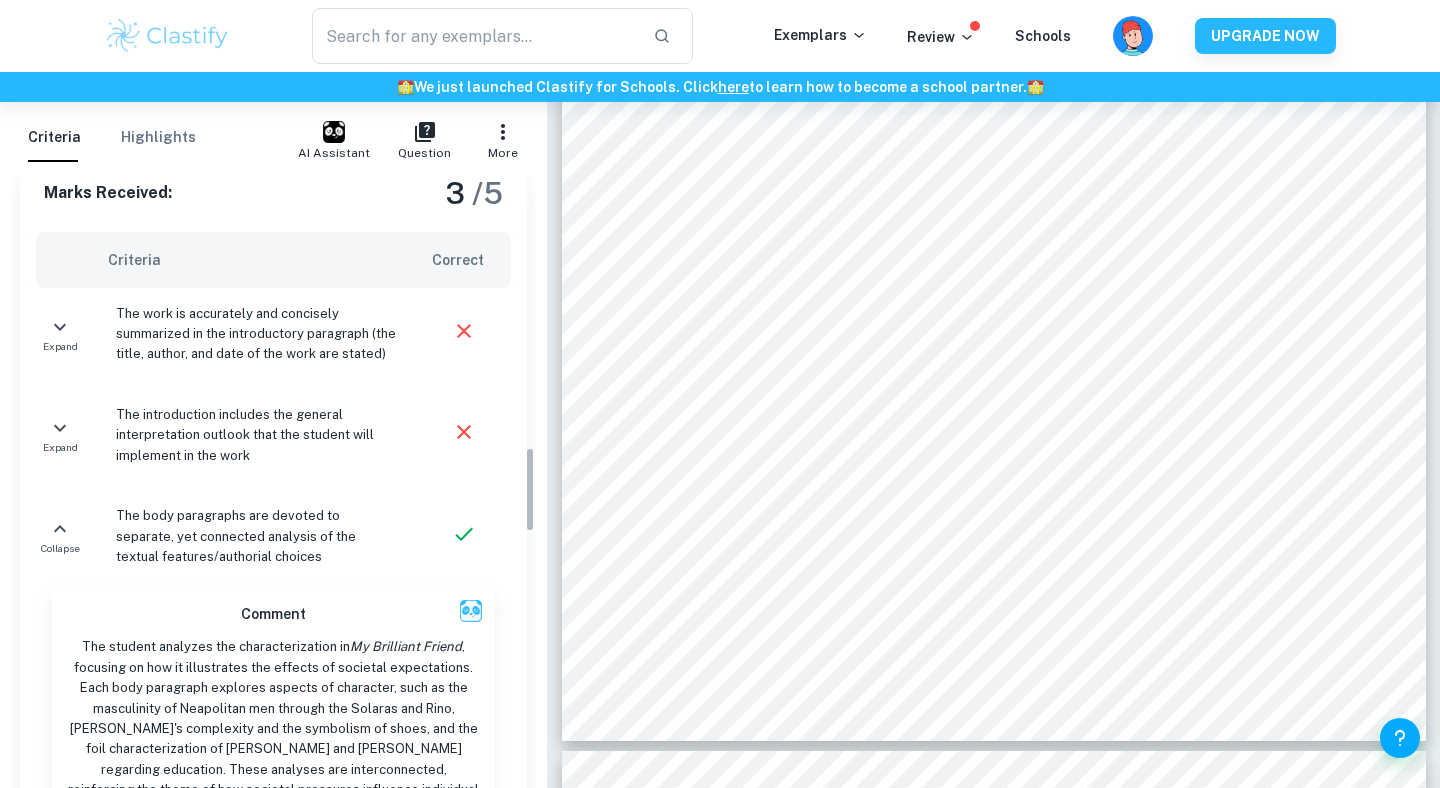 scroll, scrollTop: 1950, scrollLeft: 0, axis: vertical 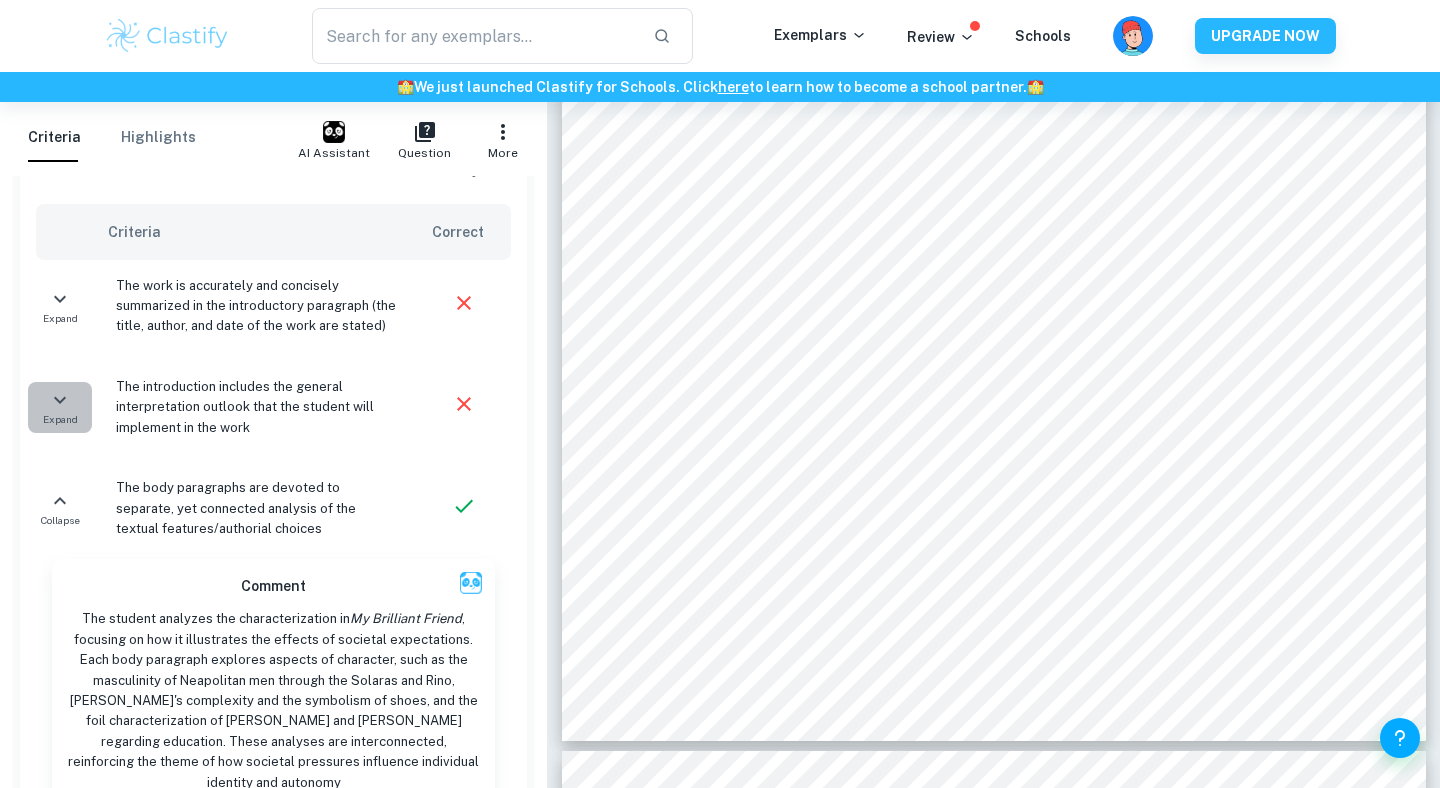click 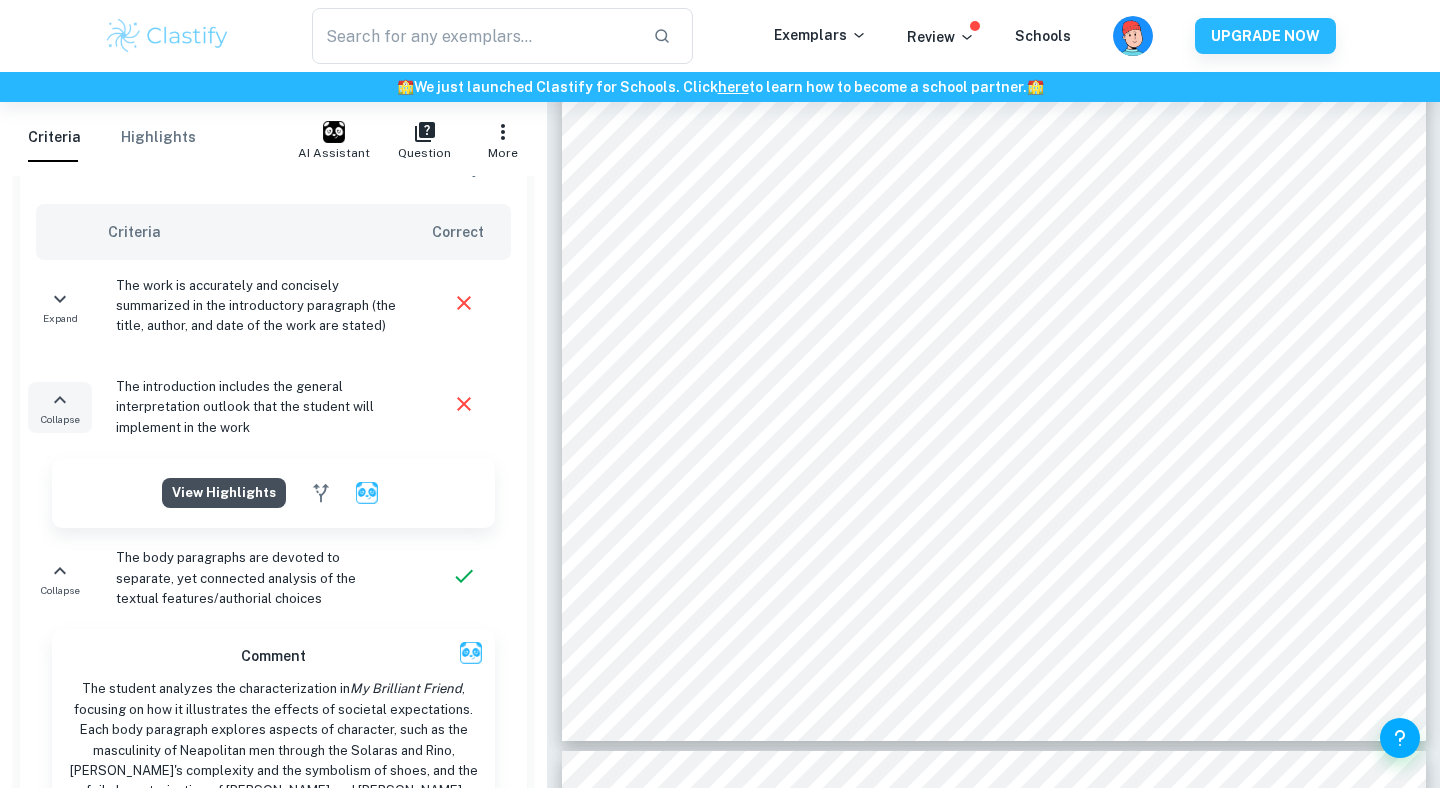 click on "View highlights" at bounding box center (224, 493) 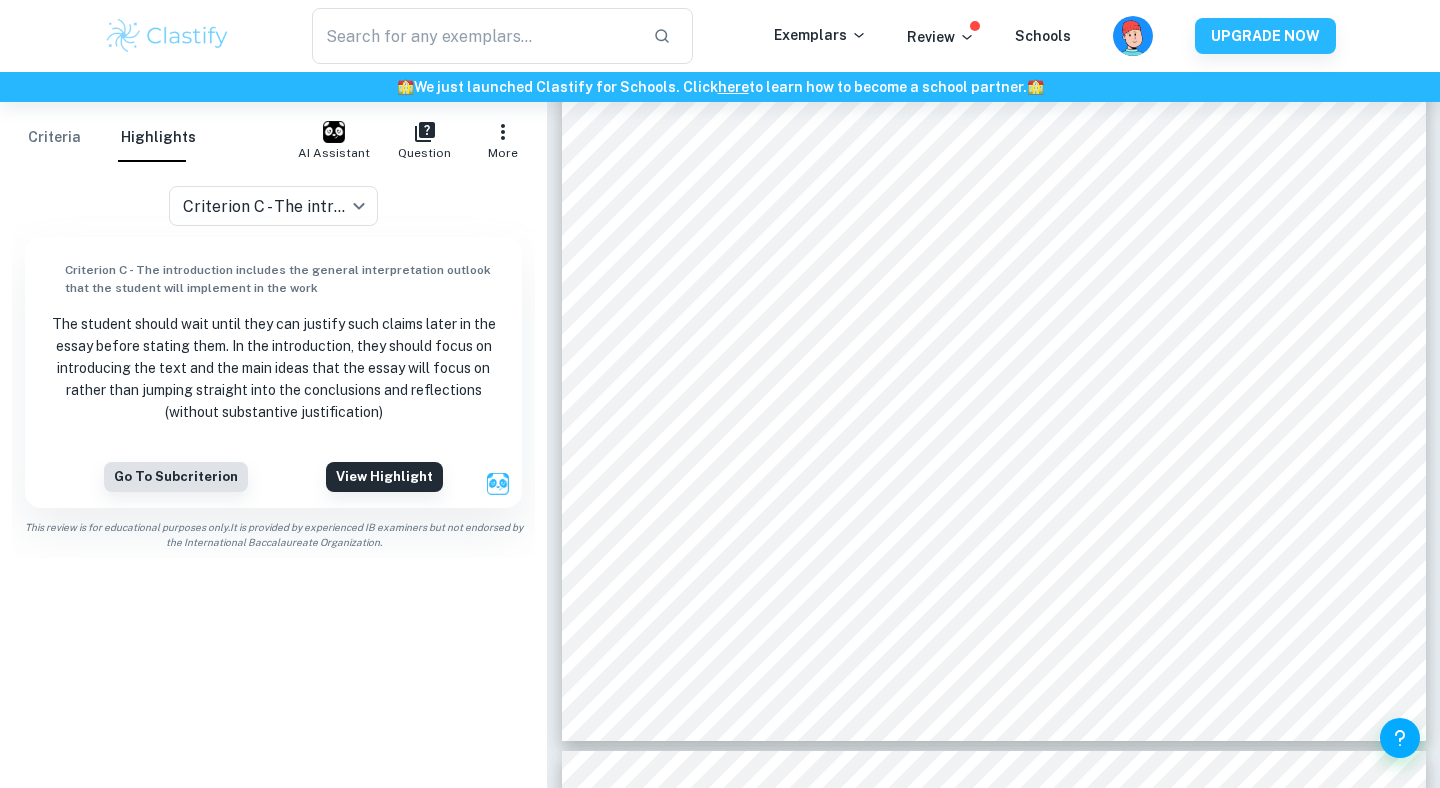 scroll, scrollTop: 0, scrollLeft: 0, axis: both 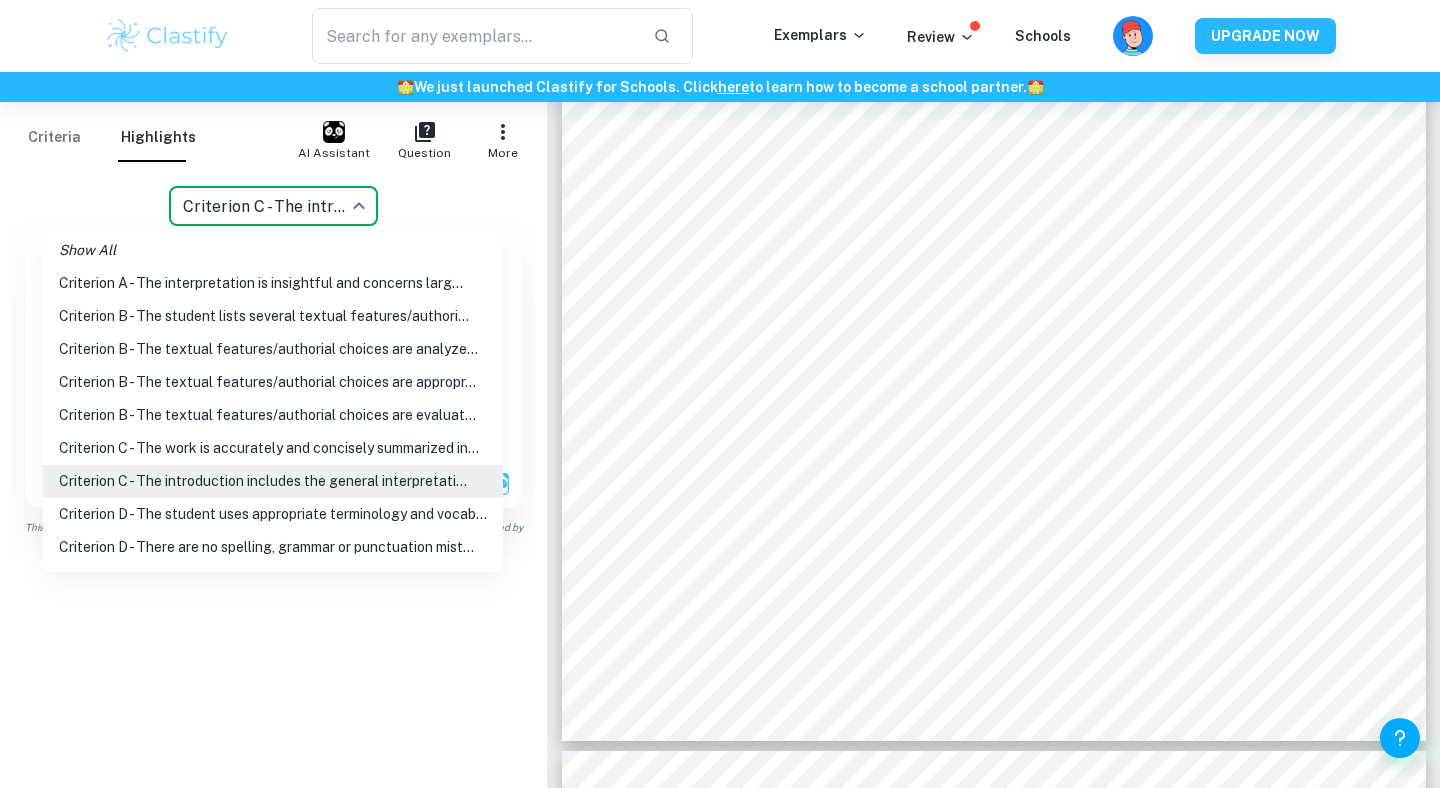 click on "We value your privacy We use cookies to enhance your browsing experience, serve personalised ads or content, and analyse our traffic. By clicking "Accept All", you consent to our use of cookies.   Cookie Policy Customise   Reject All   Accept All   Customise Consent Preferences   We use cookies to help you navigate efficiently and perform certain functions. You will find detailed information about all cookies under each consent category below. The cookies that are categorised as "Necessary" are stored on your browser as they are essential for enabling the basic functionalities of the site. ...  Show more For more information on how Google's third-party cookies operate and handle your data, see:   Google Privacy Policy Necessary Always Active Necessary cookies are required to enable the basic features of this site, such as providing secure log-in or adjusting your consent preferences. These cookies do not store any personally identifiable data. Functional Analytics Performance Advertisement Uncategorised" at bounding box center [720, -1131] 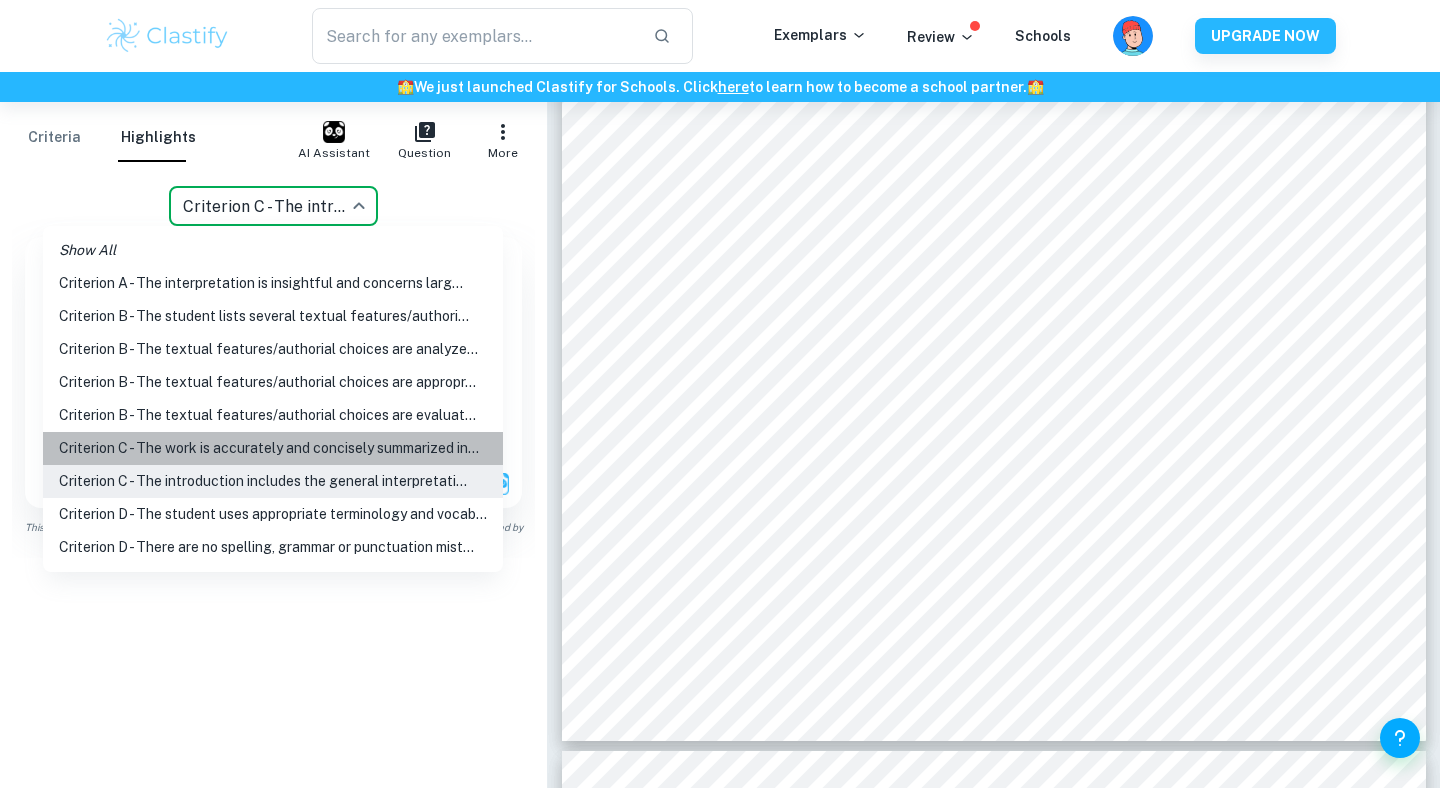 click on "Criterion C - The work is accurately and concisely summarized in..." at bounding box center [273, 448] 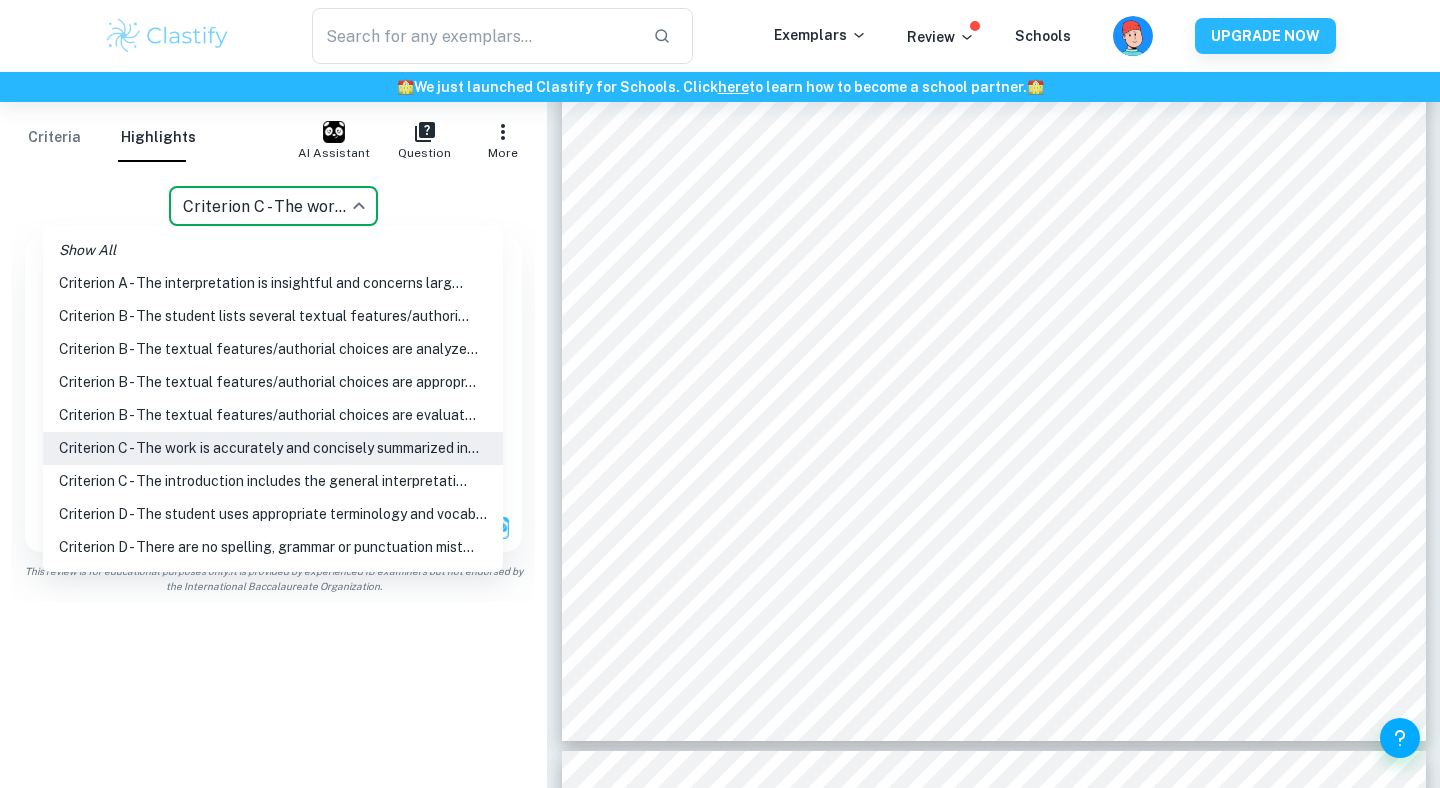 click on "We value your privacy We use cookies to enhance your browsing experience, serve personalised ads or content, and analyse our traffic. By clicking "Accept All", you consent to our use of cookies.   Cookie Policy Customise   Reject All   Accept All   Customise Consent Preferences   We use cookies to help you navigate efficiently and perform certain functions. You will find detailed information about all cookies under each consent category below. The cookies that are categorised as "Necessary" are stored on your browser as they are essential for enabling the basic functionalities of the site. ...  Show more For more information on how Google's third-party cookies operate and handle your data, see:   Google Privacy Policy Necessary Always Active Necessary cookies are required to enable the basic features of this site, such as providing secure log-in or adjusting your consent preferences. These cookies do not store any personally identifiable data. Functional Analytics Performance Advertisement Uncategorised" at bounding box center (720, -1131) 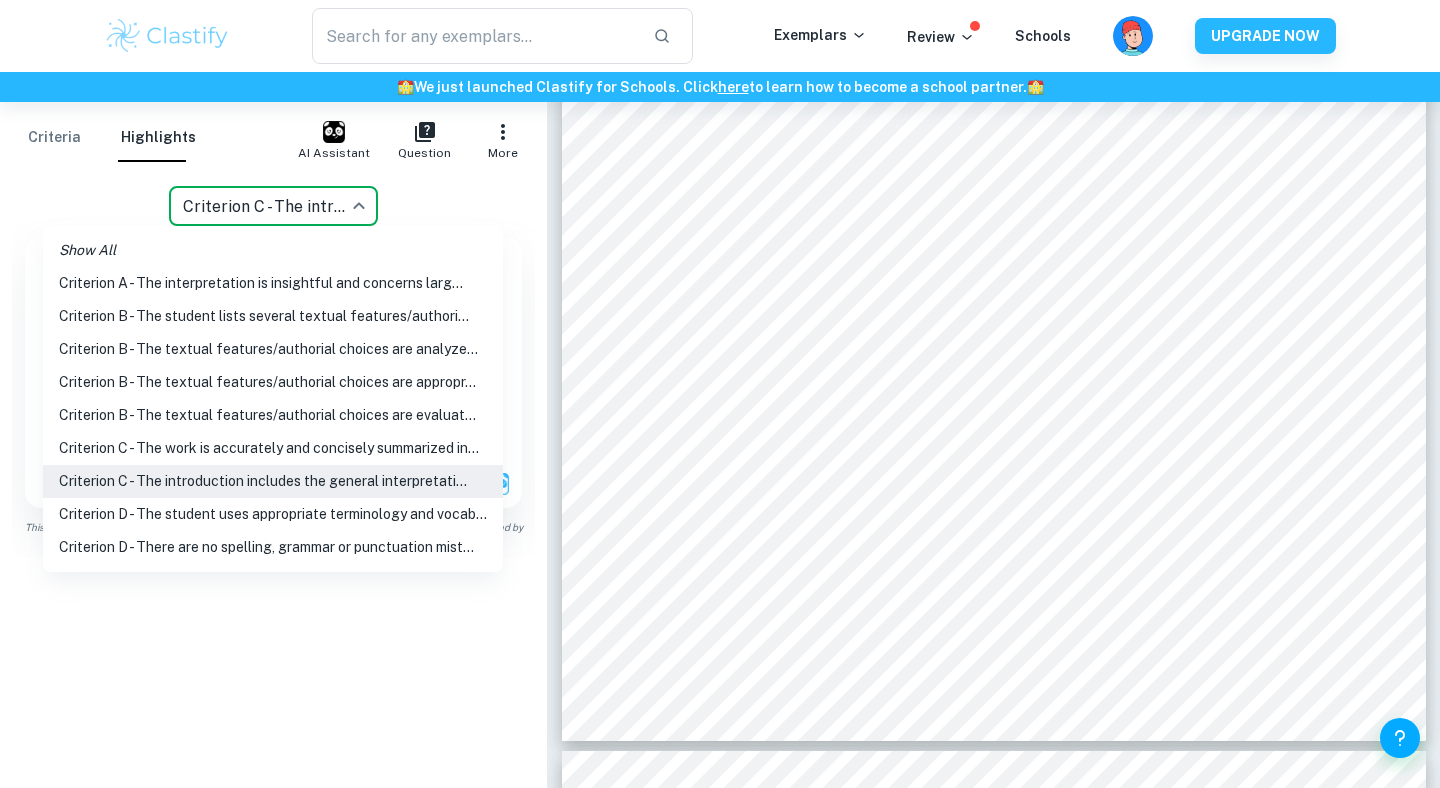 click on "We value your privacy We use cookies to enhance your browsing experience, serve personalised ads or content, and analyse our traffic. By clicking "Accept All", you consent to our use of cookies.   Cookie Policy Customise   Reject All   Accept All   Customise Consent Preferences   We use cookies to help you navigate efficiently and perform certain functions. You will find detailed information about all cookies under each consent category below. The cookies that are categorised as "Necessary" are stored on your browser as they are essential for enabling the basic functionalities of the site. ...  Show more For more information on how Google's third-party cookies operate and handle your data, see:   Google Privacy Policy Necessary Always Active Necessary cookies are required to enable the basic features of this site, such as providing secure log-in or adjusting your consent preferences. These cookies do not store any personally identifiable data. Functional Analytics Performance Advertisement Uncategorised" at bounding box center [720, -1131] 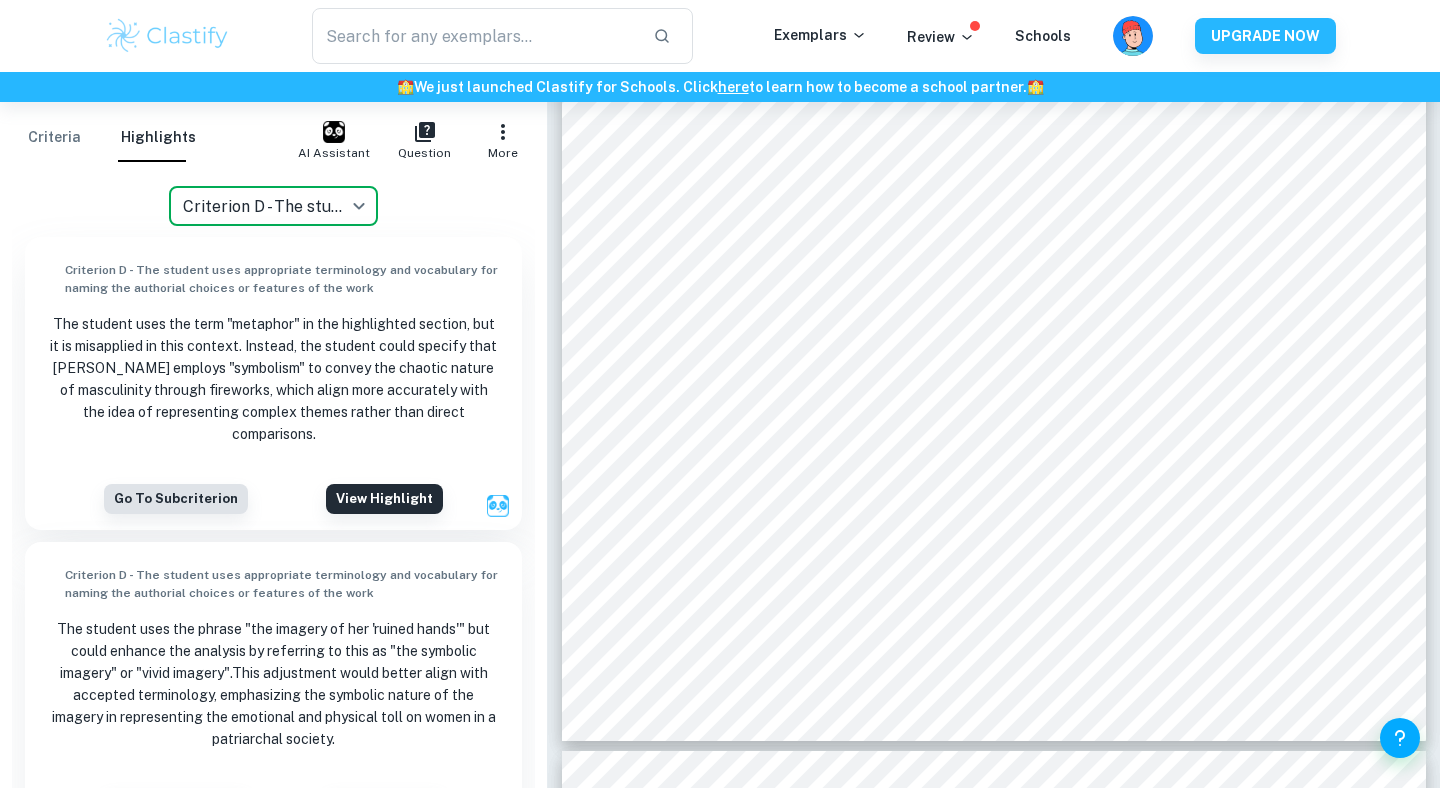 scroll, scrollTop: 70, scrollLeft: 0, axis: vertical 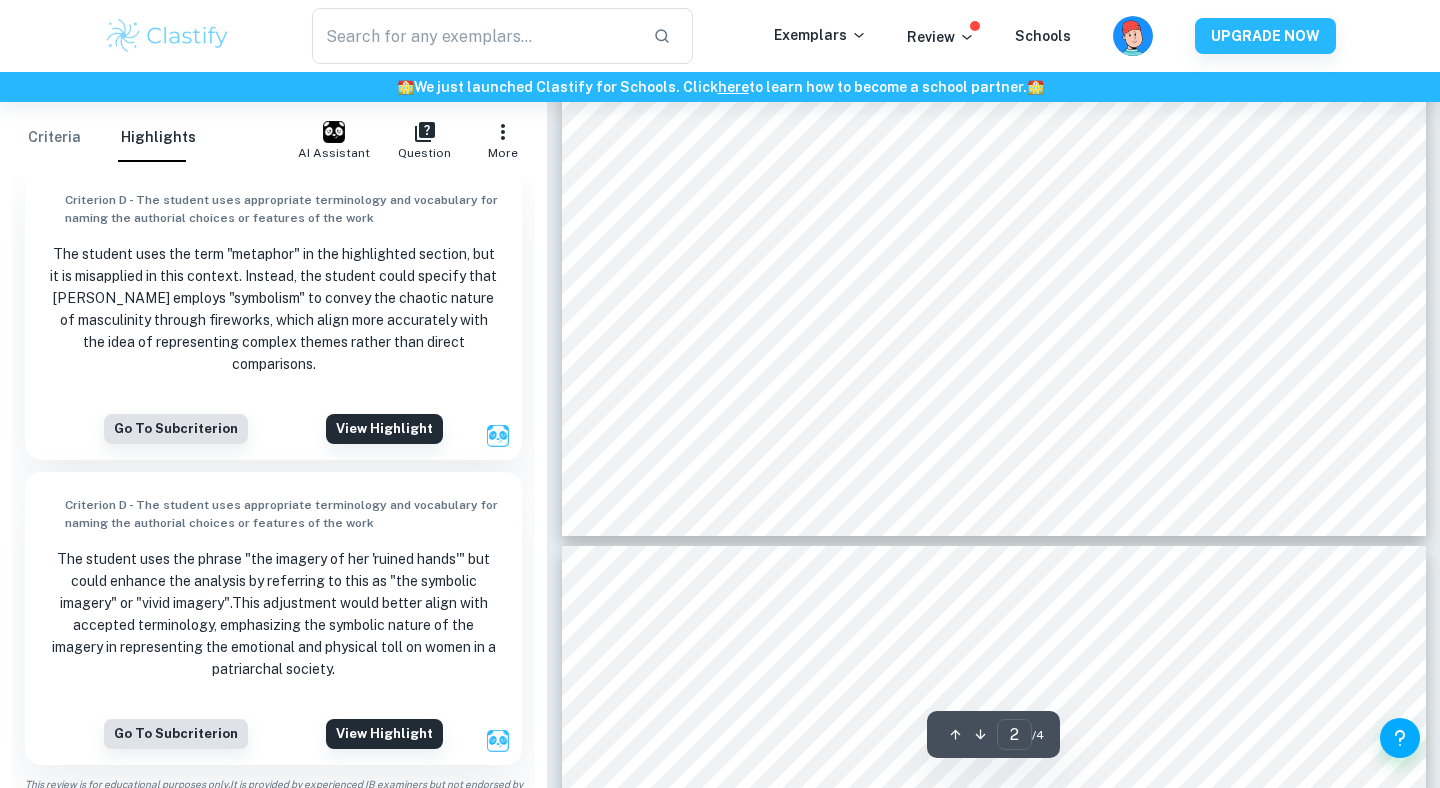 type on "3" 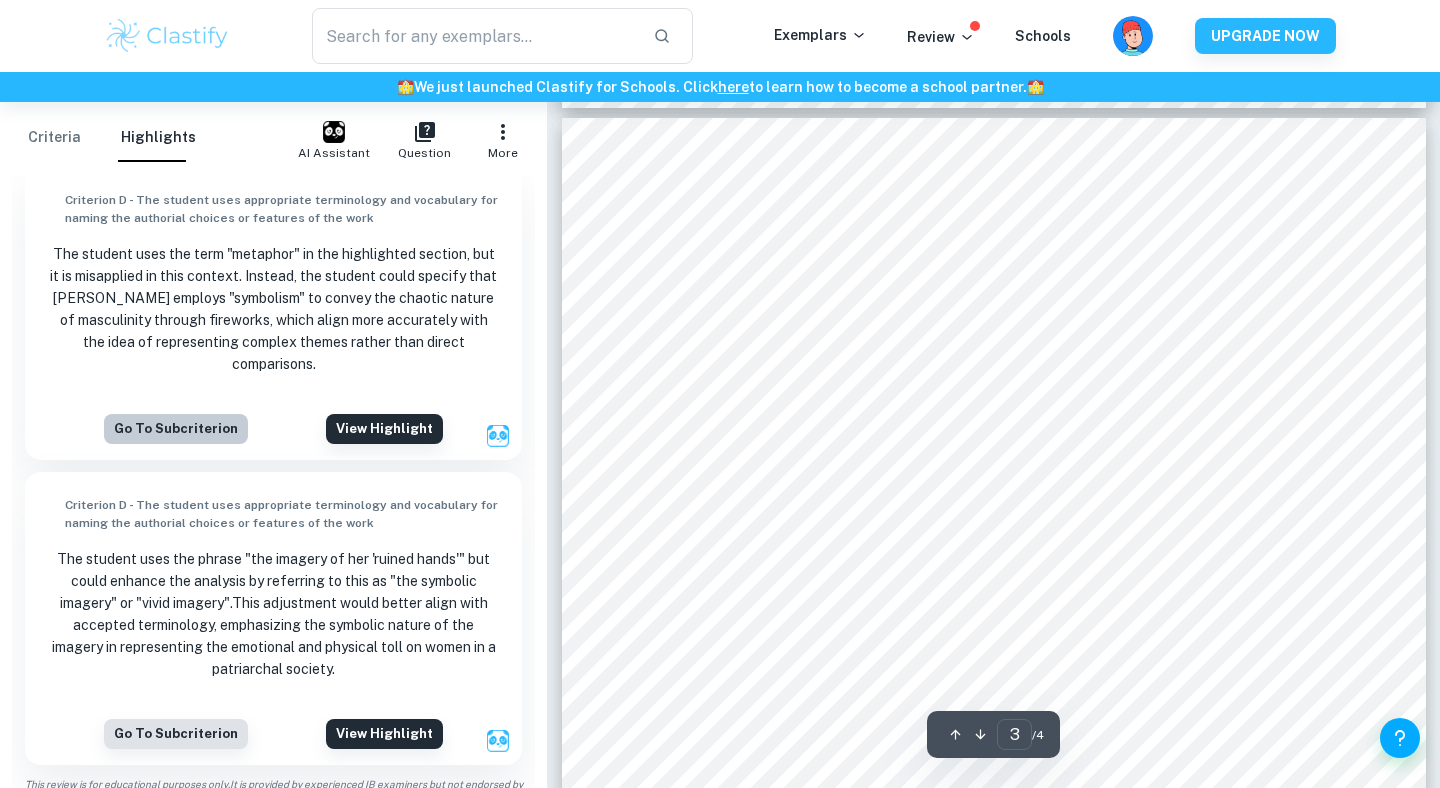scroll, scrollTop: 2636, scrollLeft: 0, axis: vertical 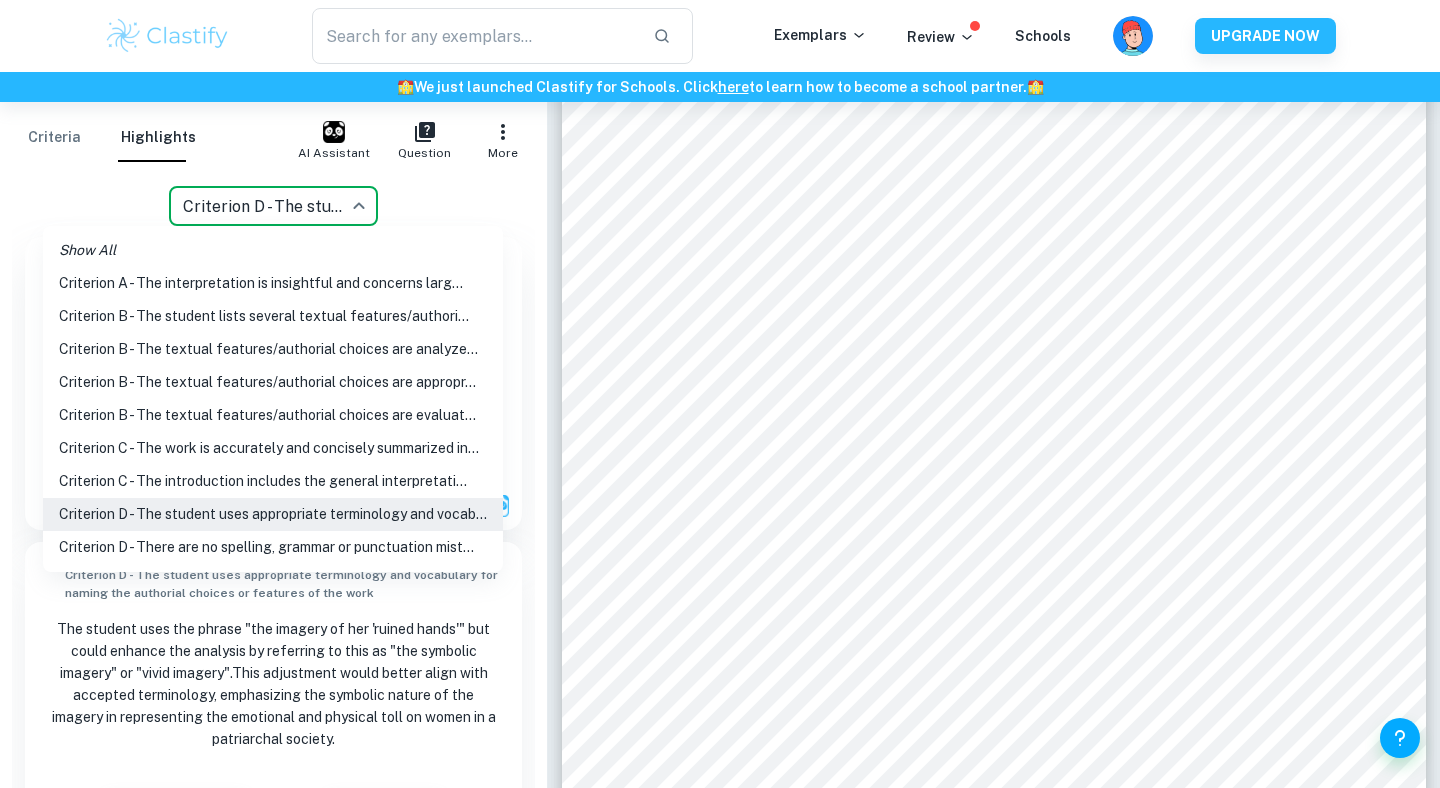 click on "We value your privacy We use cookies to enhance your browsing experience, serve personalised ads or content, and analyse our traffic. By clicking "Accept All", you consent to our use of cookies.   Cookie Policy Customise   Reject All   Accept All   Customise Consent Preferences   We use cookies to help you navigate efficiently and perform certain functions. You will find detailed information about all cookies under each consent category below. The cookies that are categorised as "Necessary" are stored on your browser as they are essential for enabling the basic functionalities of the site. ...  Show more For more information on how Google's third-party cookies operate and handle your data, see:   Google Privacy Policy Necessary Always Active Necessary cookies are required to enable the basic features of this site, such as providing secure log-in or adjusting your consent preferences. These cookies do not store any personally identifiable data. Functional Analytics Performance Advertisement Uncategorised" at bounding box center (720, -2140) 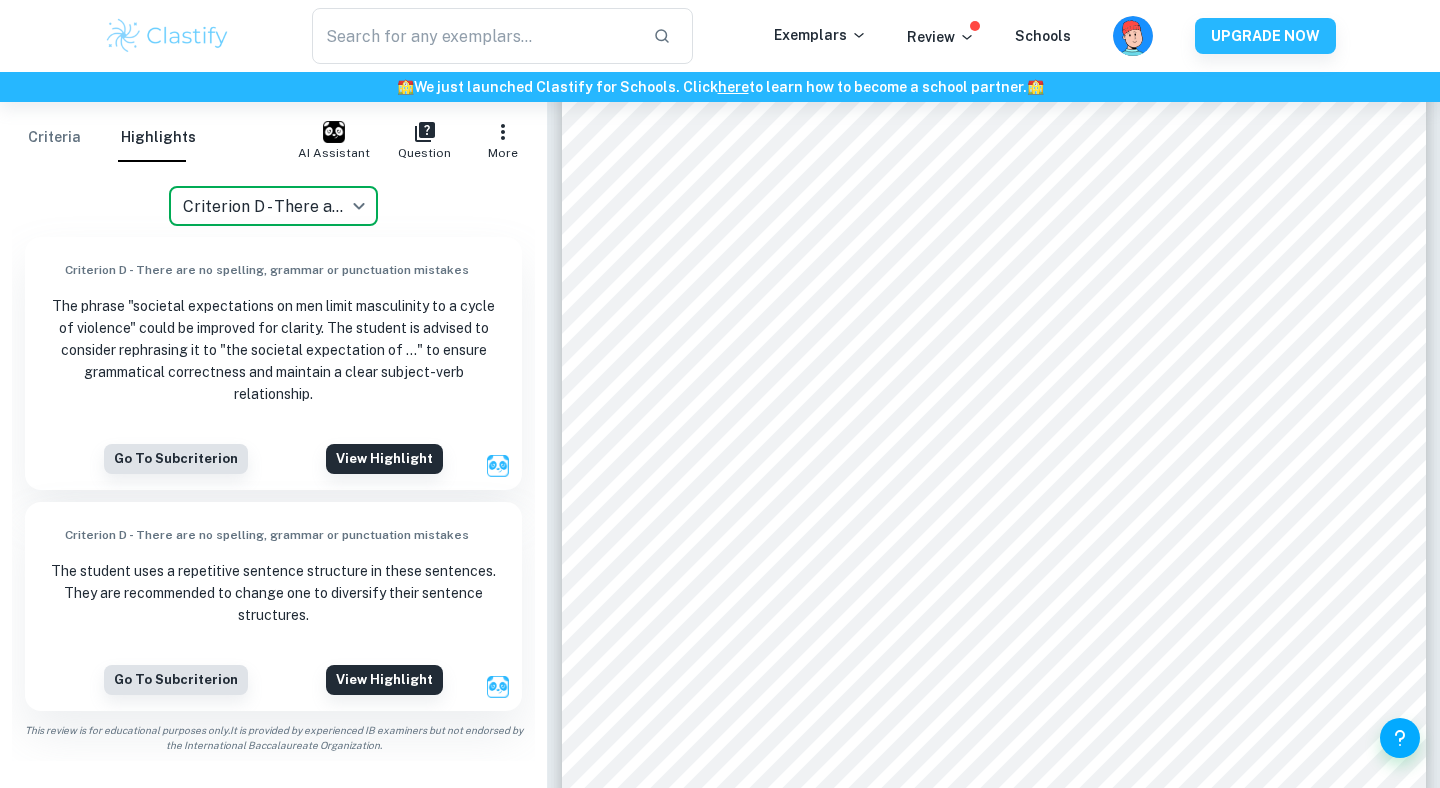 scroll, scrollTop: 2622, scrollLeft: 0, axis: vertical 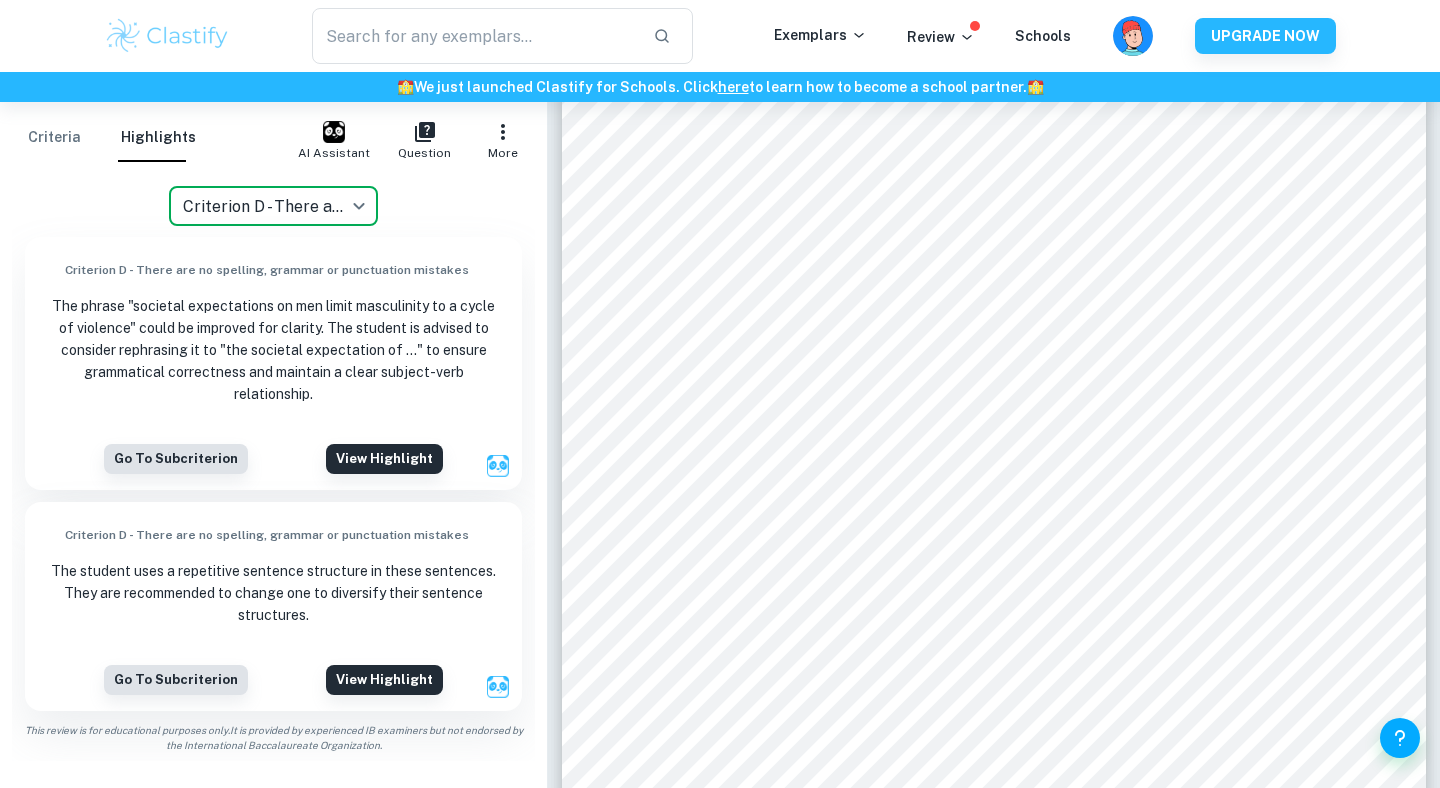 click on "We value your privacy We use cookies to enhance your browsing experience, serve personalised ads or content, and analyse our traffic. By clicking "Accept All", you consent to our use of cookies.   Cookie Policy Customise   Reject All   Accept All   Customise Consent Preferences   We use cookies to help you navigate efficiently and perform certain functions. You will find detailed information about all cookies under each consent category below. The cookies that are categorised as "Necessary" are stored on your browser as they are essential for enabling the basic functionalities of the site. ...  Show more For more information on how Google's third-party cookies operate and handle your data, see:   Google Privacy Policy Necessary Always Active Necessary cookies are required to enable the basic features of this site, such as providing secure log-in or adjusting your consent preferences. These cookies do not store any personally identifiable data. Functional Analytics Performance Advertisement Uncategorised" at bounding box center (720, -2126) 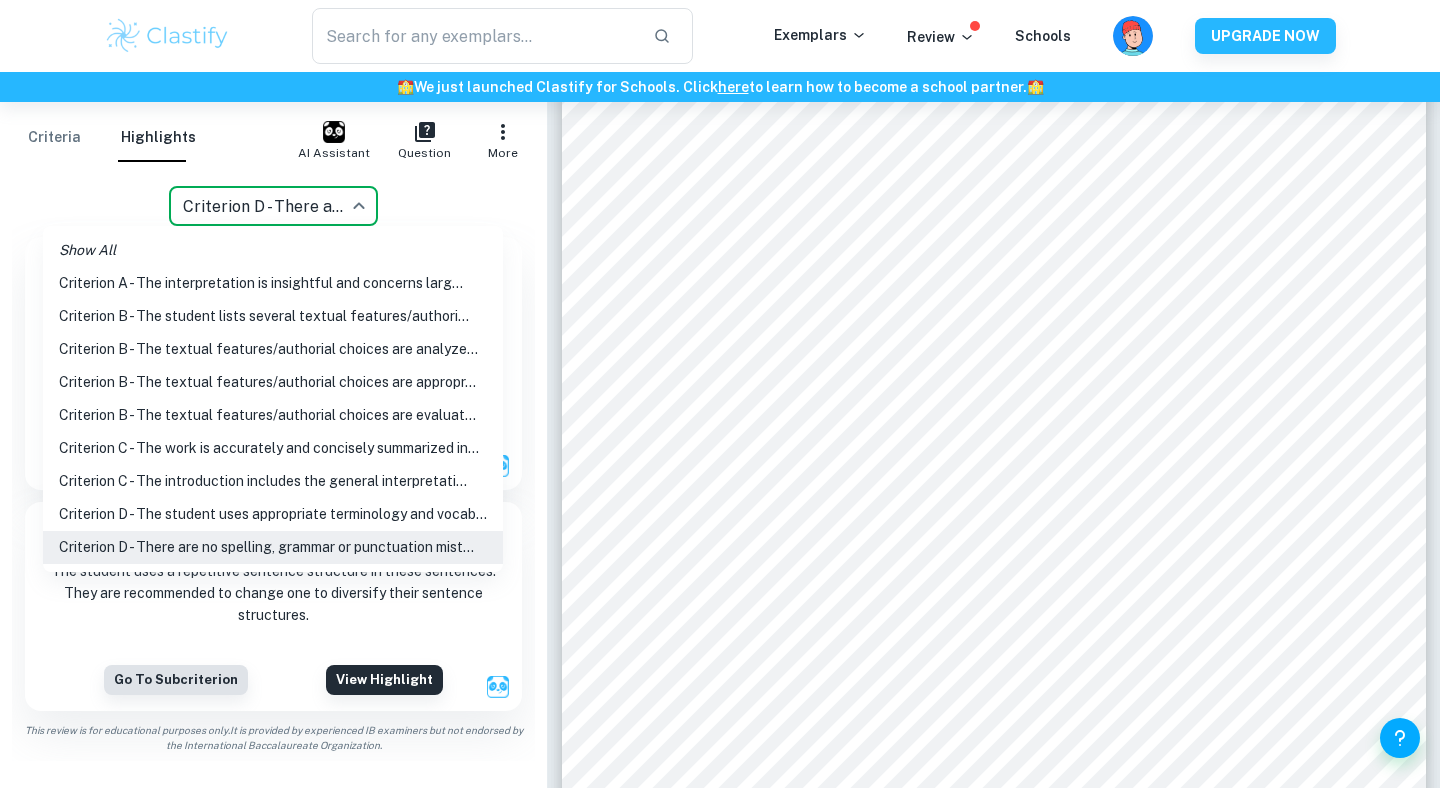 click on "Criterion A - The interpretation is insightful and concerns larg..." at bounding box center (273, 283) 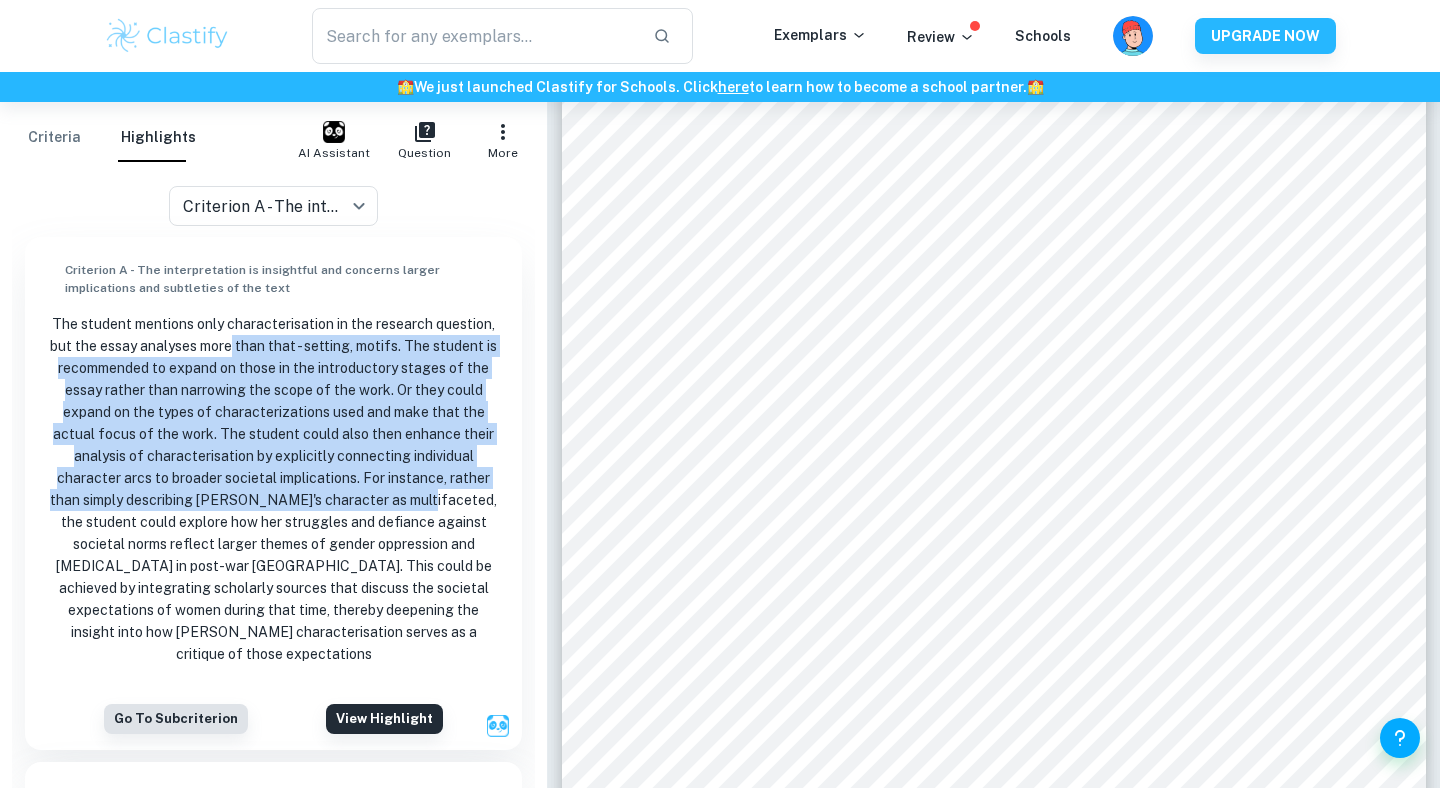 drag, startPoint x: 231, startPoint y: 355, endPoint x: 412, endPoint y: 503, distance: 233.80548 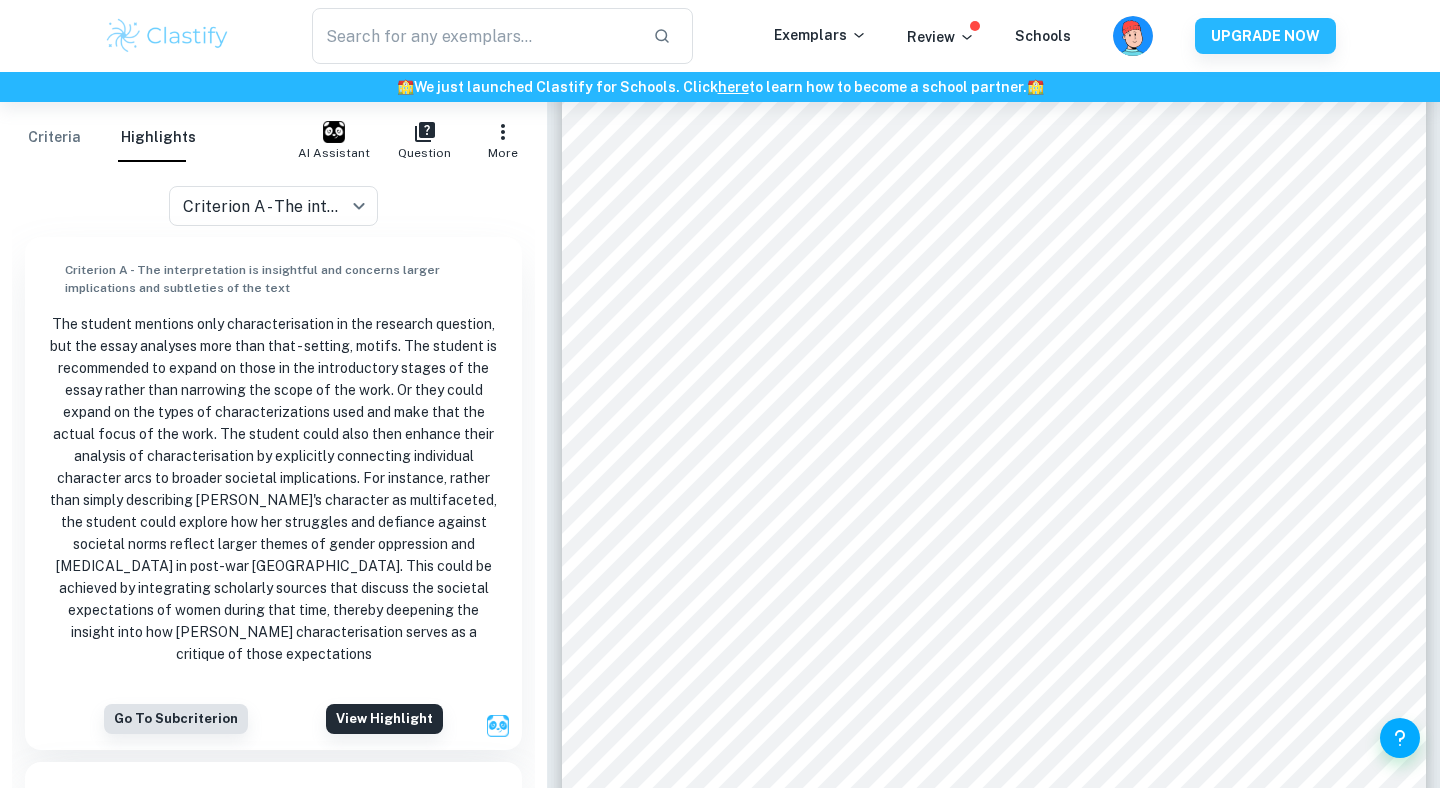 click on "The student mentions only characterisation in the research question, but the essay analyses more than that - setting, motifs. The student is recommended to expand on those in the introductory stages of the essay rather than narrowing the scope of the work. Or they could expand on the types of characterizations used and make that the actual focus of the work. The student could also then enhance their analysis of characterisation by explicitly connecting individual character arcs to broader societal implications. For instance, rather than simply describing [PERSON_NAME]'s character as multifaceted, the student could explore how her struggles and defiance against societal norms reflect larger themes of gender oppression and [MEDICAL_DATA] in post-war [GEOGRAPHIC_DATA]. This could be achieved by integrating scholarly sources that discuss the societal expectations of women during that time, thereby deepening the insight into how [PERSON_NAME] characterisation serves as a critique of those expectations" at bounding box center [273, 489] 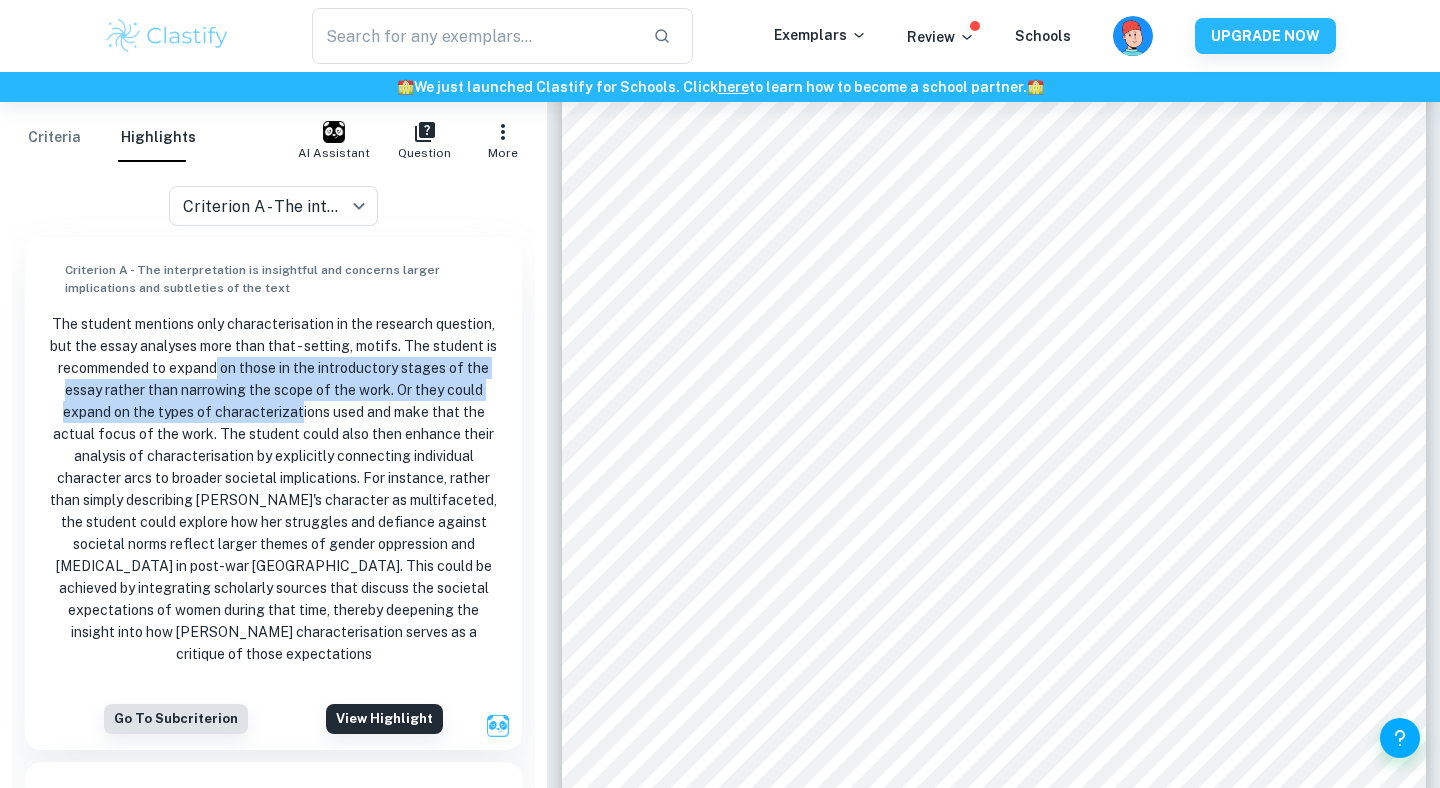 drag, startPoint x: 218, startPoint y: 357, endPoint x: 303, endPoint y: 406, distance: 98.11218 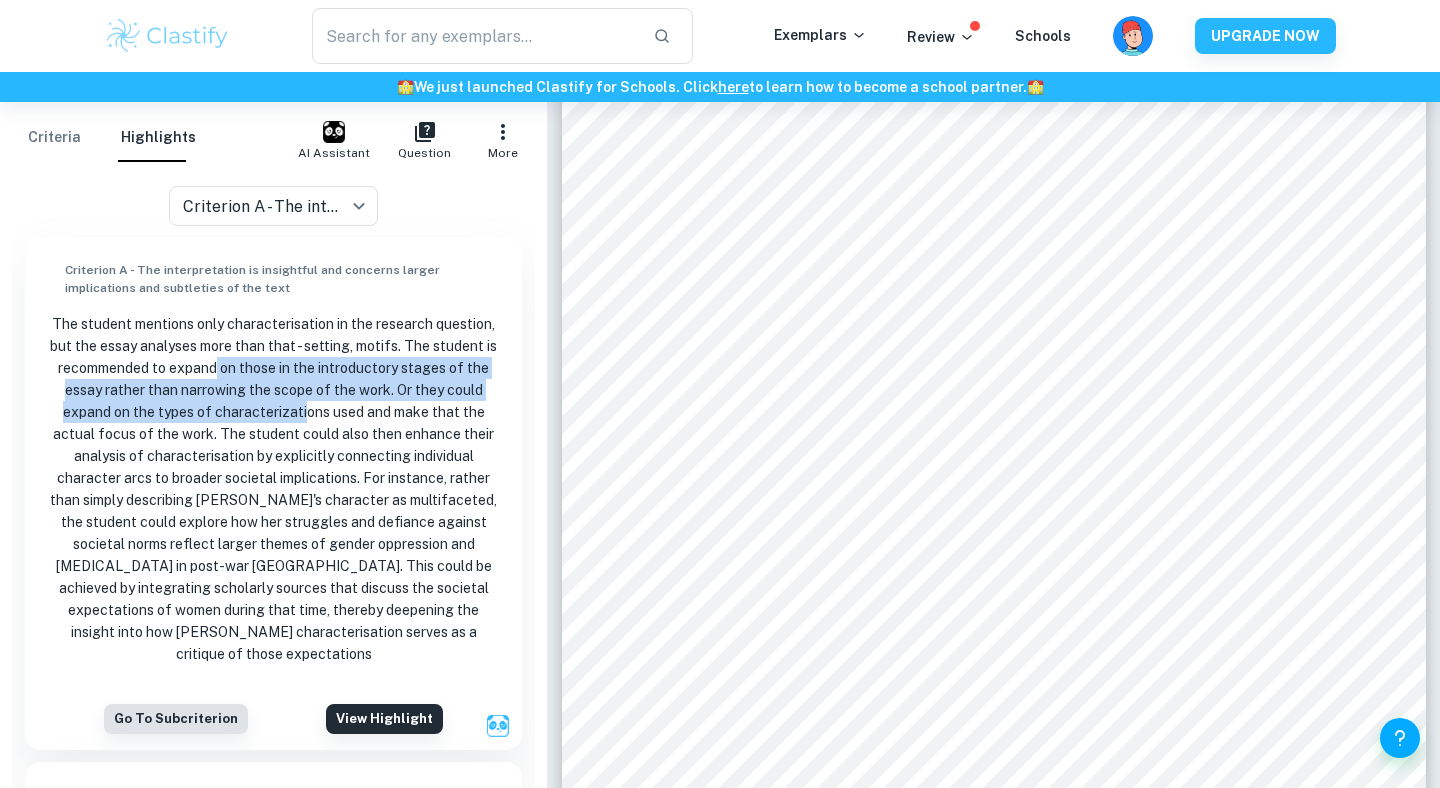 click on "The student mentions only characterisation in the research question, but the essay analyses more than that - setting, motifs. The student is recommended to expand on those in the introductory stages of the essay rather than narrowing the scope of the work. Or they could expand on the types of characterizations used and make that the actual focus of the work. The student could also then enhance their analysis of characterisation by explicitly connecting individual character arcs to broader societal implications. For instance, rather than simply describing [PERSON_NAME]'s character as multifaceted, the student could explore how her struggles and defiance against societal norms reflect larger themes of gender oppression and [MEDICAL_DATA] in post-war [GEOGRAPHIC_DATA]. This could be achieved by integrating scholarly sources that discuss the societal expectations of women during that time, thereby deepening the insight into how [PERSON_NAME] characterisation serves as a critique of those expectations" at bounding box center (273, 489) 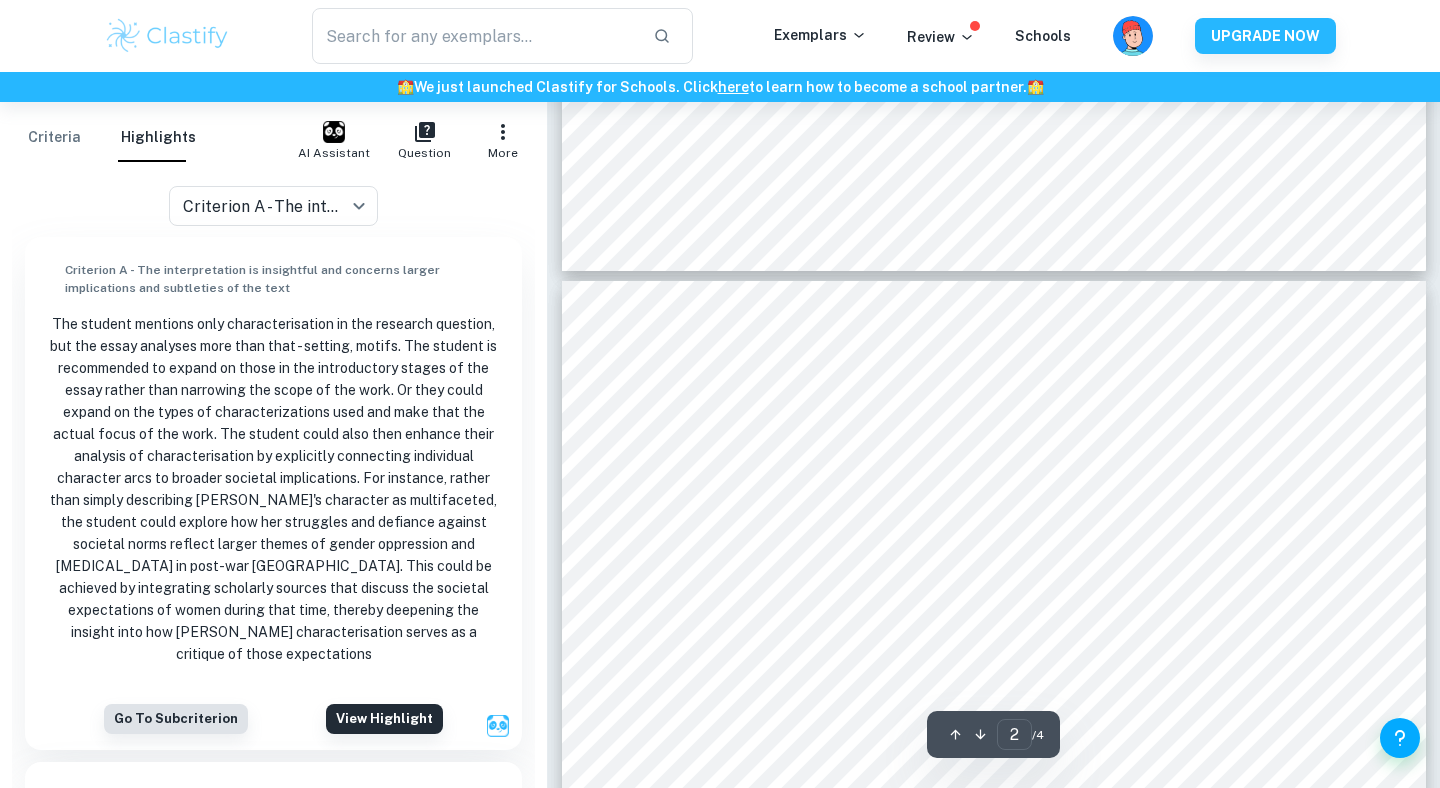 type on "1" 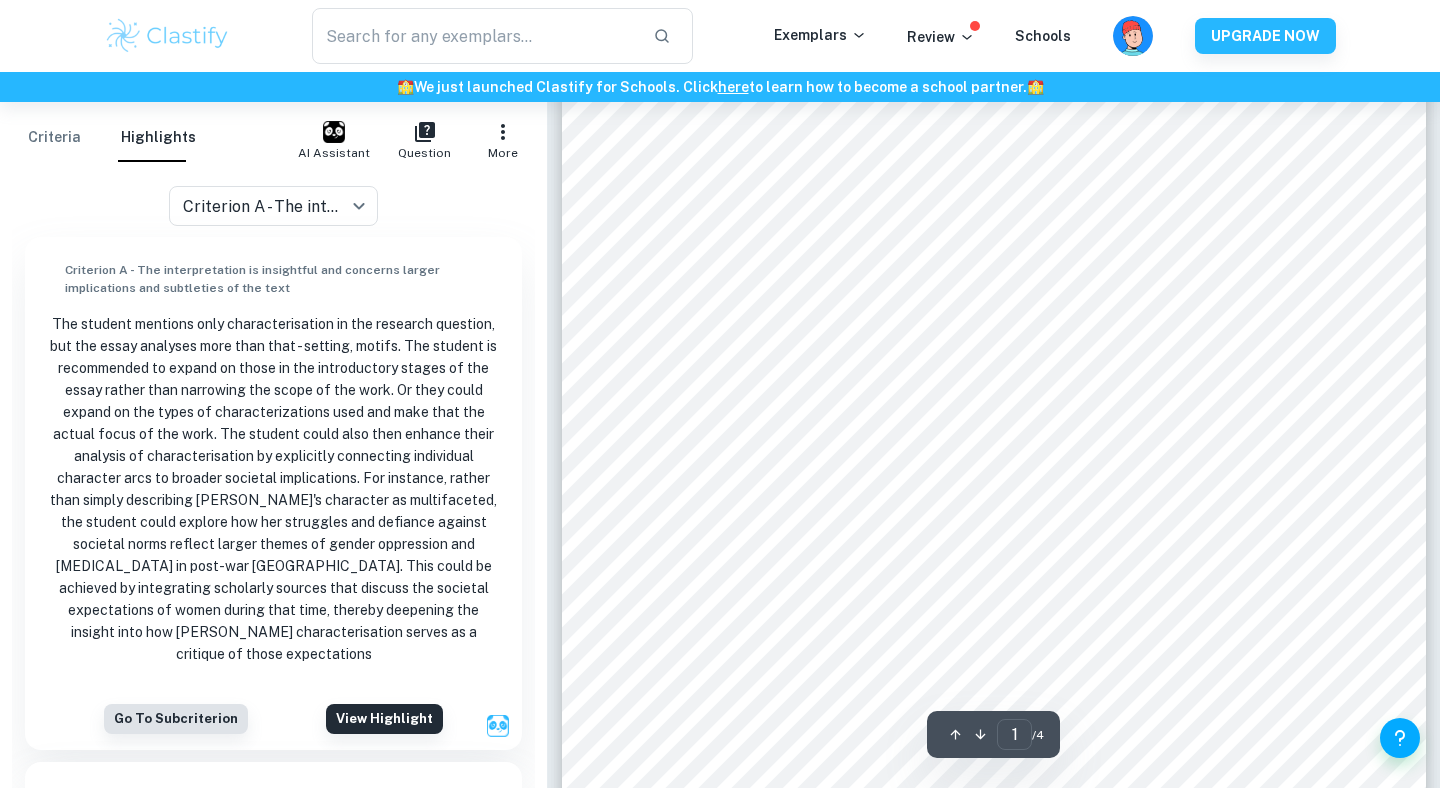 scroll, scrollTop: 362, scrollLeft: 0, axis: vertical 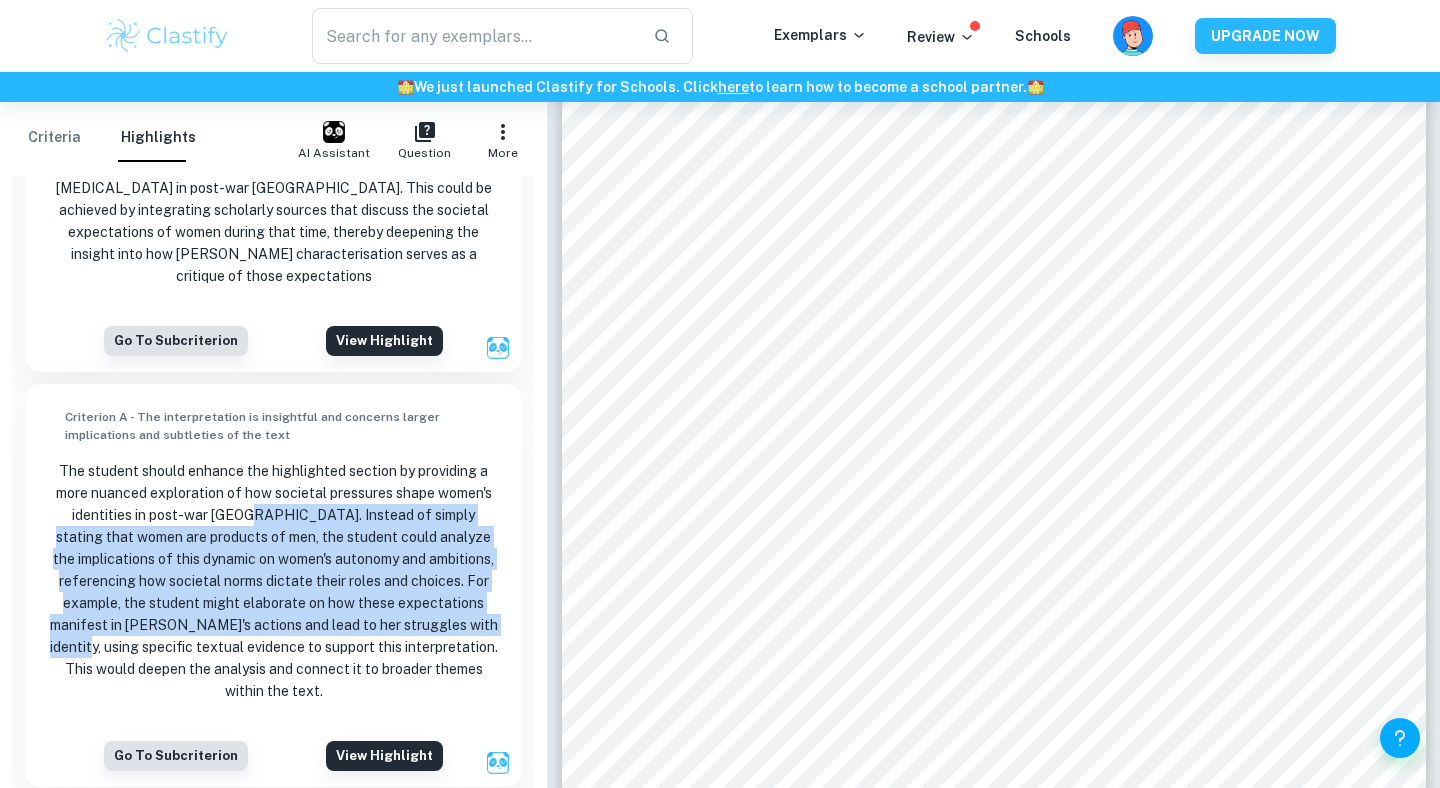 drag, startPoint x: 235, startPoint y: 486, endPoint x: 458, endPoint y: 613, distance: 256.62814 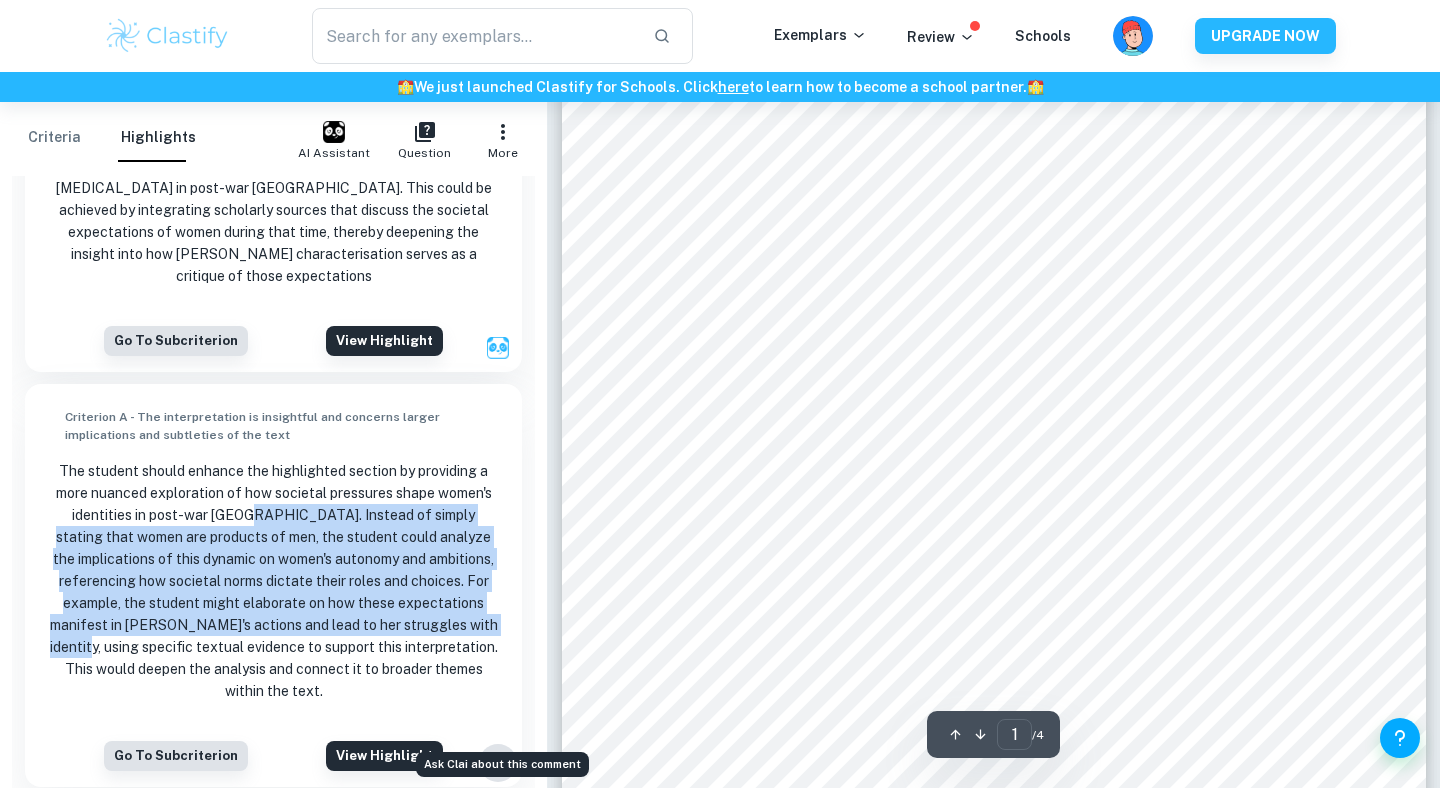 click at bounding box center (498, 763) 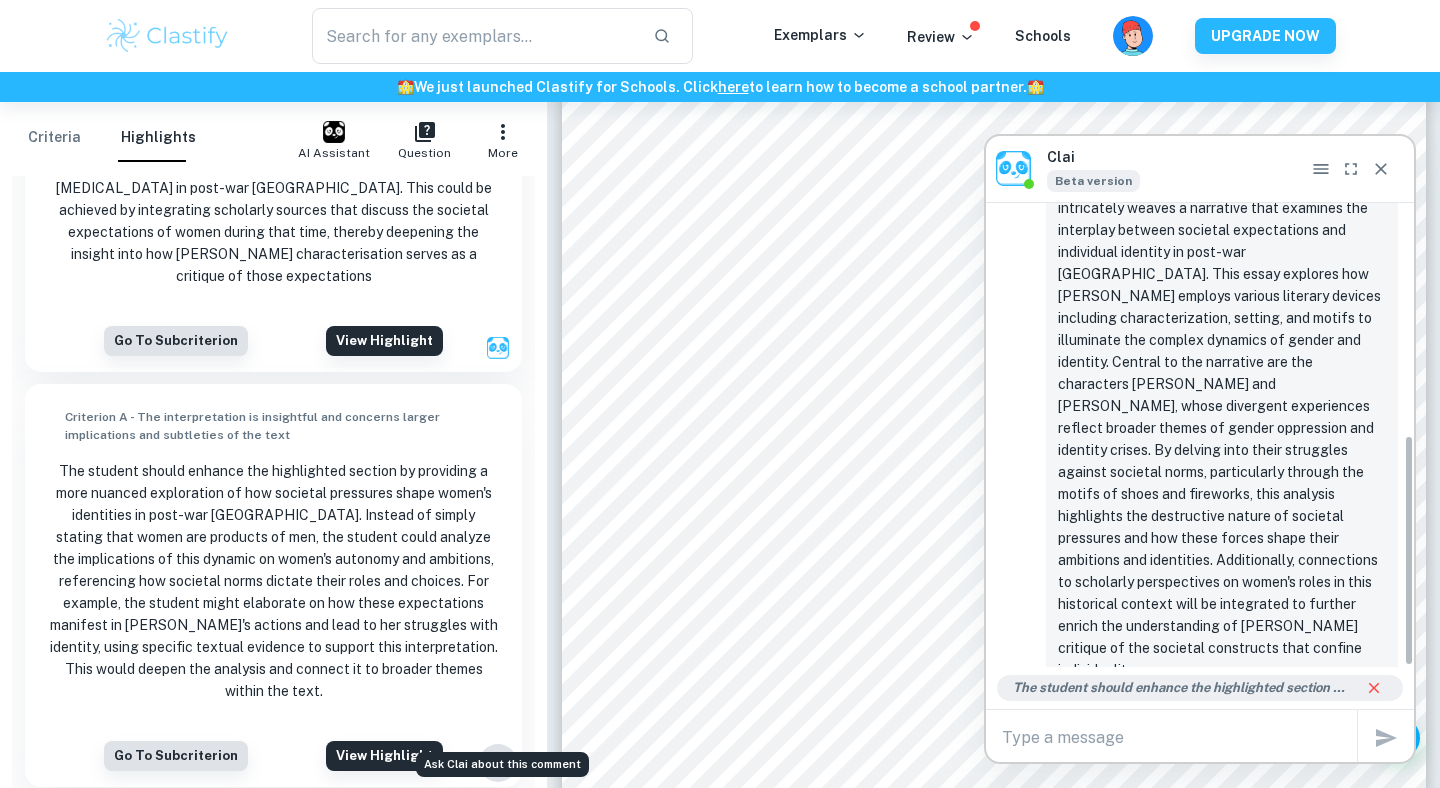 scroll, scrollTop: 464, scrollLeft: 0, axis: vertical 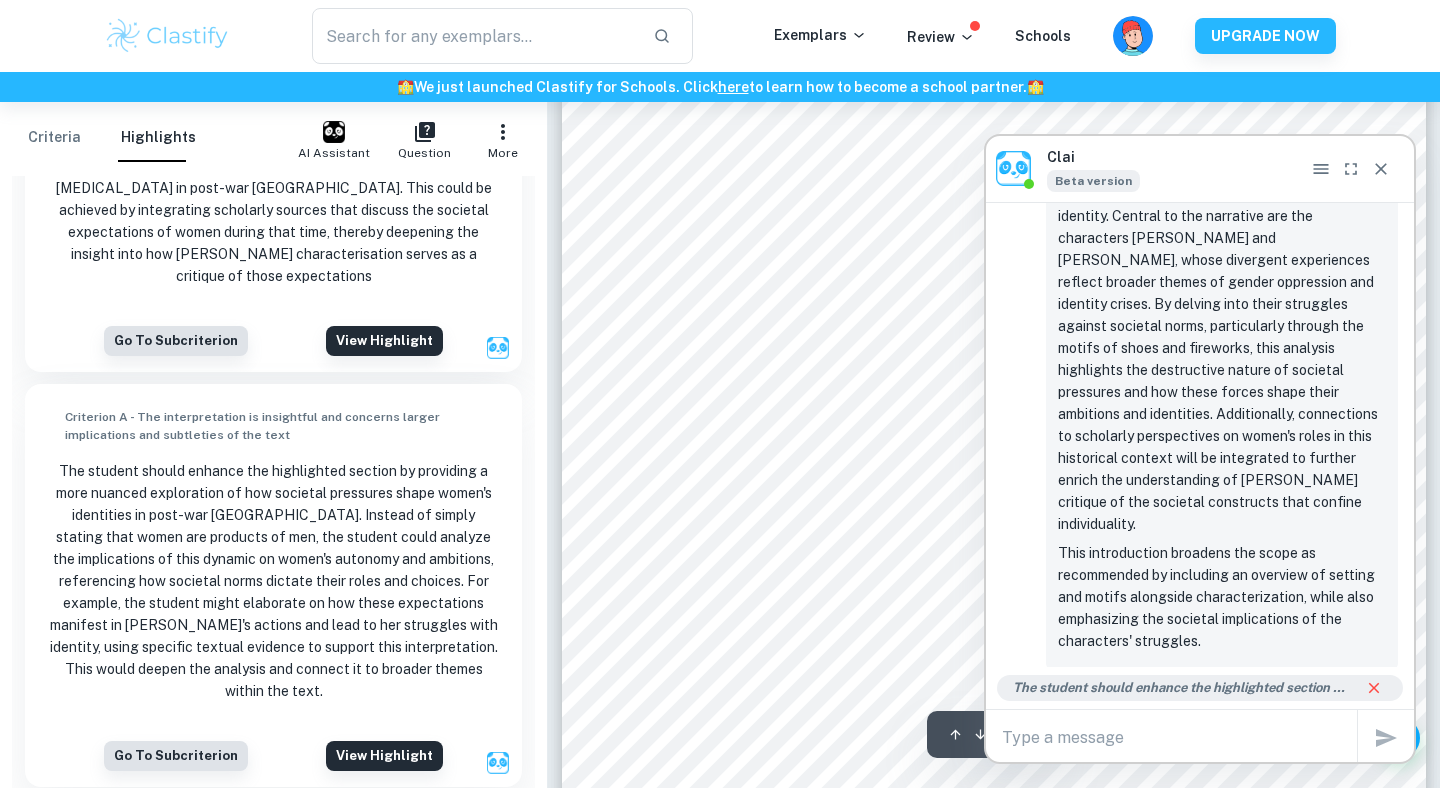 click at bounding box center [1179, 737] 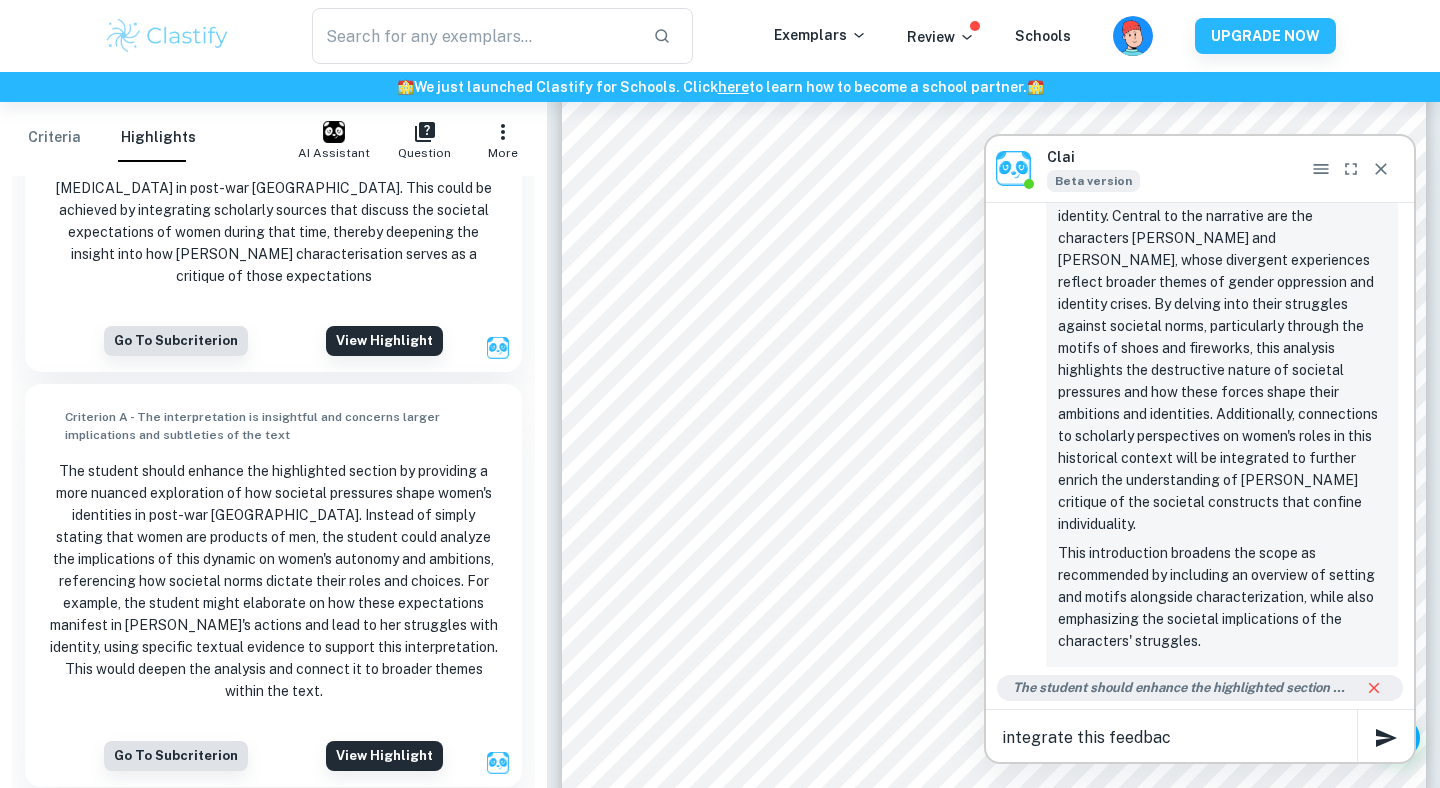 type on "integrate this feedback" 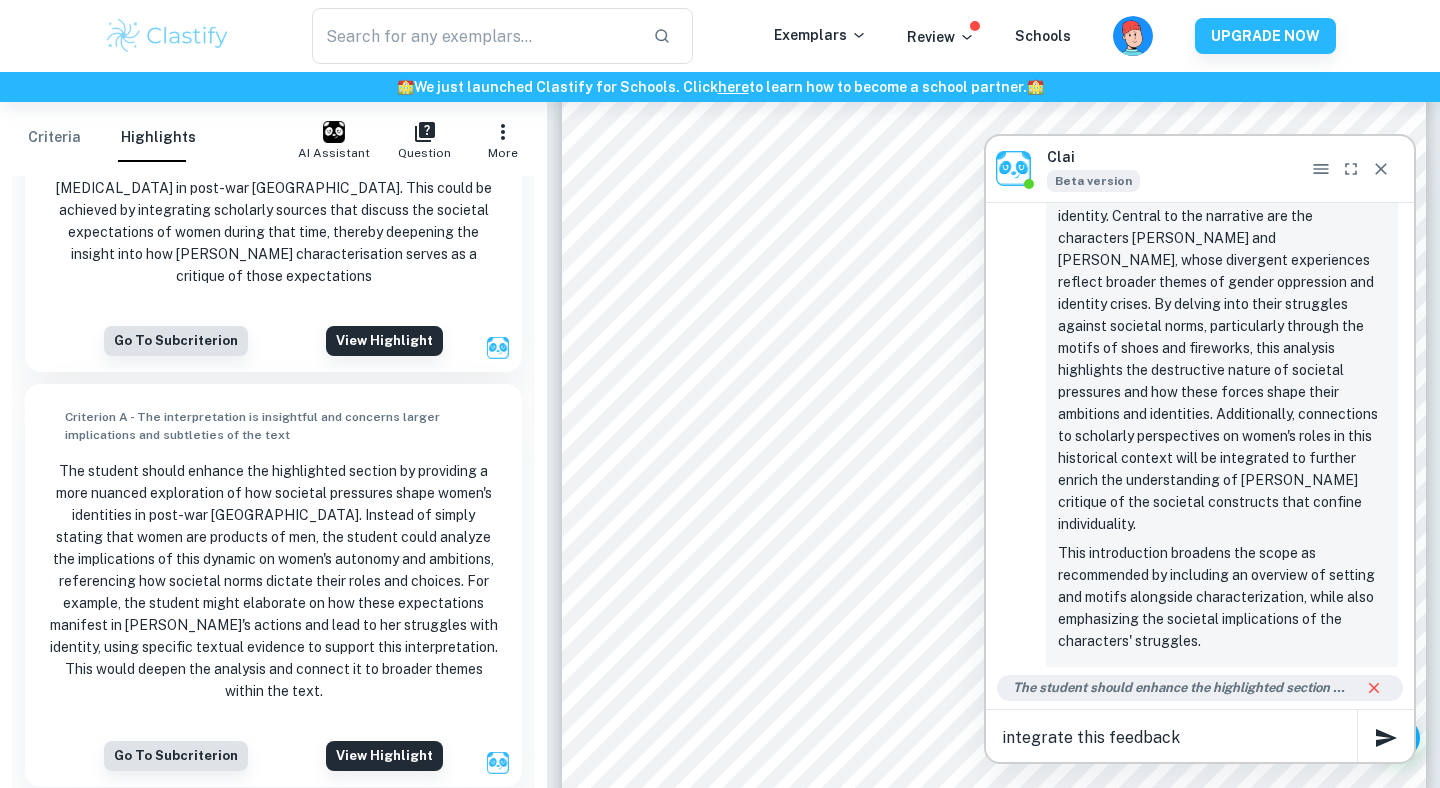 type 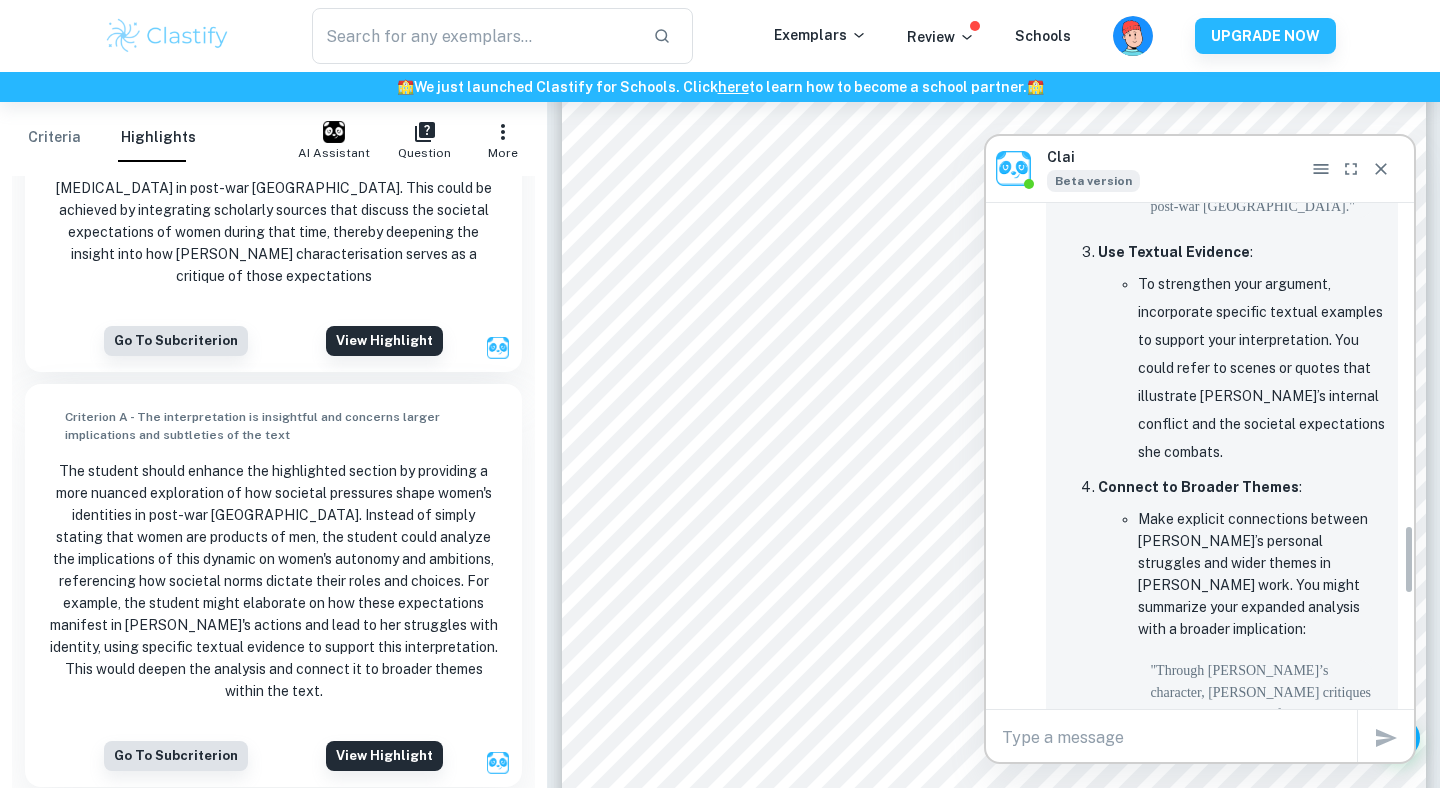 scroll, scrollTop: 2455, scrollLeft: 0, axis: vertical 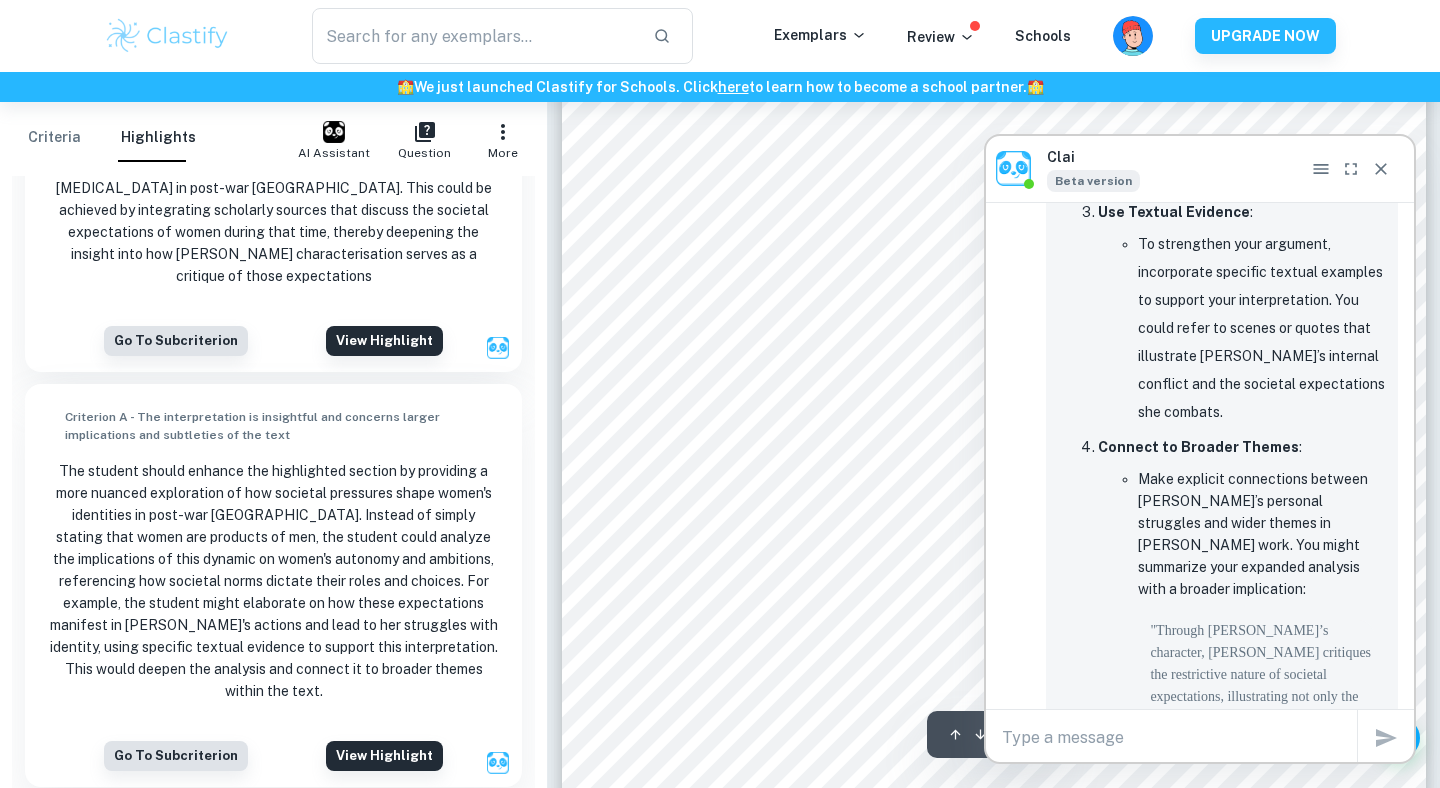 click on "How does [PERSON_NAME] use characterisation in   My Brilliant Friend   to explore the effects of societal expectations? Word count:   1489 In   My Brilliant Friend , [PERSON_NAME] uses characterisation to explore the confining and destructive impacts of harsh societal expectations on individual identity. Her creation of an impoverished Neapolitan rione serves as a microcosm of post-World War II Italy, reflecting the broader social instability of the time. Rather than enabling growth and autonomy, societal expectations   become   a   mechanism of control, perpetuating a cycle of fear and violence. [PERSON_NAME] use of fireworks and physical setting to characterise the damaging masculinity of Neapolitan men reveals how reckless pursuits to uphold honour often end in conflict. Her use of motifs to characterise [PERSON_NAME] as multifaceted reveals how rigid gender roles oppress and limit the autonomy of women within a patriarchal society. The foil characterisation of [PERSON_NAME] and [PERSON_NAME], and   individuality   over   time." at bounding box center (994, 319) 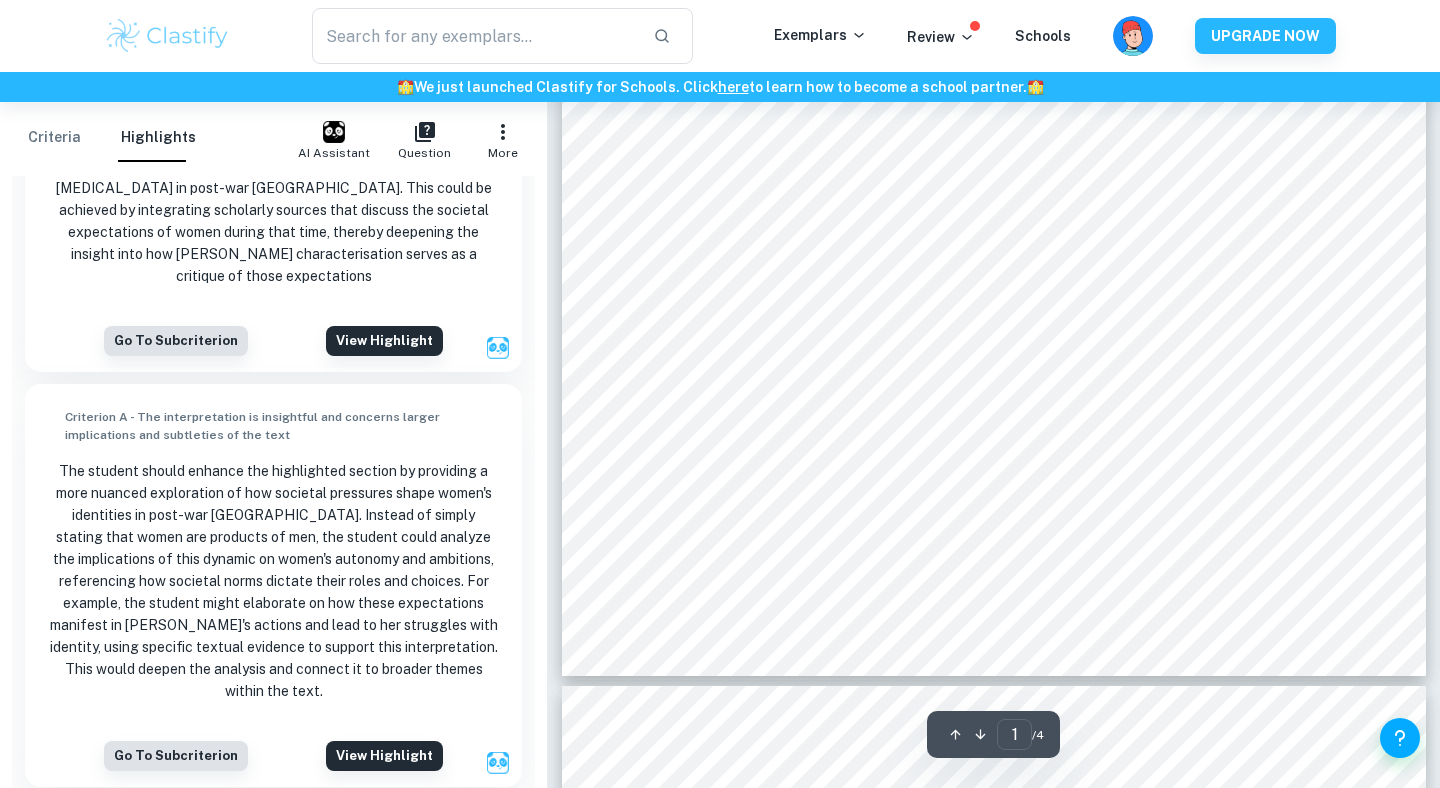 scroll, scrollTop: 562, scrollLeft: 0, axis: vertical 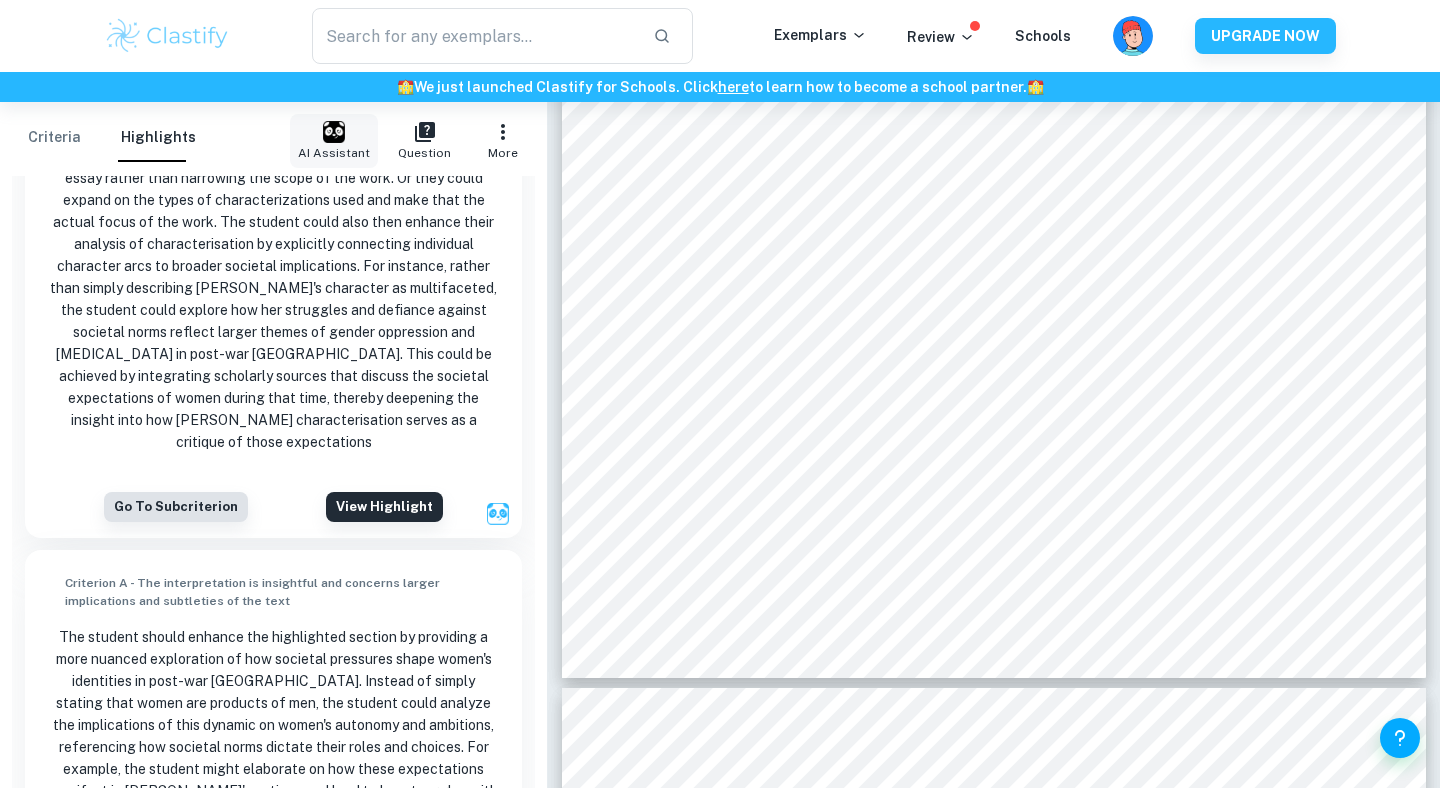 click on "AI Assistant" at bounding box center (334, 153) 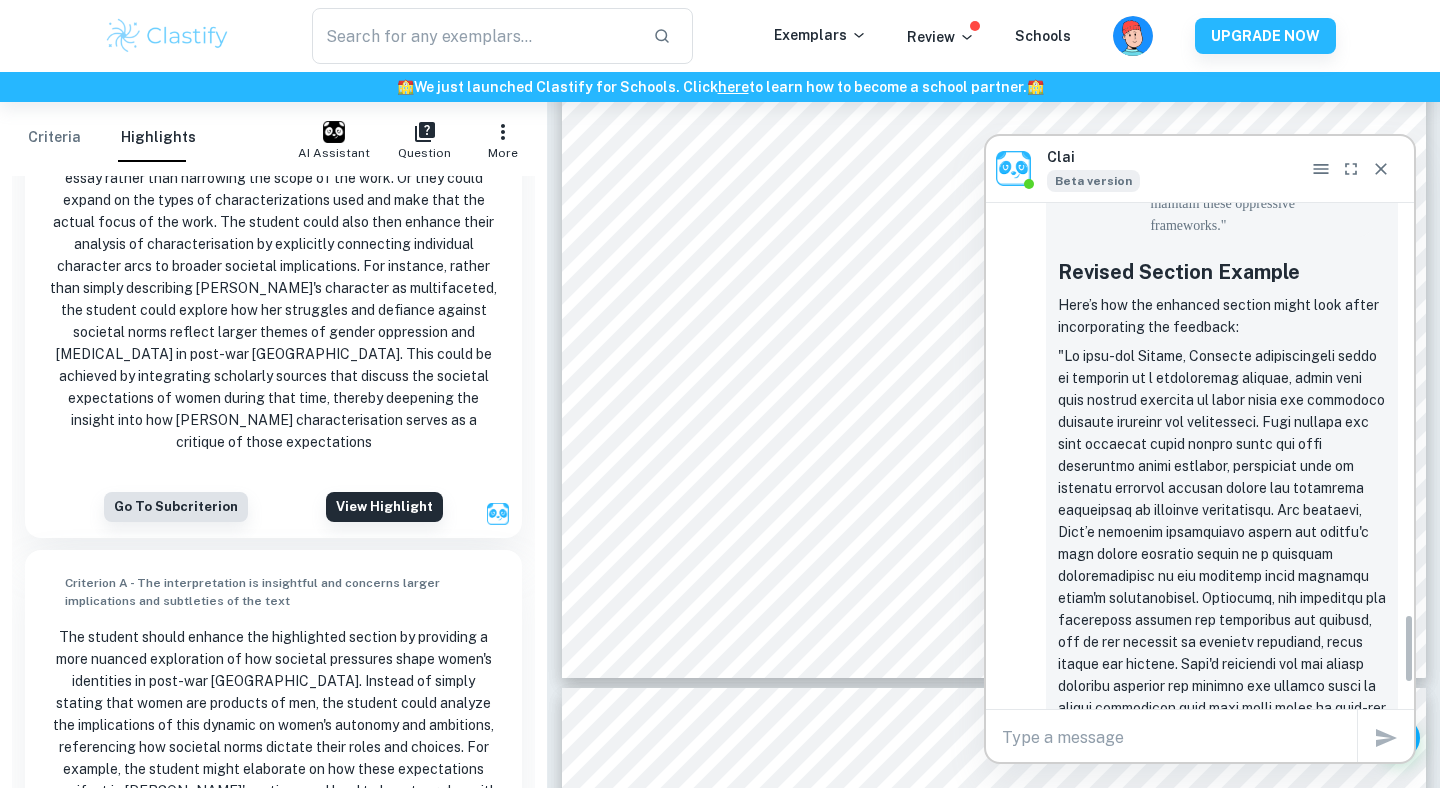 scroll, scrollTop: 2976, scrollLeft: 0, axis: vertical 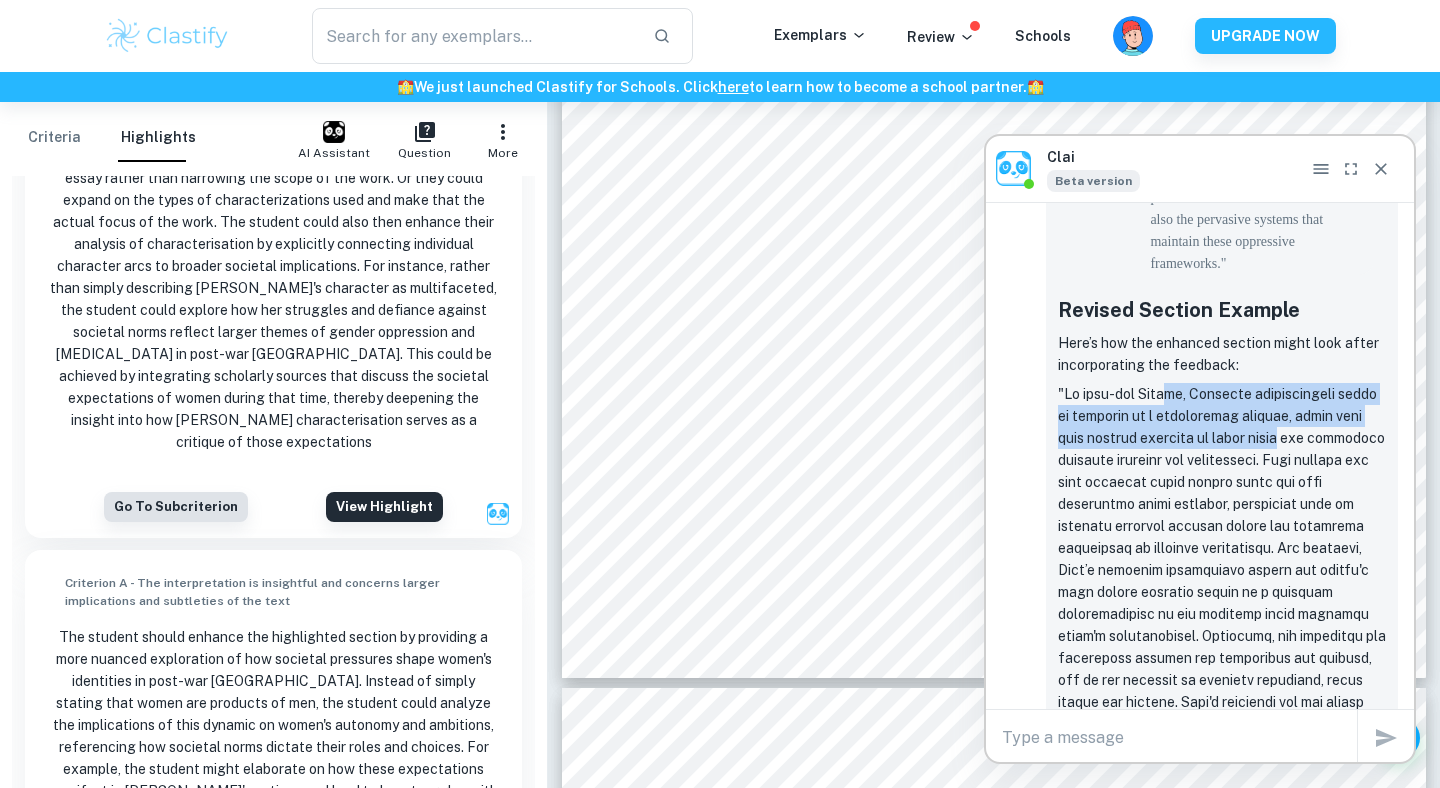 drag, startPoint x: 1171, startPoint y: 281, endPoint x: 1341, endPoint y: 322, distance: 174.87424 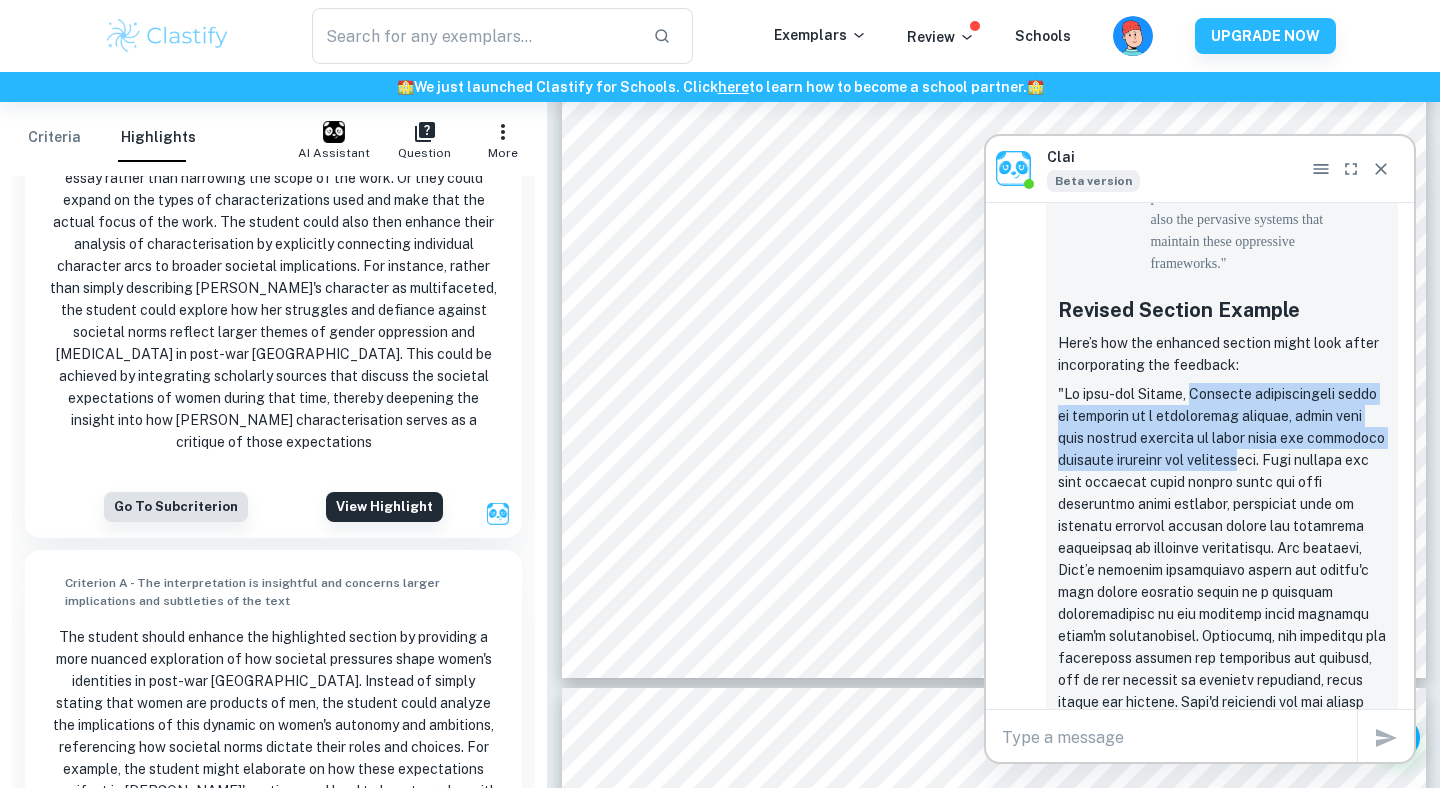 drag, startPoint x: 1192, startPoint y: 281, endPoint x: 1317, endPoint y: 340, distance: 138.22446 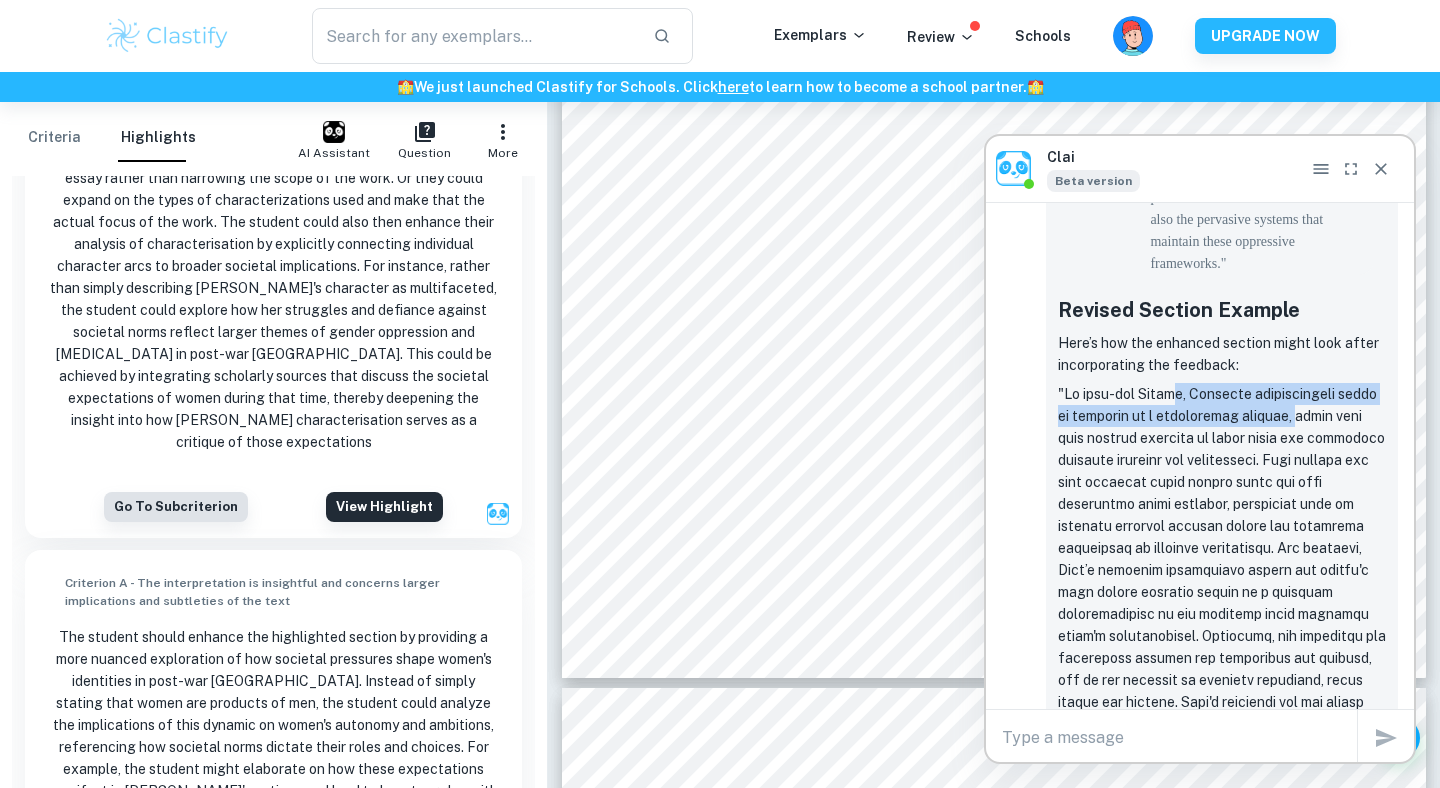 drag, startPoint x: 1178, startPoint y: 281, endPoint x: 1344, endPoint y: 309, distance: 168.34488 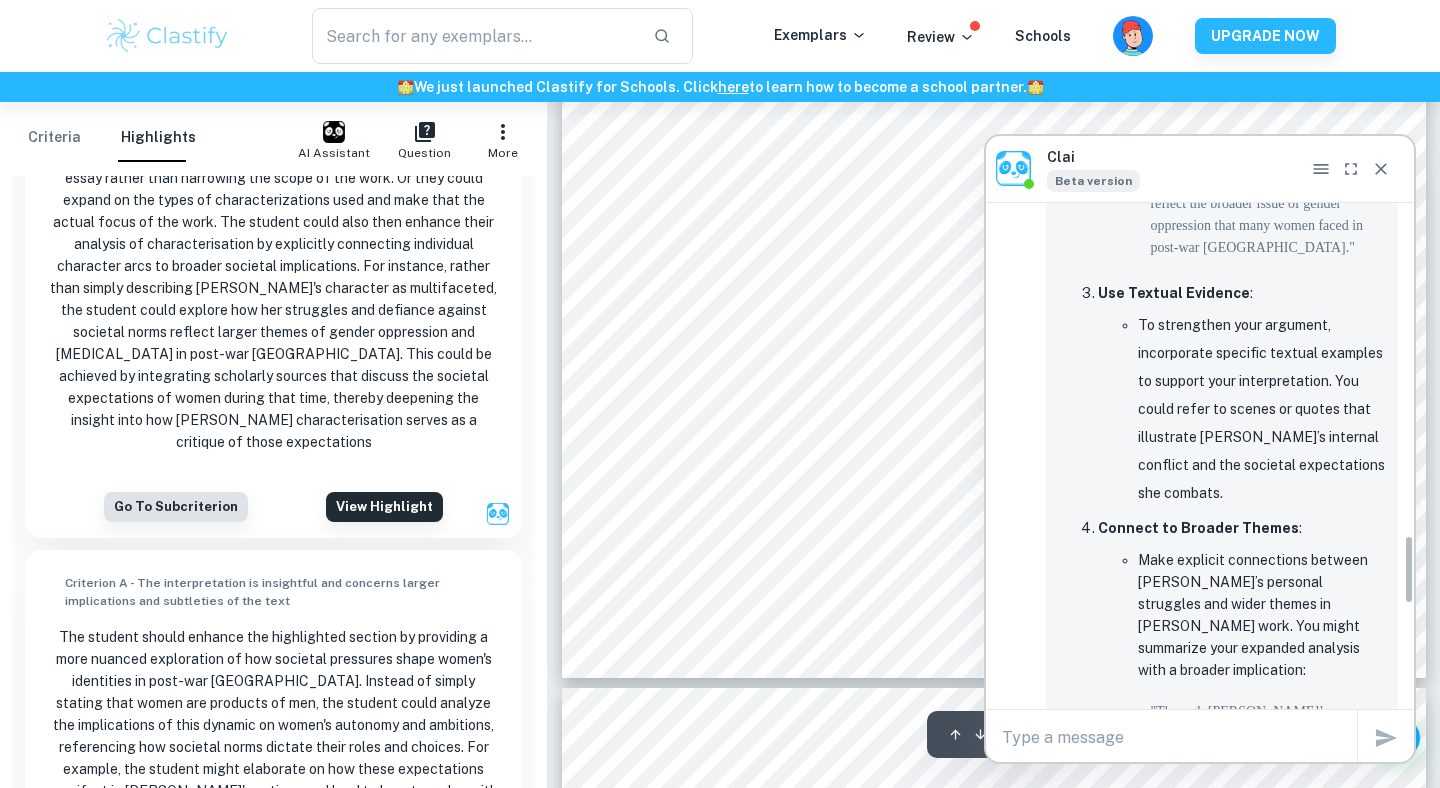 scroll, scrollTop: 2493, scrollLeft: 0, axis: vertical 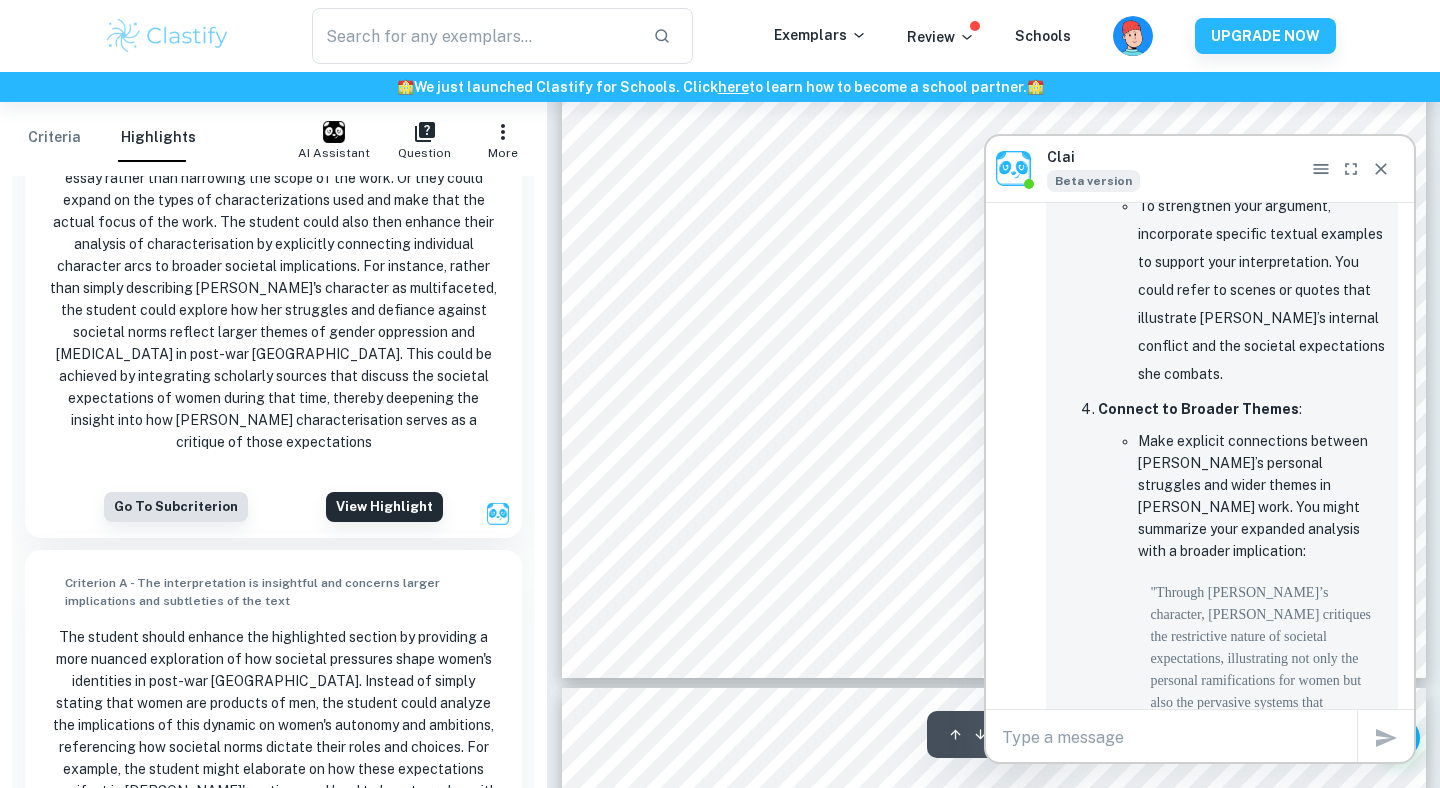 click on "[PERSON_NAME] uses the physical setting of [GEOGRAPHIC_DATA] and the motif of fireworks to characterise the overt" at bounding box center (1098, 276) 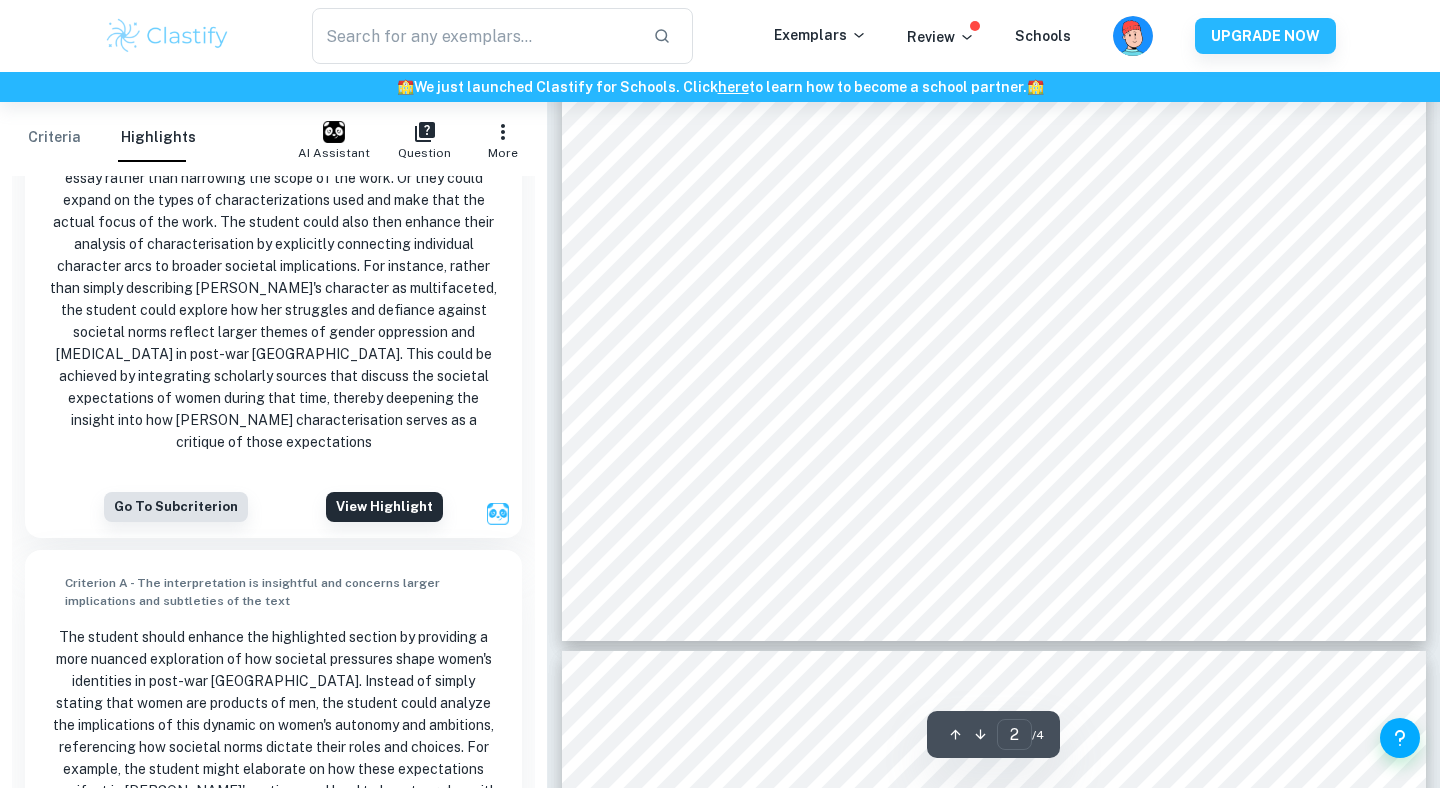 scroll, scrollTop: 1726, scrollLeft: 0, axis: vertical 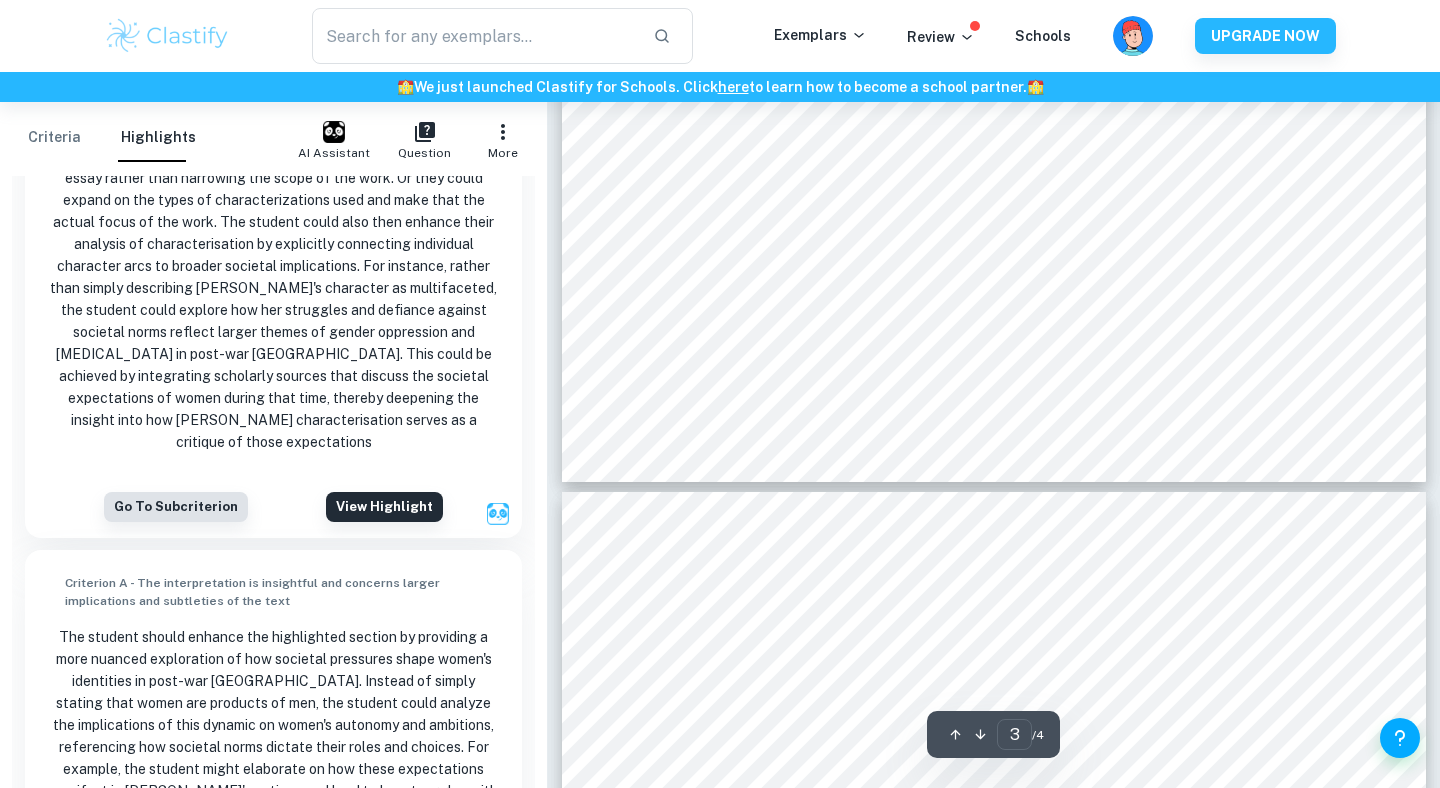 type on "4" 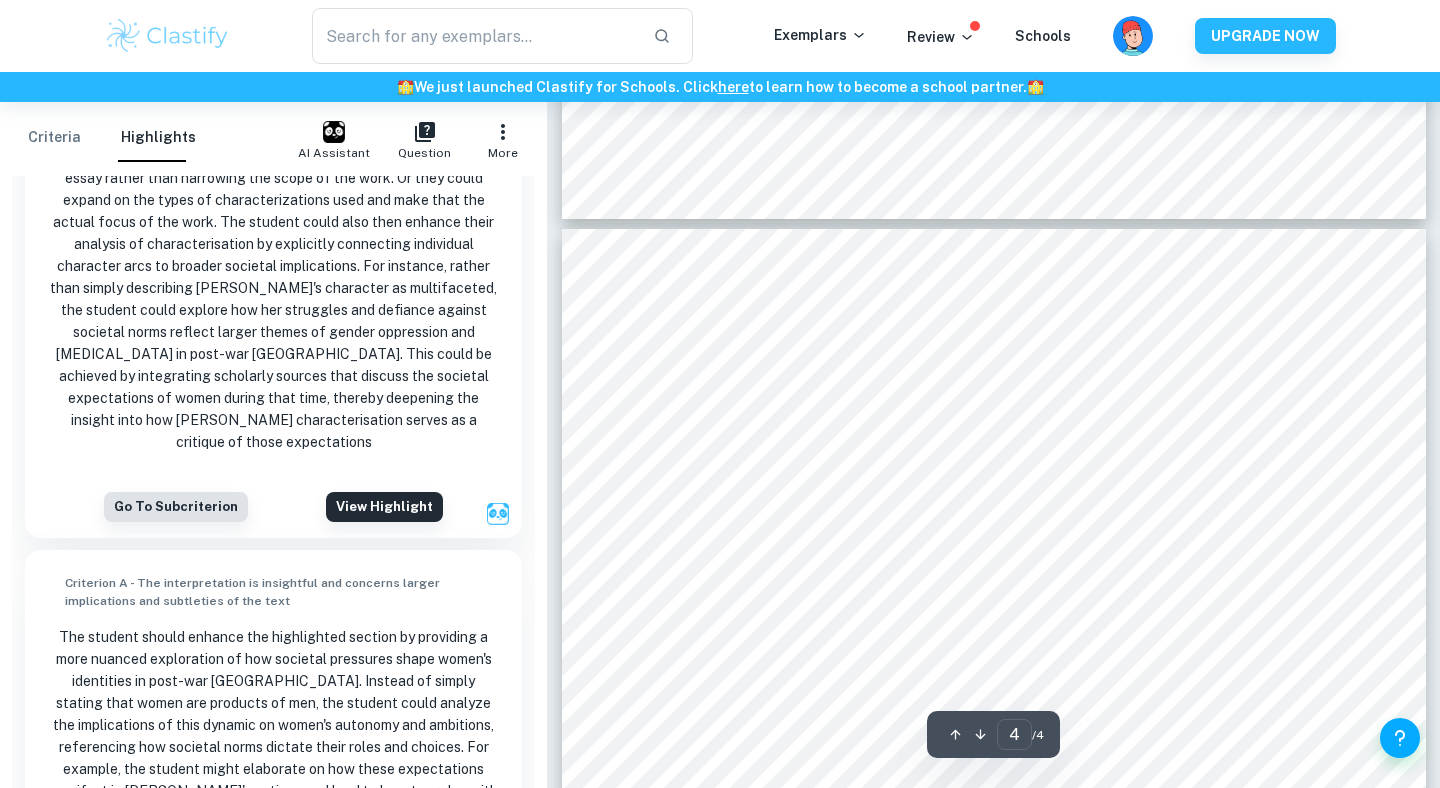 scroll, scrollTop: 3856, scrollLeft: 0, axis: vertical 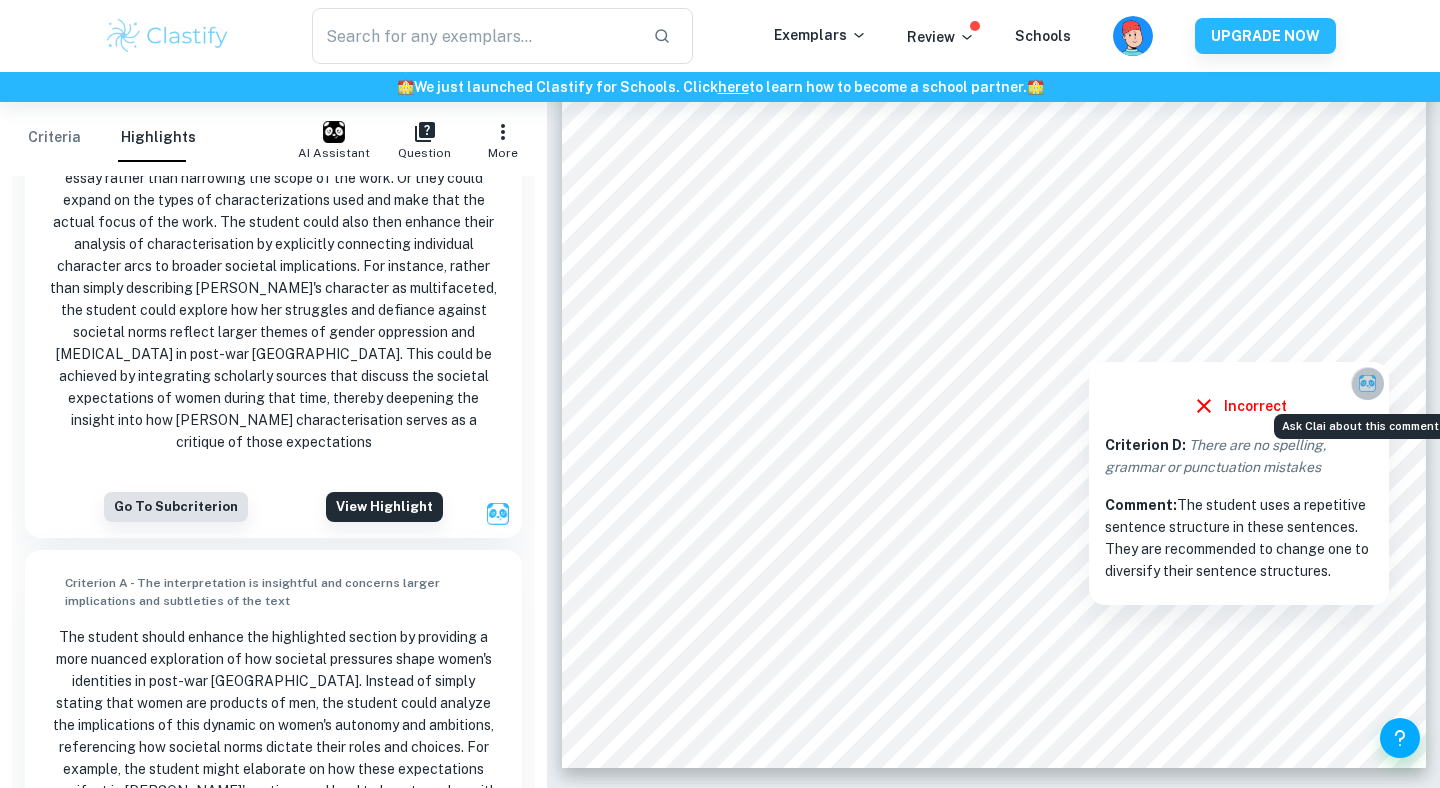 click at bounding box center [1367, 383] 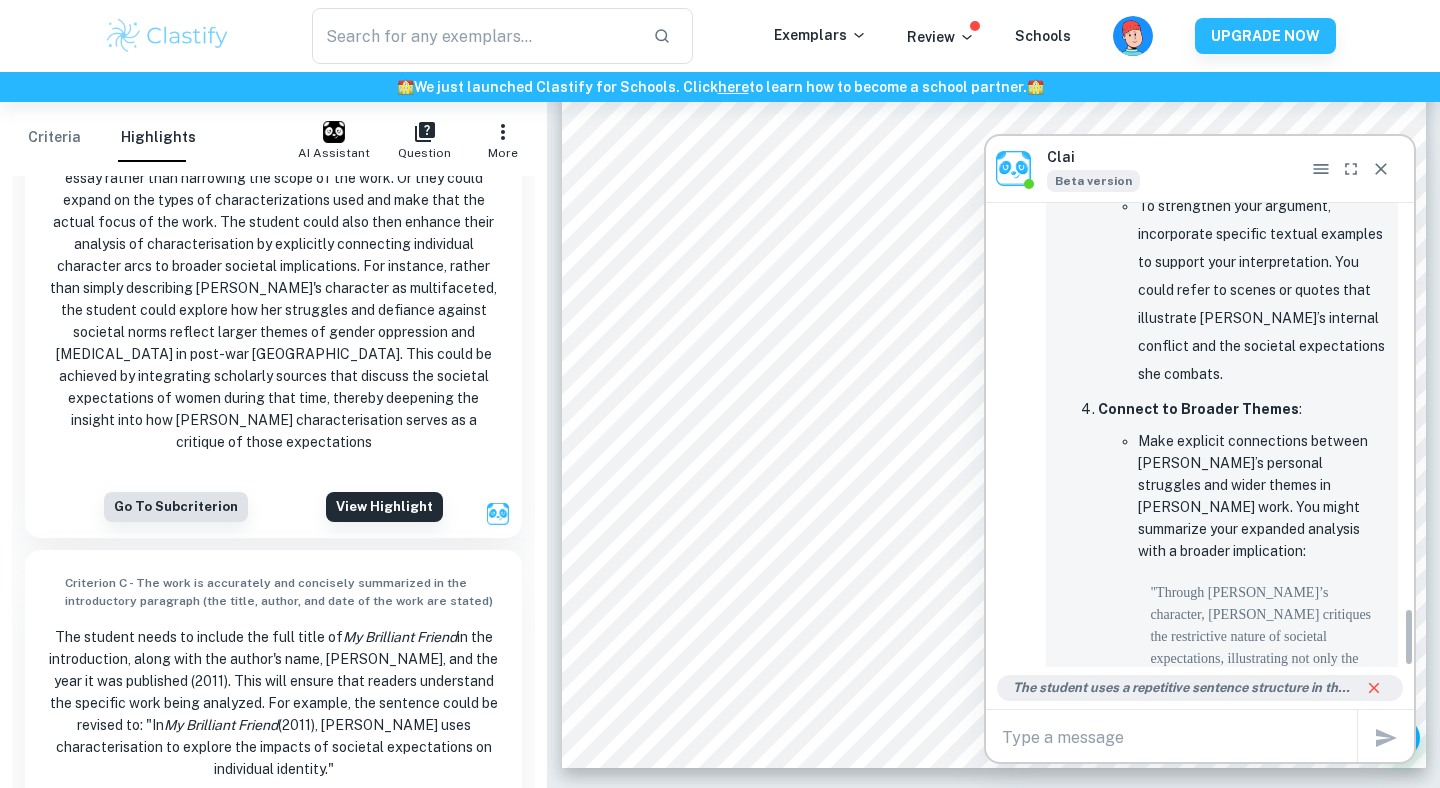 scroll, scrollTop: 3242, scrollLeft: 0, axis: vertical 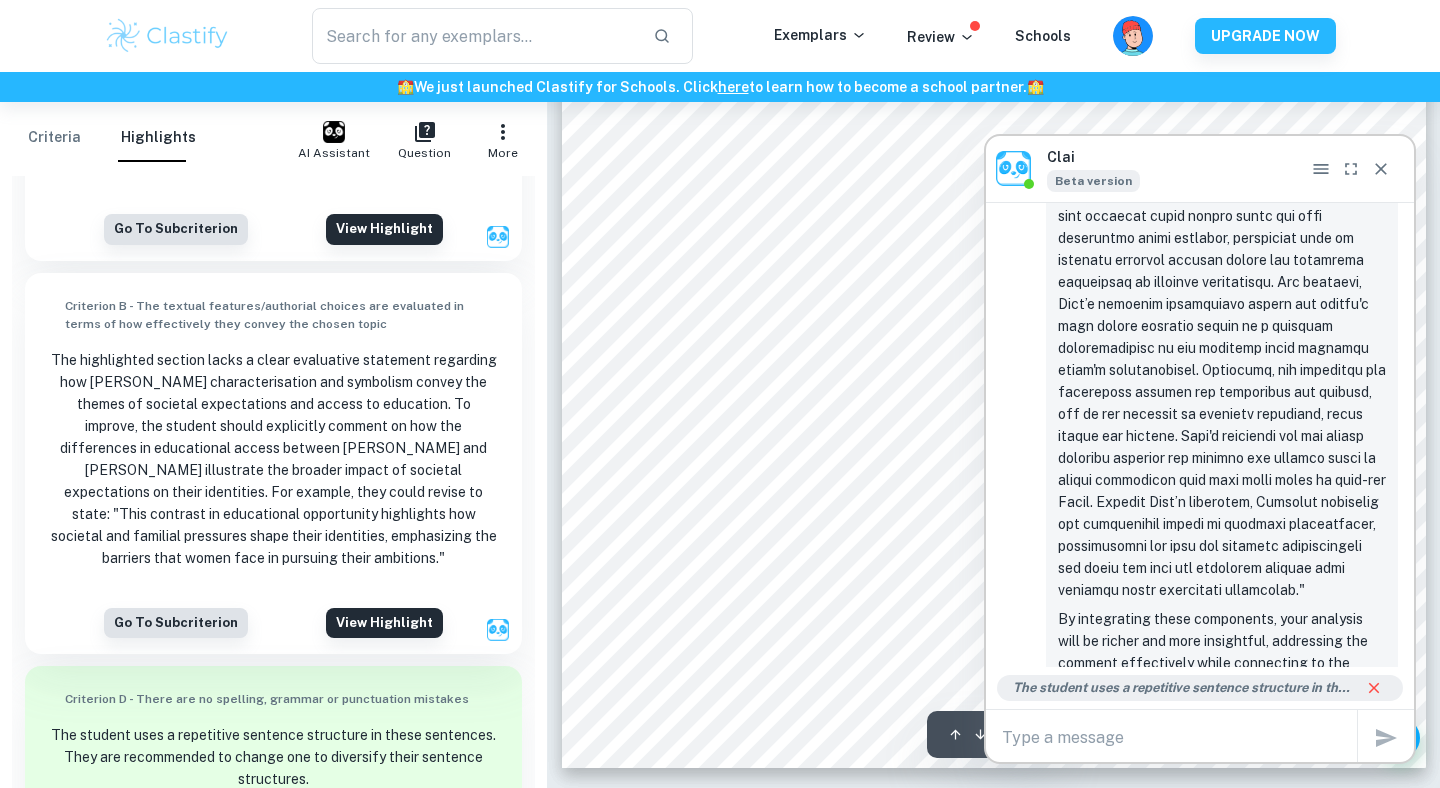 click at bounding box center (1179, 737) 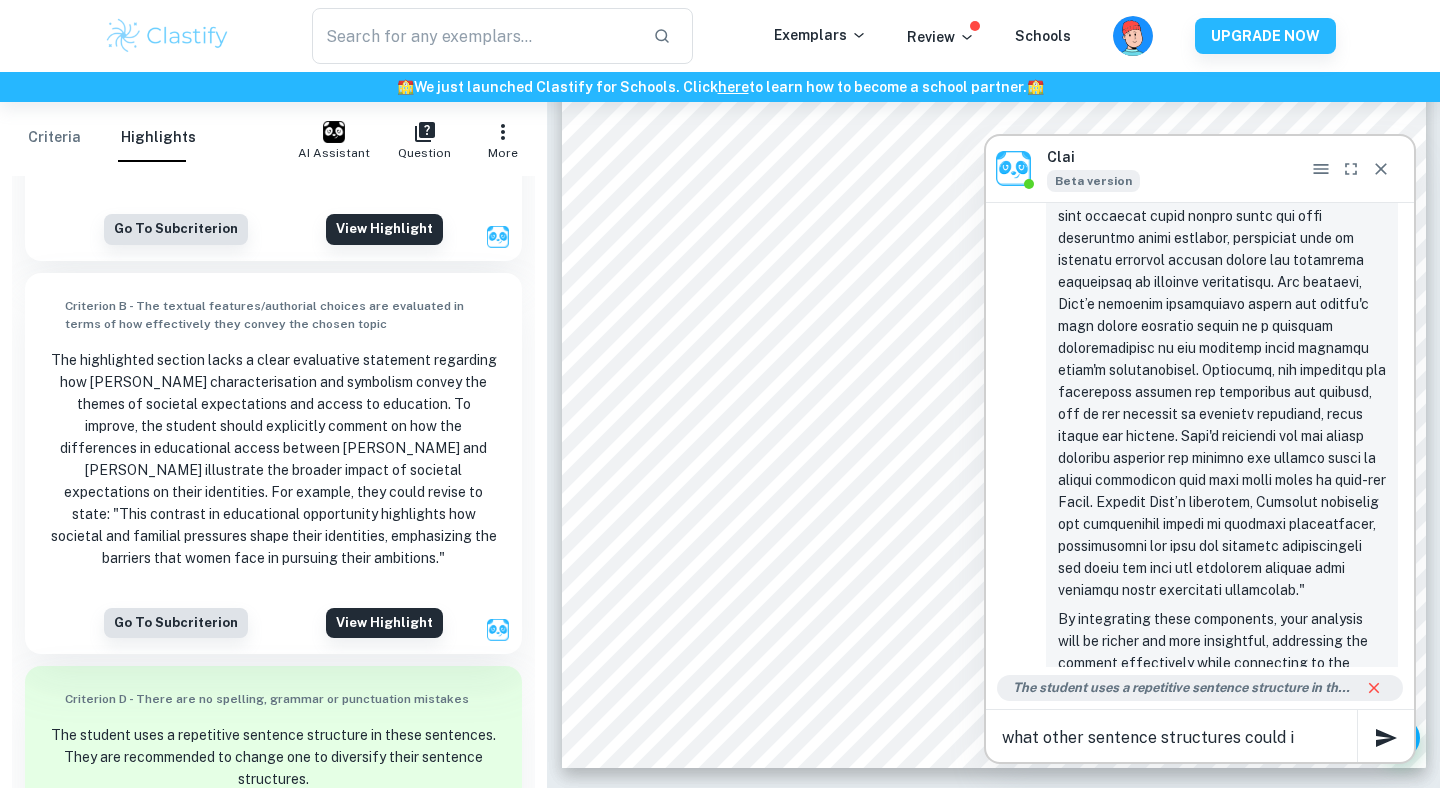 type on "what other sentence structures could i use" 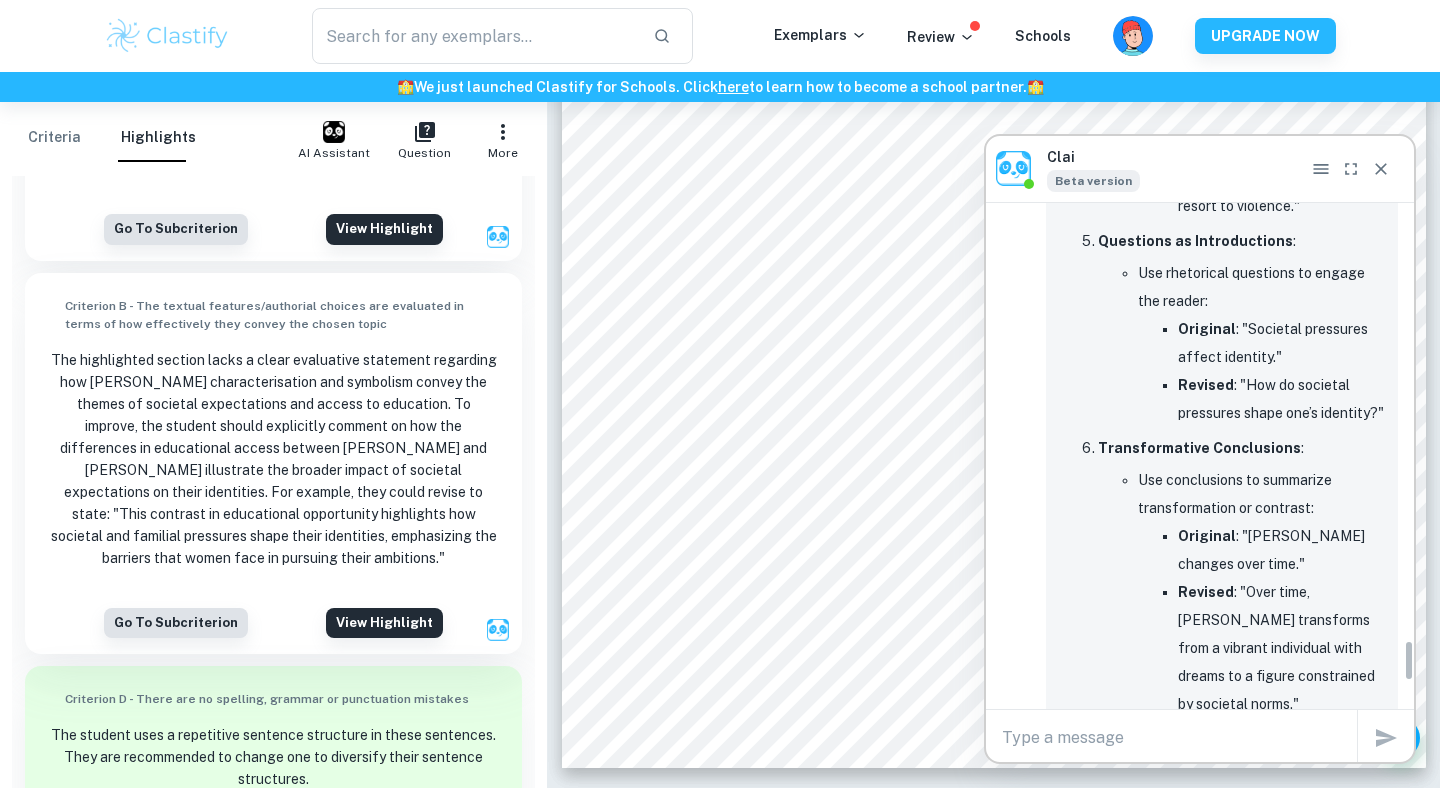 scroll, scrollTop: 5607, scrollLeft: 0, axis: vertical 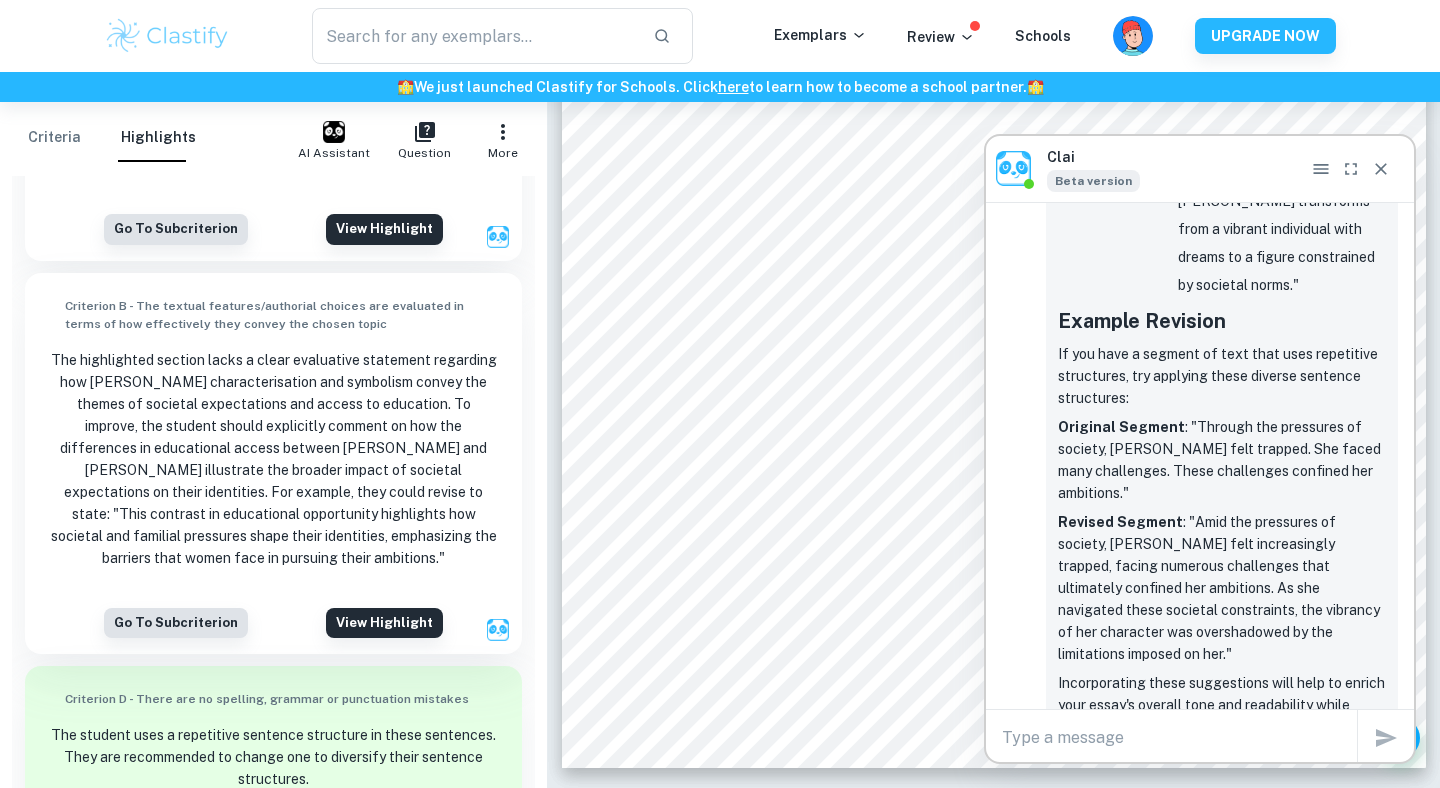 click at bounding box center [1179, 737] 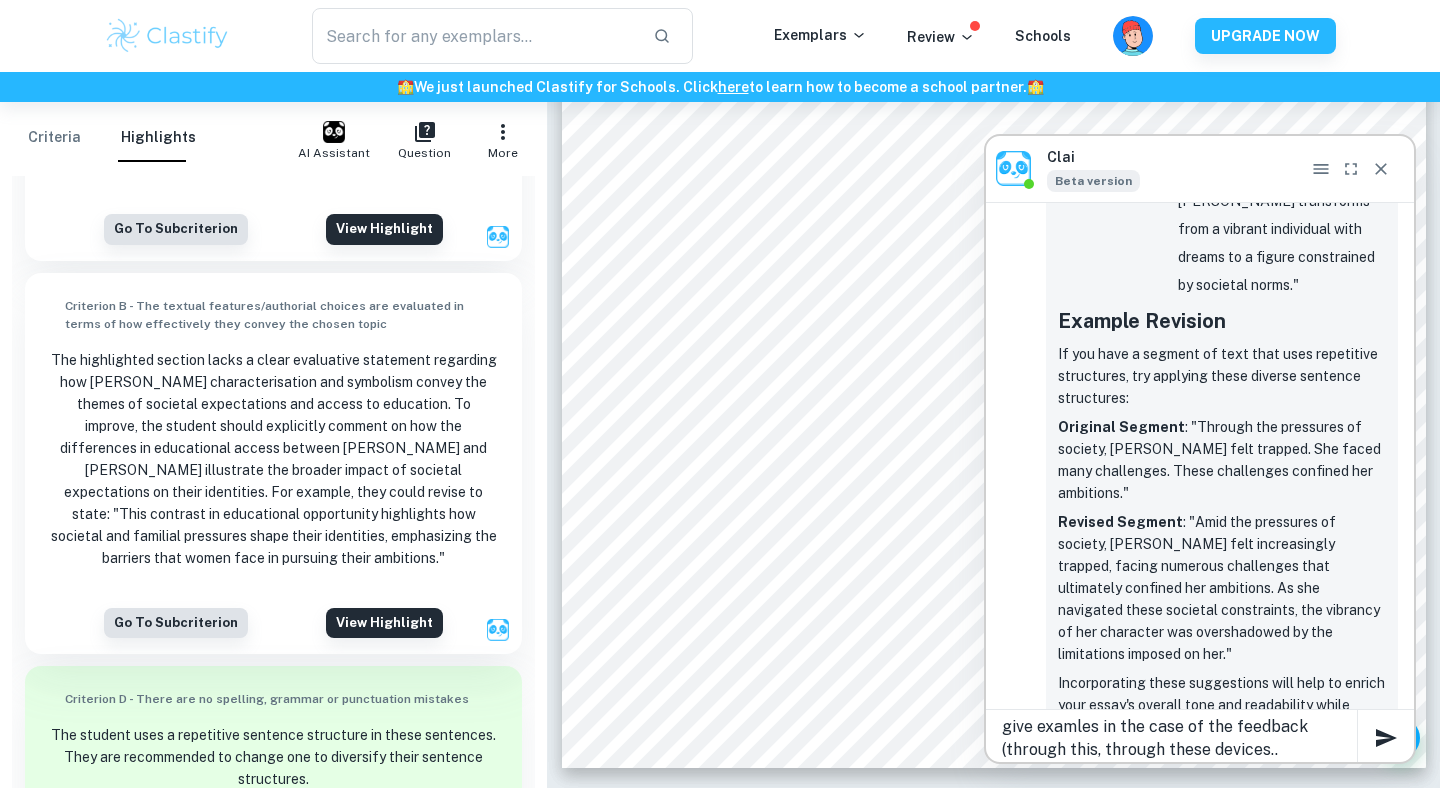 type on "give examles in the case of the feedback (through this, through these devices..)" 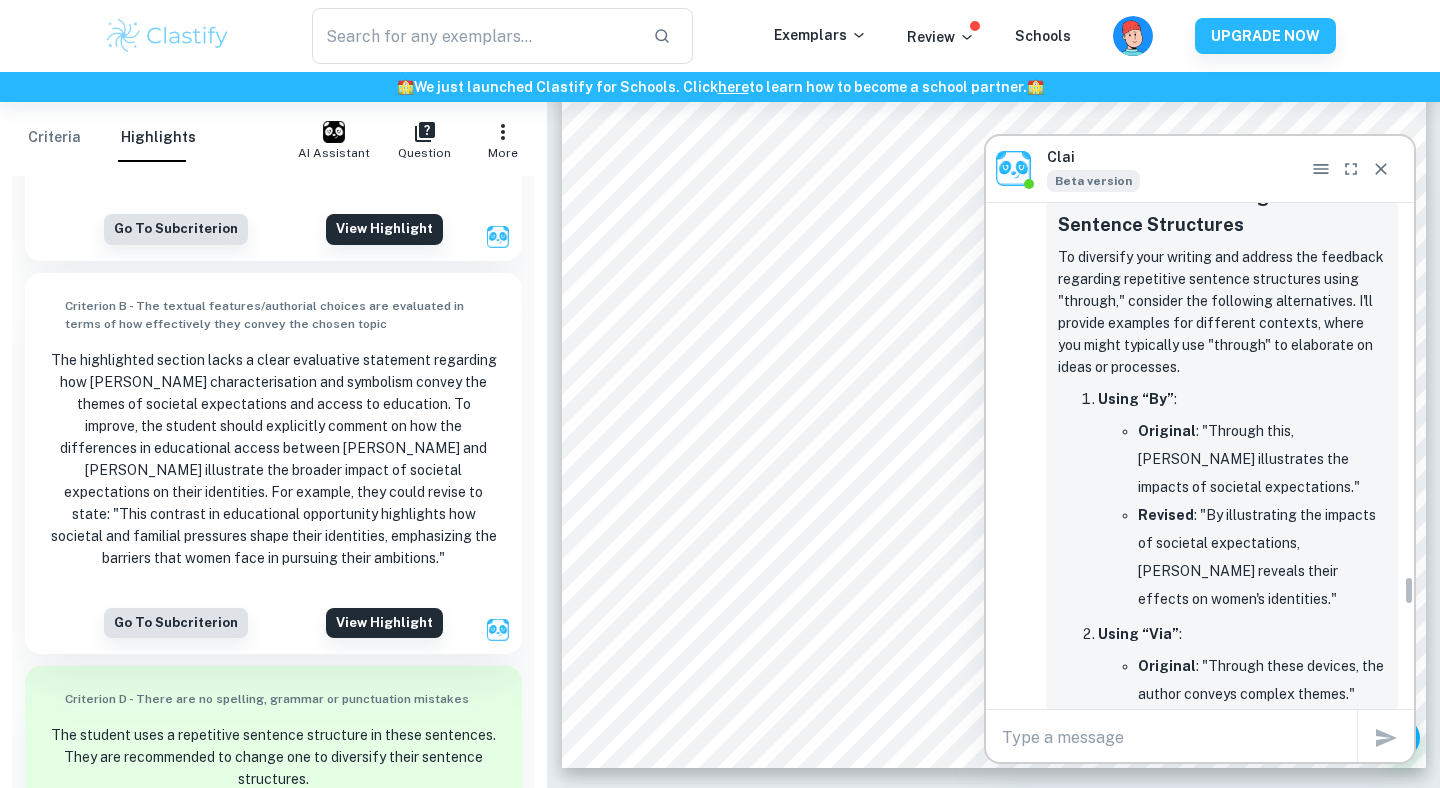 scroll, scrollTop: 6368, scrollLeft: 0, axis: vertical 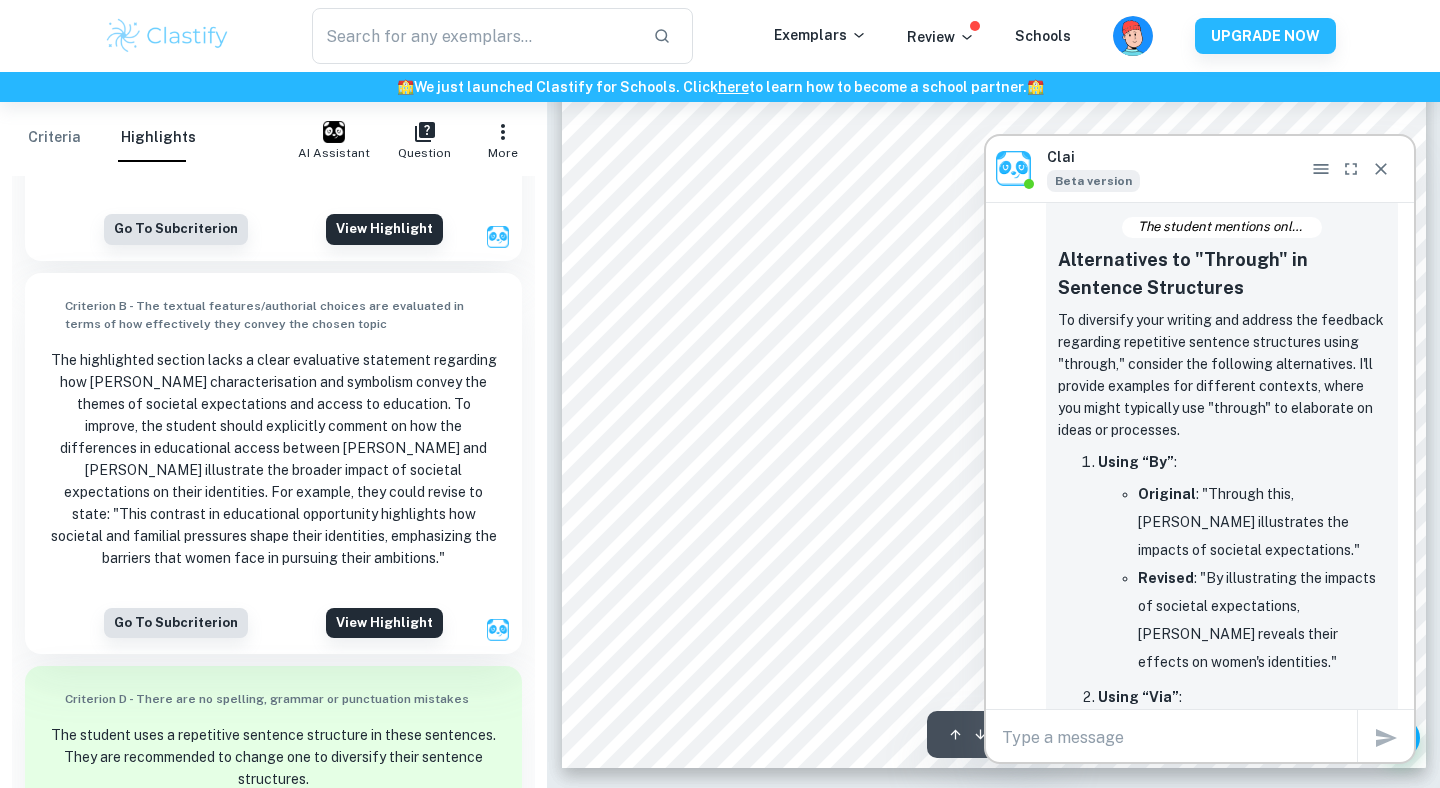 click at bounding box center [1179, 737] 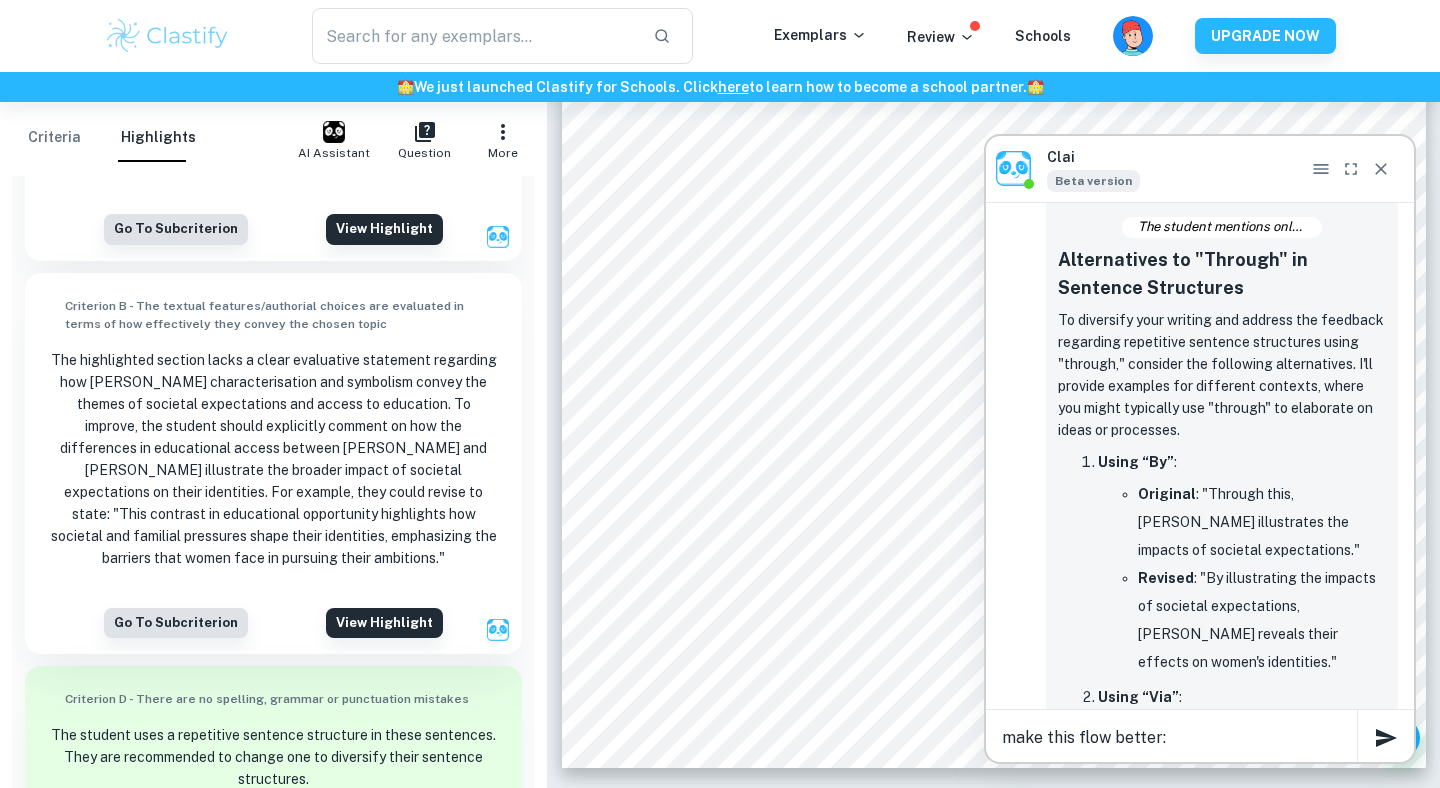paste on "This resistance, although initially defiant, gradually deteriorates over time as [PERSON_NAME] constructs [PERSON_NAME] as increasingly vulnerable to the external pressures that compel her to conform to society’s expectation of womanhood." 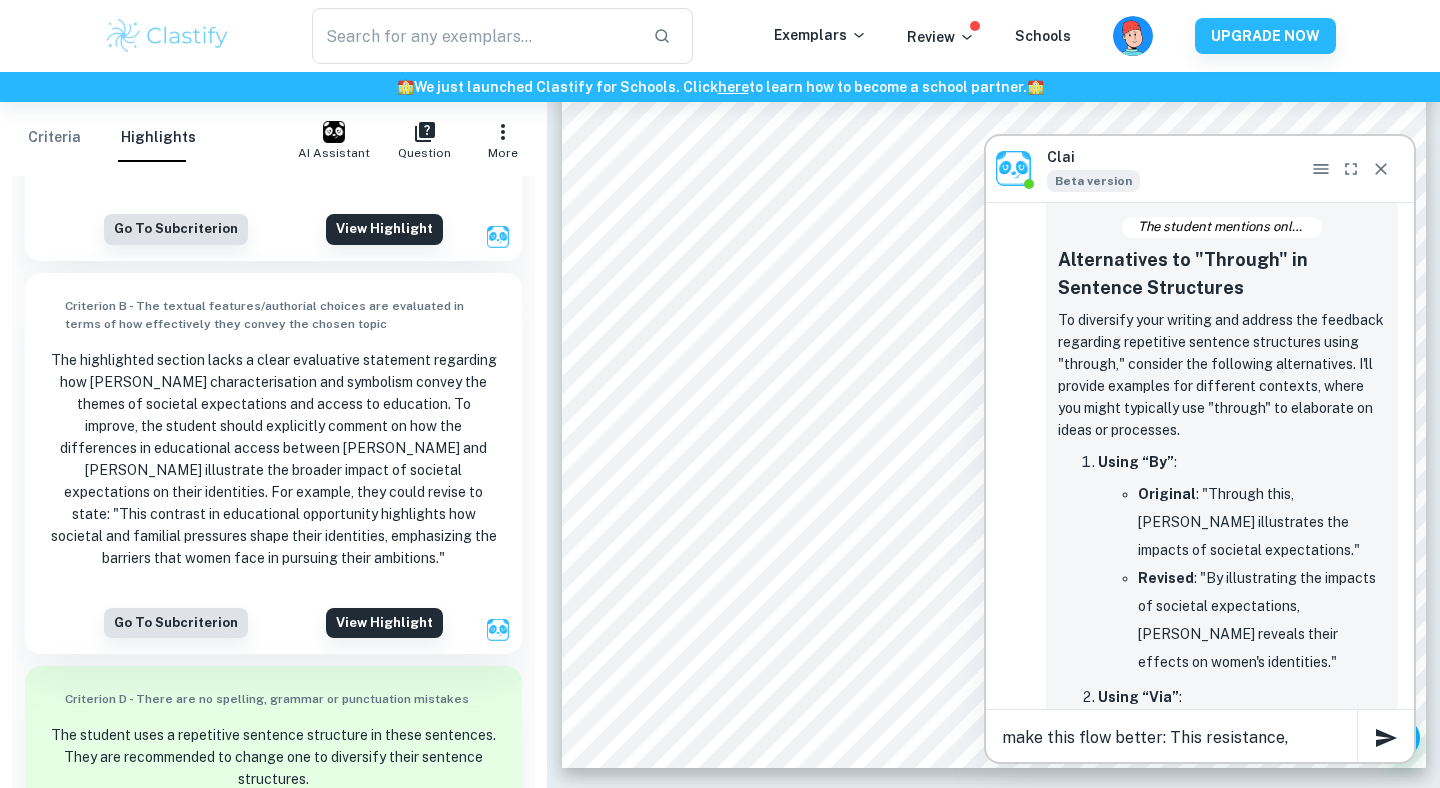 scroll, scrollTop: 43, scrollLeft: 0, axis: vertical 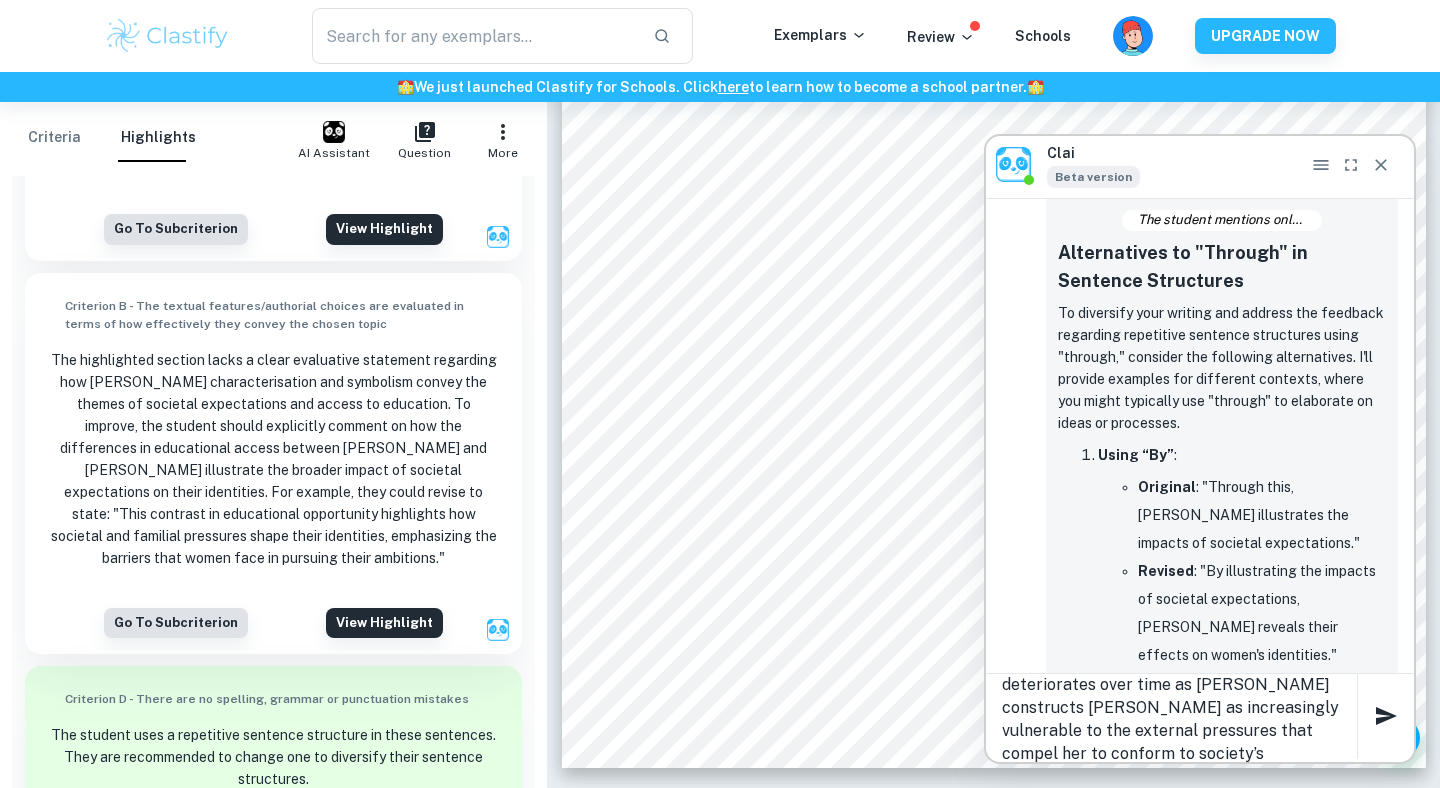 type 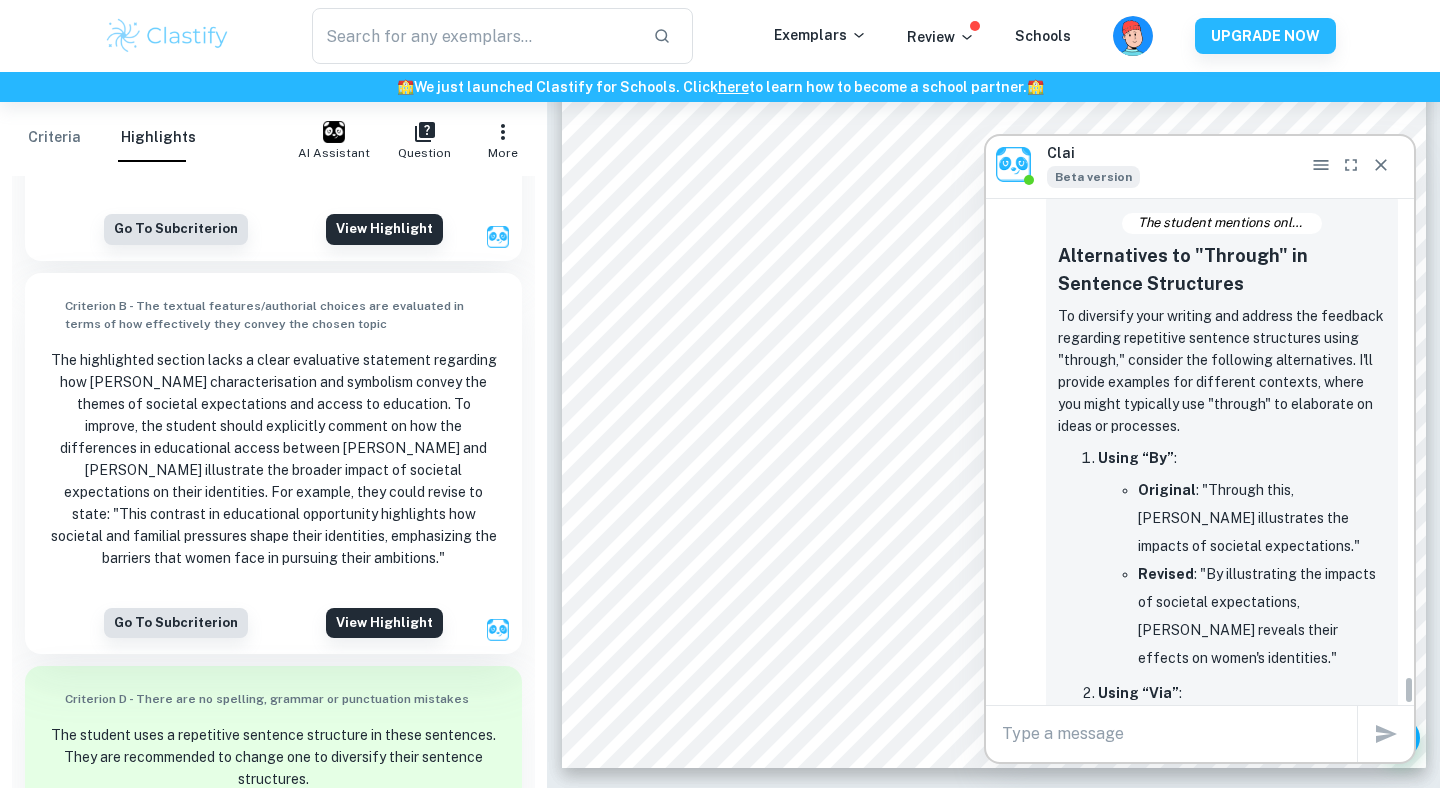 scroll, scrollTop: 8324, scrollLeft: 0, axis: vertical 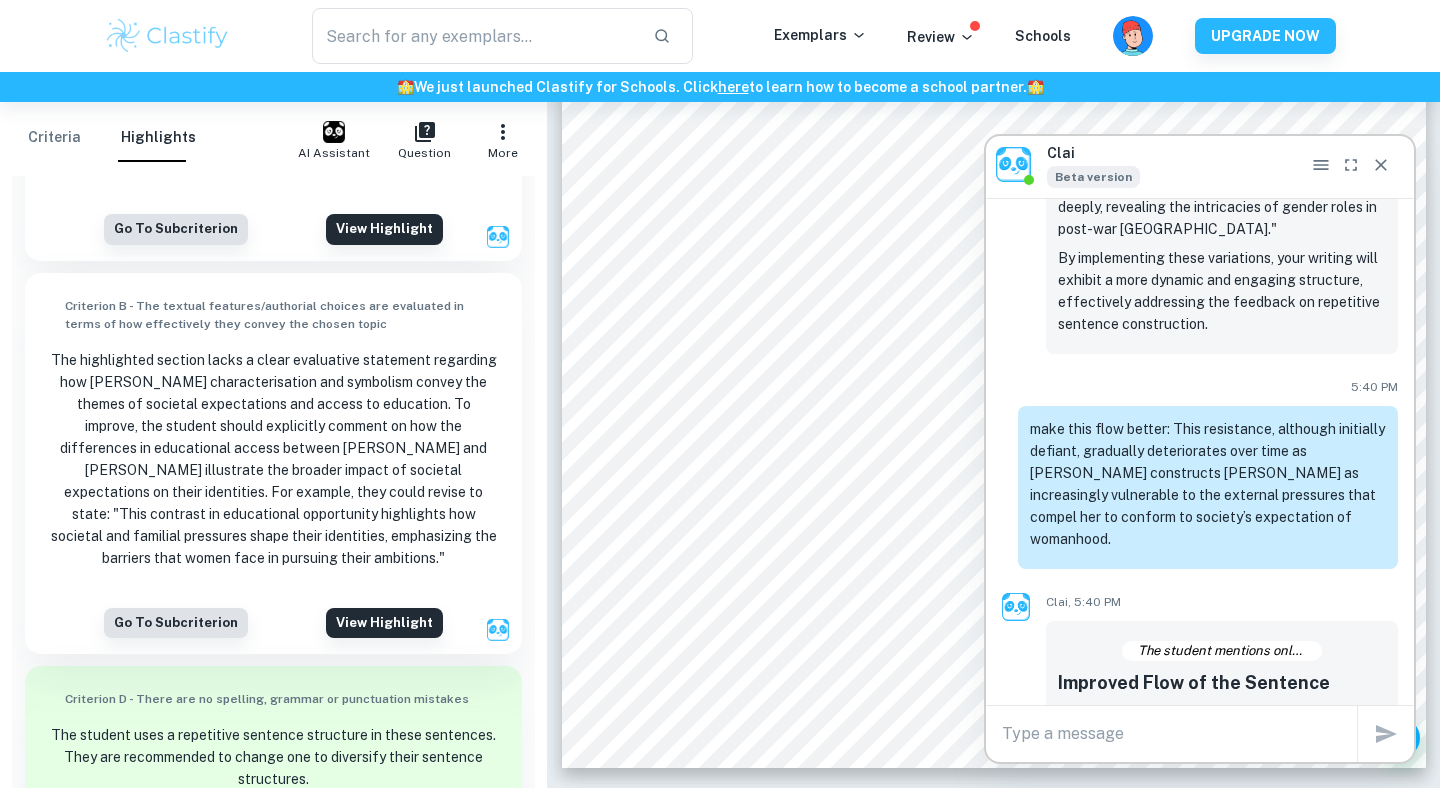 drag, startPoint x: 1174, startPoint y: 540, endPoint x: 1283, endPoint y: 577, distance: 115.10864 